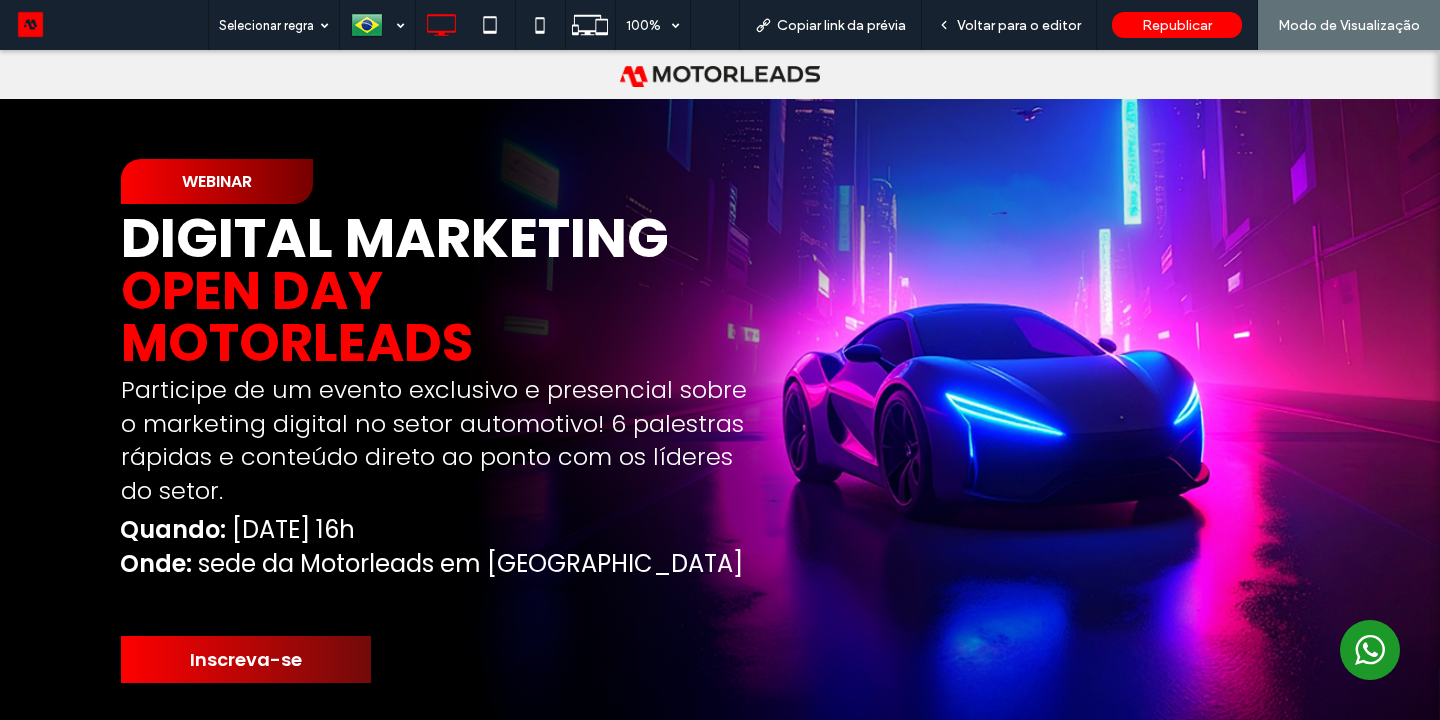 scroll, scrollTop: 1704, scrollLeft: 0, axis: vertical 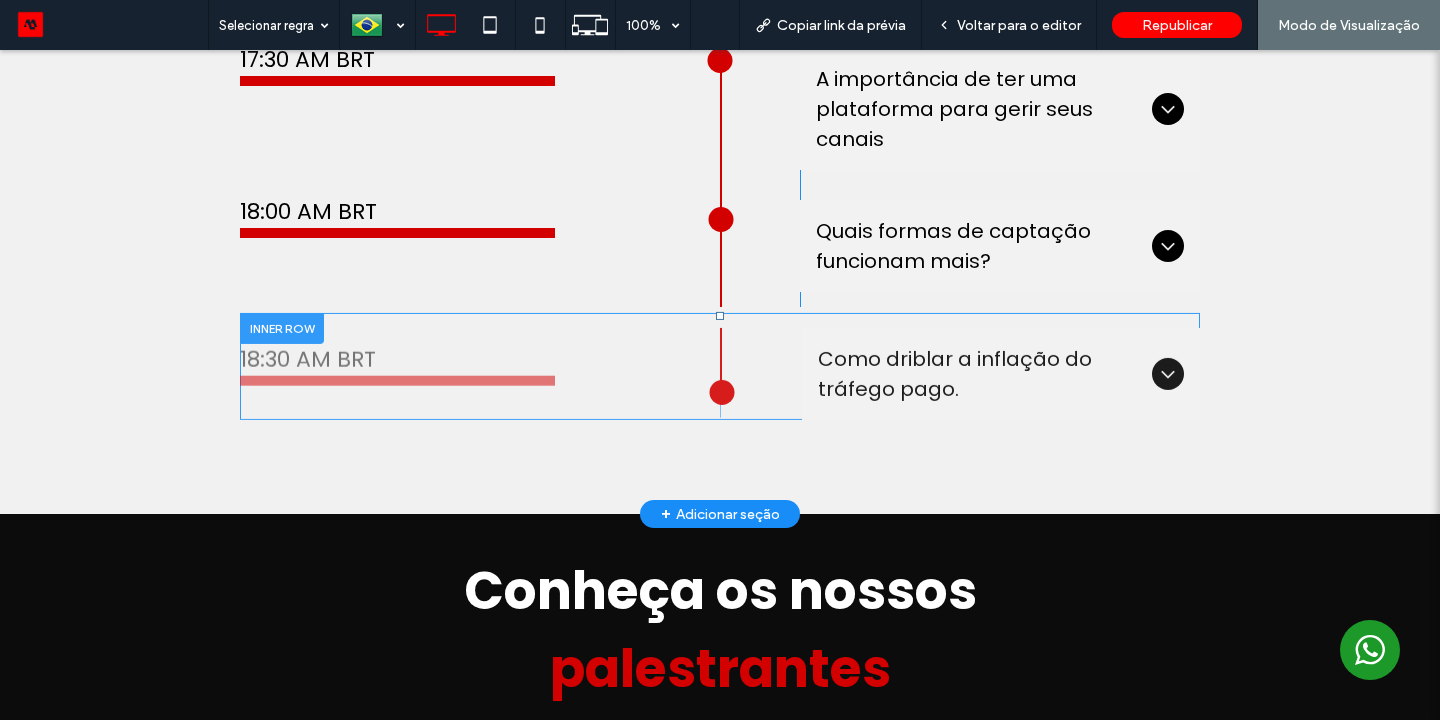 drag, startPoint x: 0, startPoint y: 50, endPoint x: 759, endPoint y: 340, distance: 812.51526 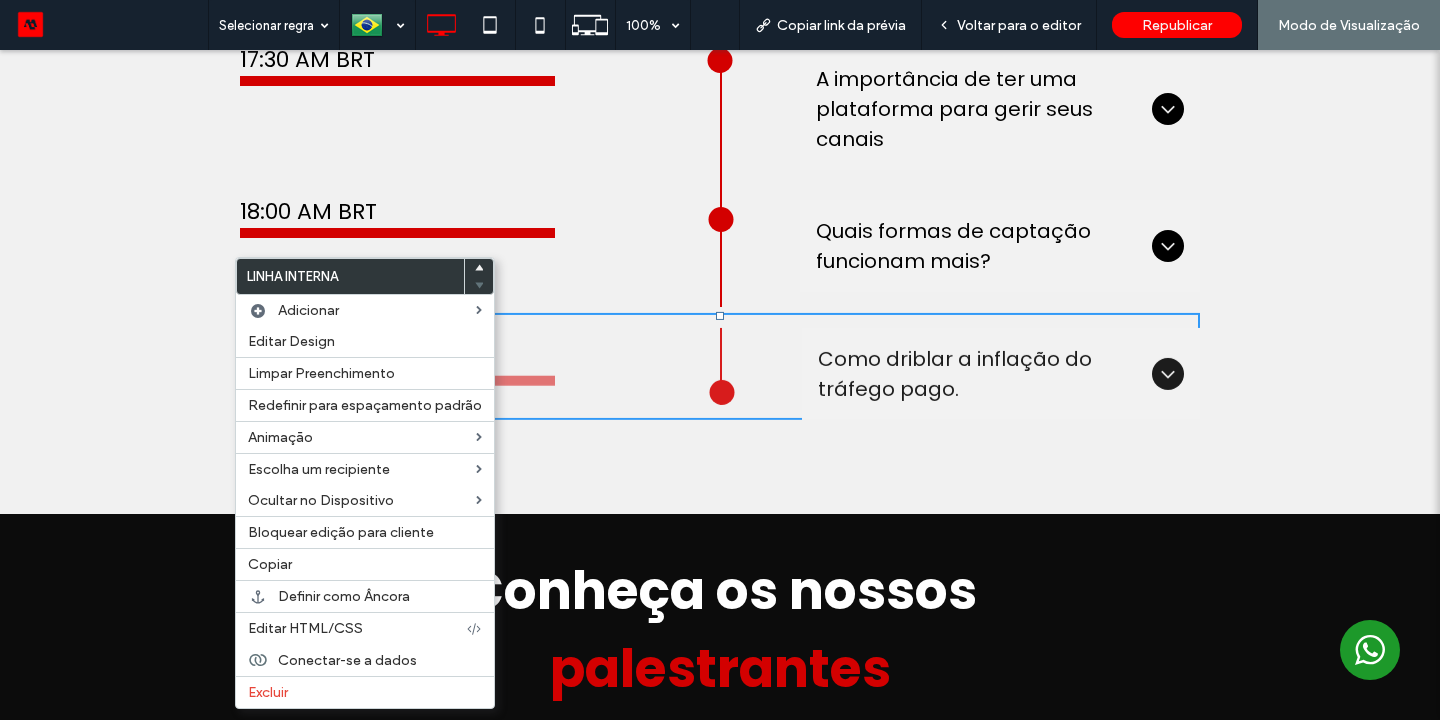 click at bounding box center [720, 417] 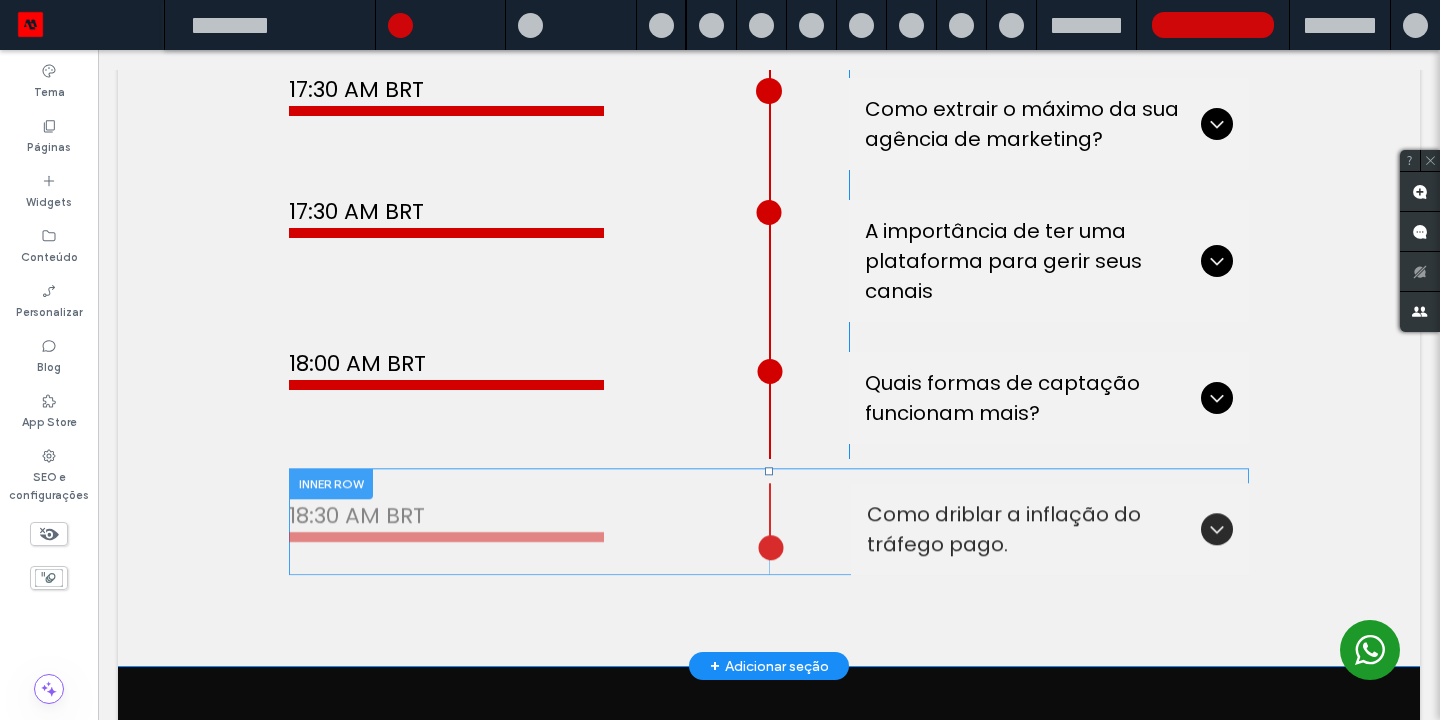 scroll, scrollTop: 1837, scrollLeft: 0, axis: vertical 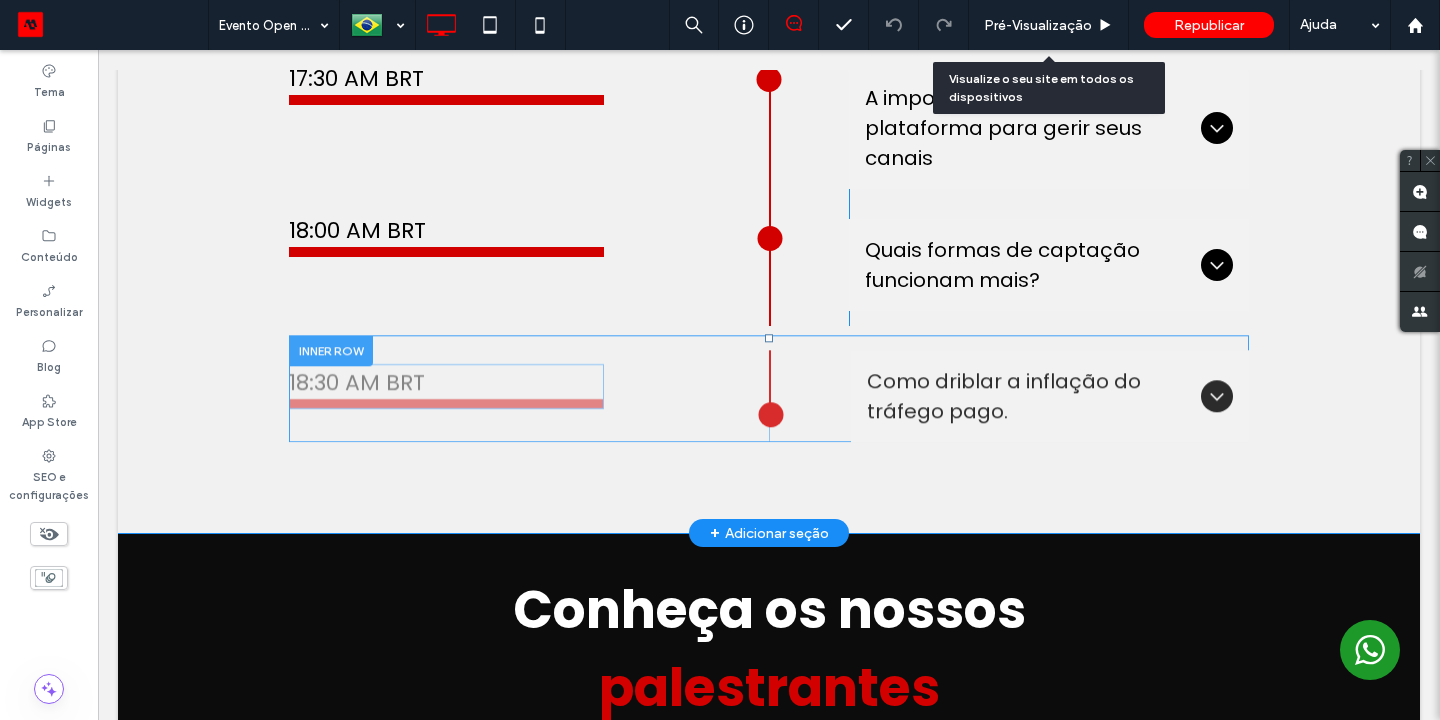 click on "18:30 AM BRT" at bounding box center [446, 382] 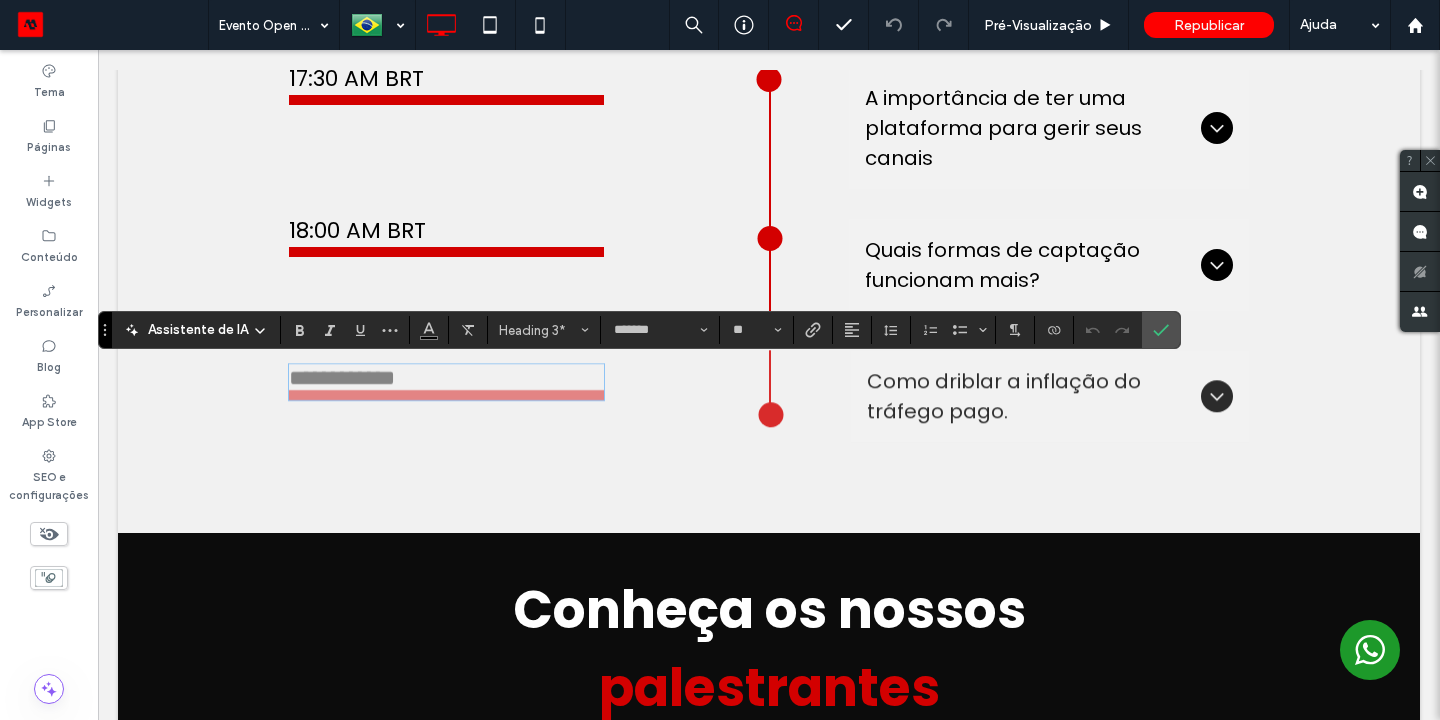 click on "**********" at bounding box center (529, 402) 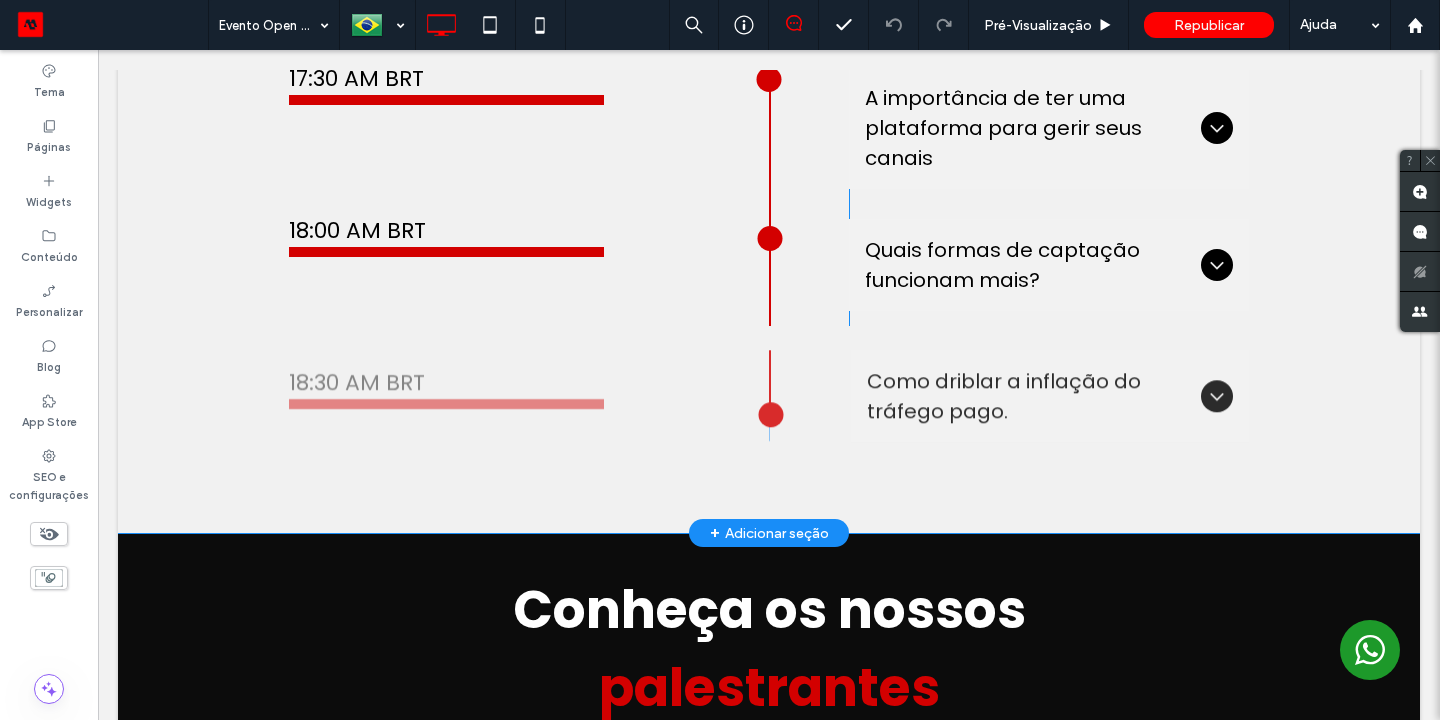 click on "16:00 AM BRT
Click To Paste
Click To Paste
Diversificar ou focar esforços de Marketing? A escolha entre diversificar em múltiplos canais ou focar em esforços específicos de marketing é crucial para otimizar recursos e maximizar o retorno do investimento do seu negócio. [PERSON_NAME]  CEO Motorleads
Click To Paste
16:30 AM BRT
Click To Paste
Click To Paste
Como melhorar a conversão de leads? Desvende estratégias comprovadas para transformar seus leads em compradores e aumentar sua taxa de conversão. [PERSON_NAME]  Head of Sales Motorleads
Click To Paste
17:30 AM BRT
Click To Paste
Click To Paste
Como extrair o máximo da sua agência de marketing? Até onde você pode ir e o que solicitar para sua agência com objetivo de extrair o máximo potencial da parceria. Rui
Click To Paste" at bounding box center (769, 72) 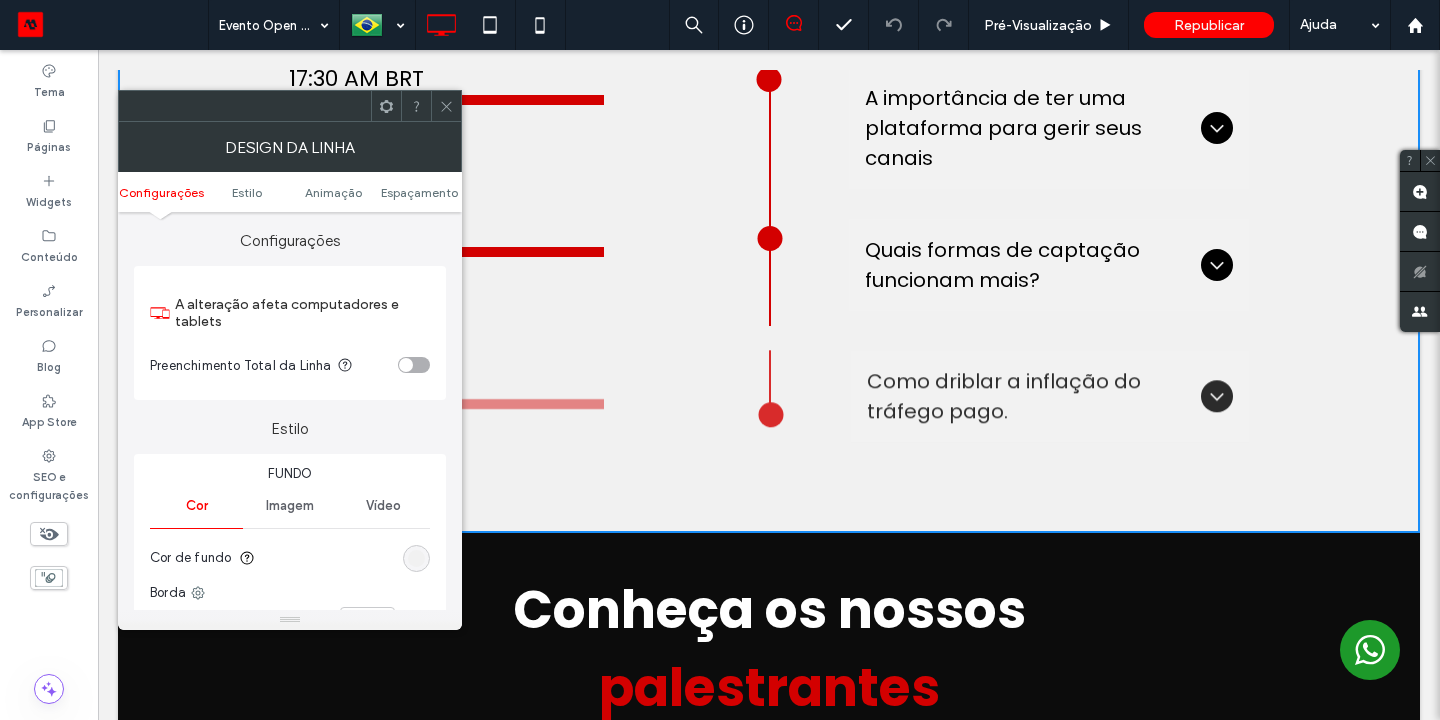 click at bounding box center [446, 106] 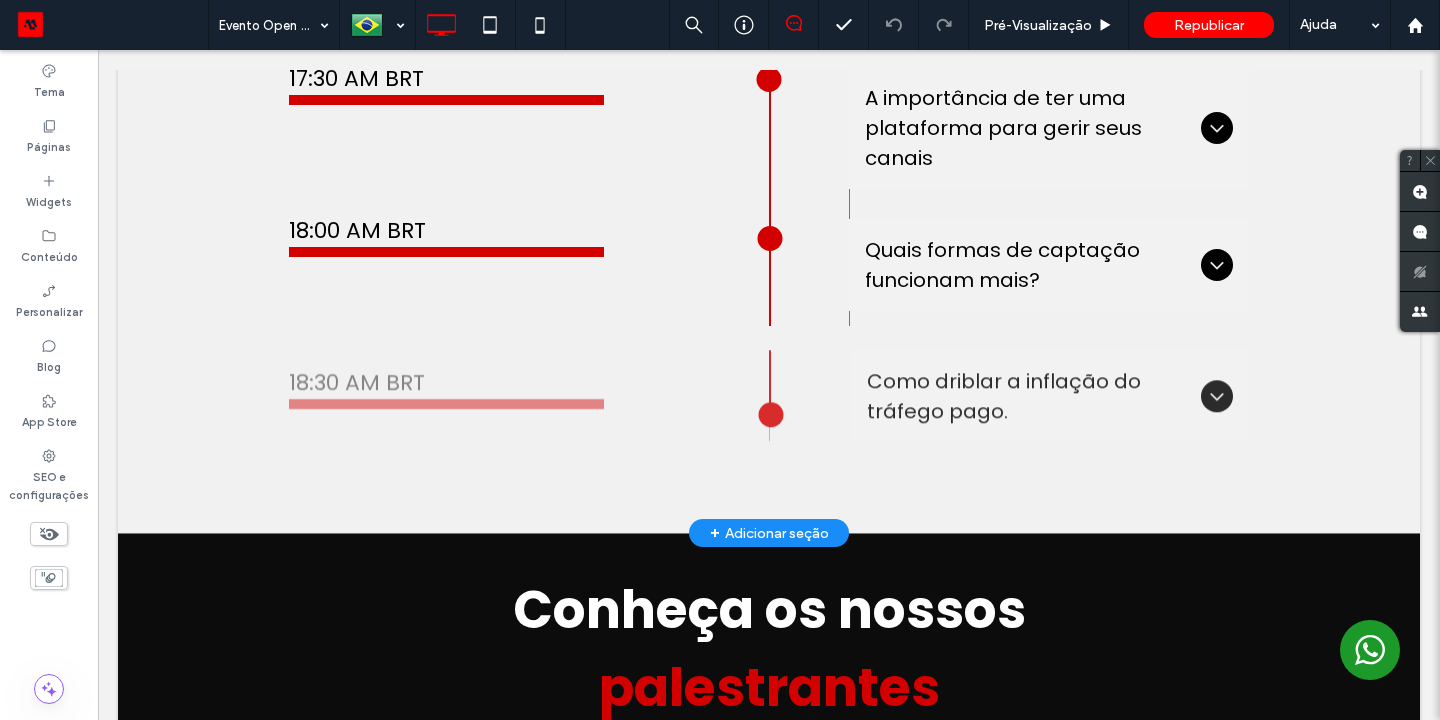 click on "16:00 AM BRT
Click To Paste
Click To Paste
Diversificar ou focar esforços de Marketing? A escolha entre diversificar em múltiplos canais ou focar em esforços específicos de marketing é crucial para otimizar recursos e maximizar o retorno do investimento do seu negócio. [PERSON_NAME]  CEO Motorleads
Click To Paste
16:30 AM BRT
Click To Paste
Click To Paste
Como melhorar a conversão de leads? Desvende estratégias comprovadas para transformar seus leads em compradores e aumentar sua taxa de conversão. [PERSON_NAME]  Head of Sales Motorleads
Click To Paste
17:30 AM BRT
Click To Paste
Click To Paste
Como extrair o máximo da sua agência de marketing? Até onde você pode ir e o que solicitar para sua agência com objetivo de extrair o máximo potencial da parceria. Rui
Click To Paste" at bounding box center [769, 72] 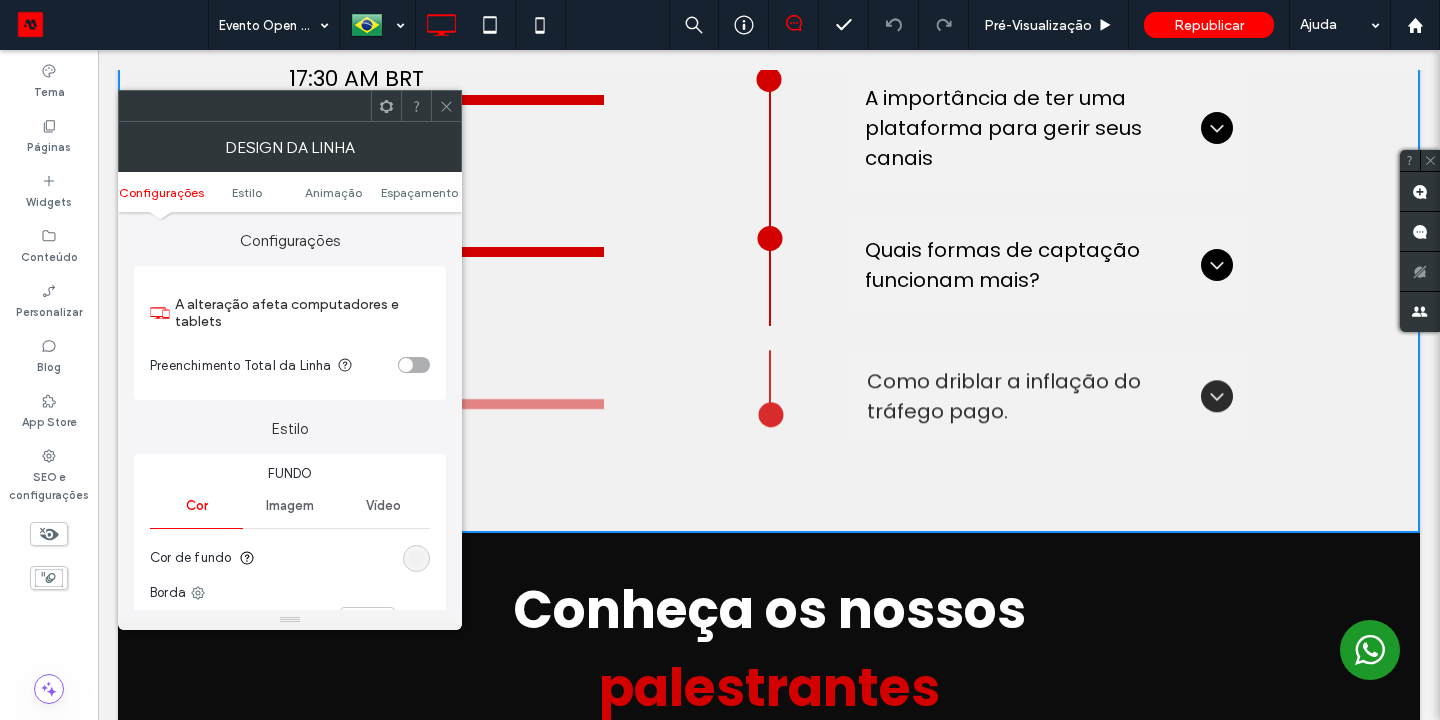 click 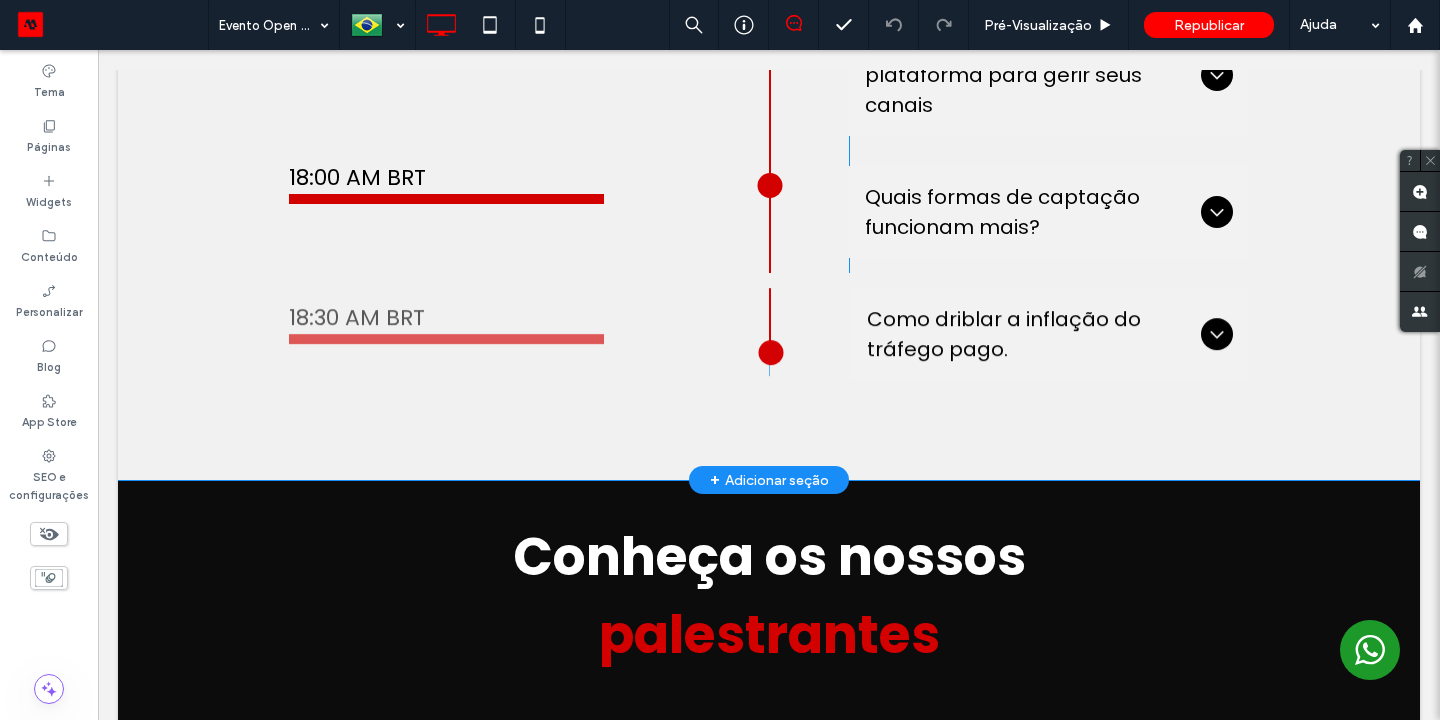 scroll, scrollTop: 1891, scrollLeft: 0, axis: vertical 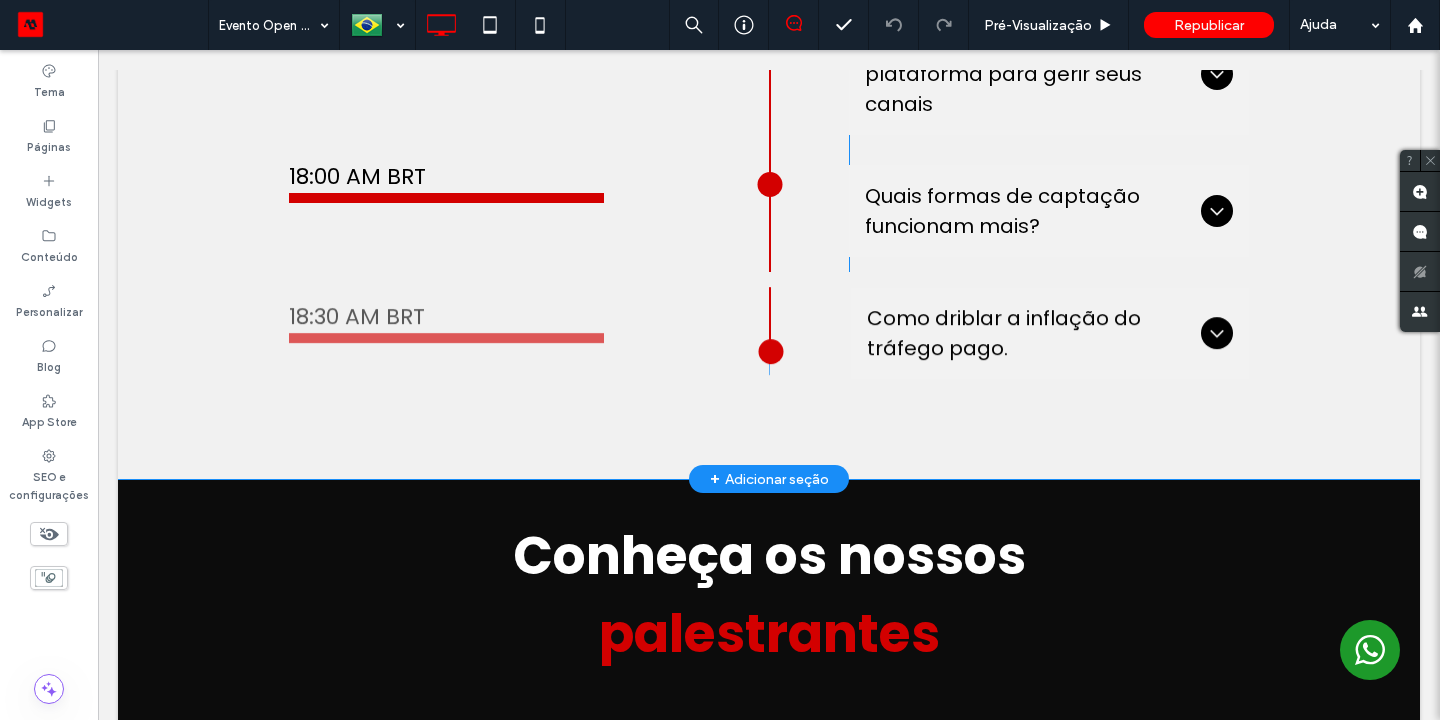 click 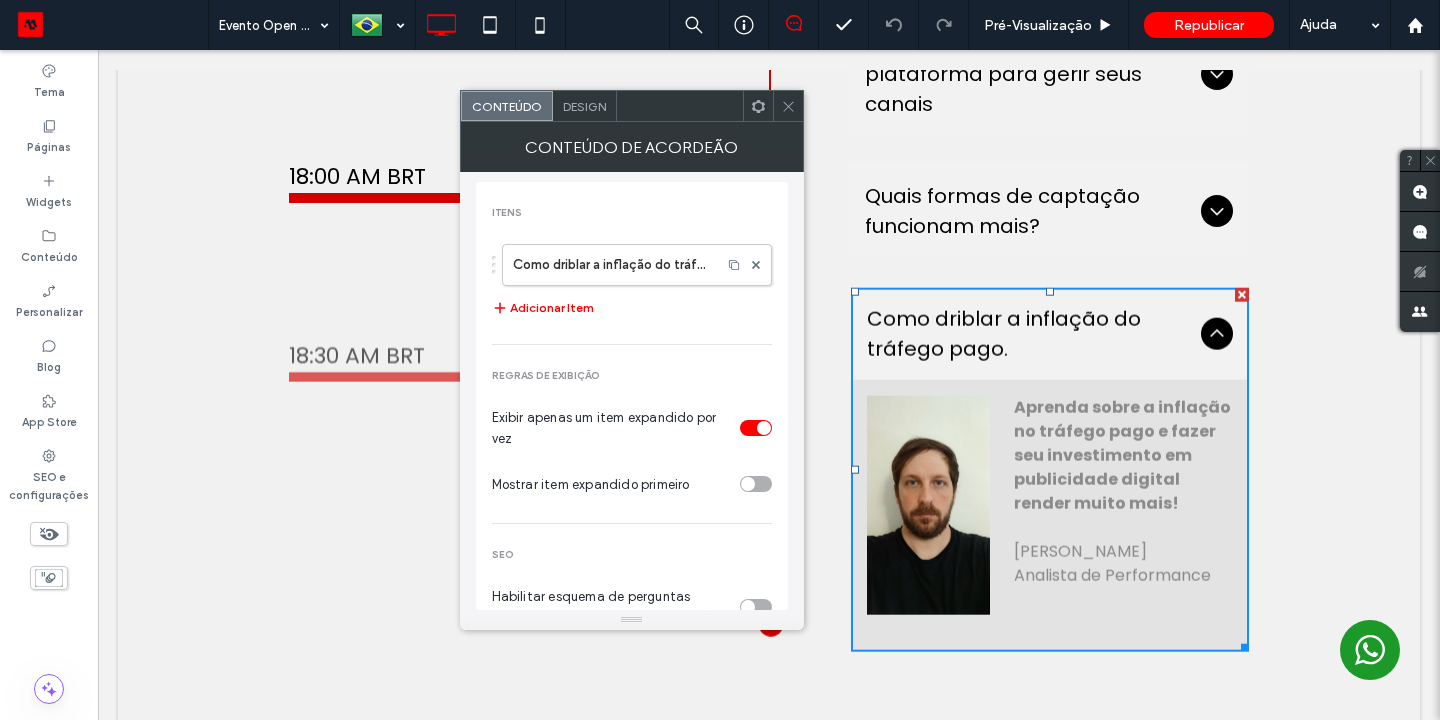 drag, startPoint x: 742, startPoint y: 467, endPoint x: 1217, endPoint y: 328, distance: 494.9202 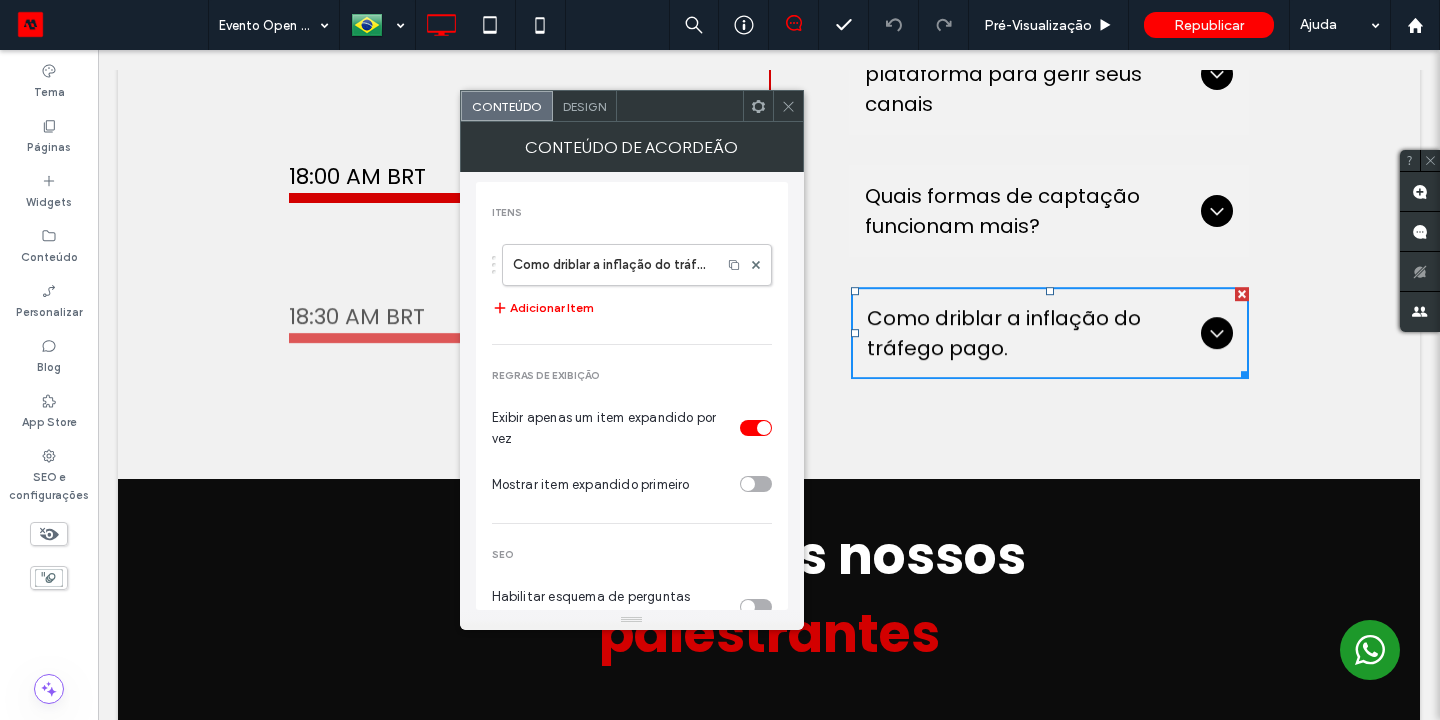 drag, startPoint x: 1119, startPoint y: 278, endPoint x: 788, endPoint y: 105, distance: 373.4836 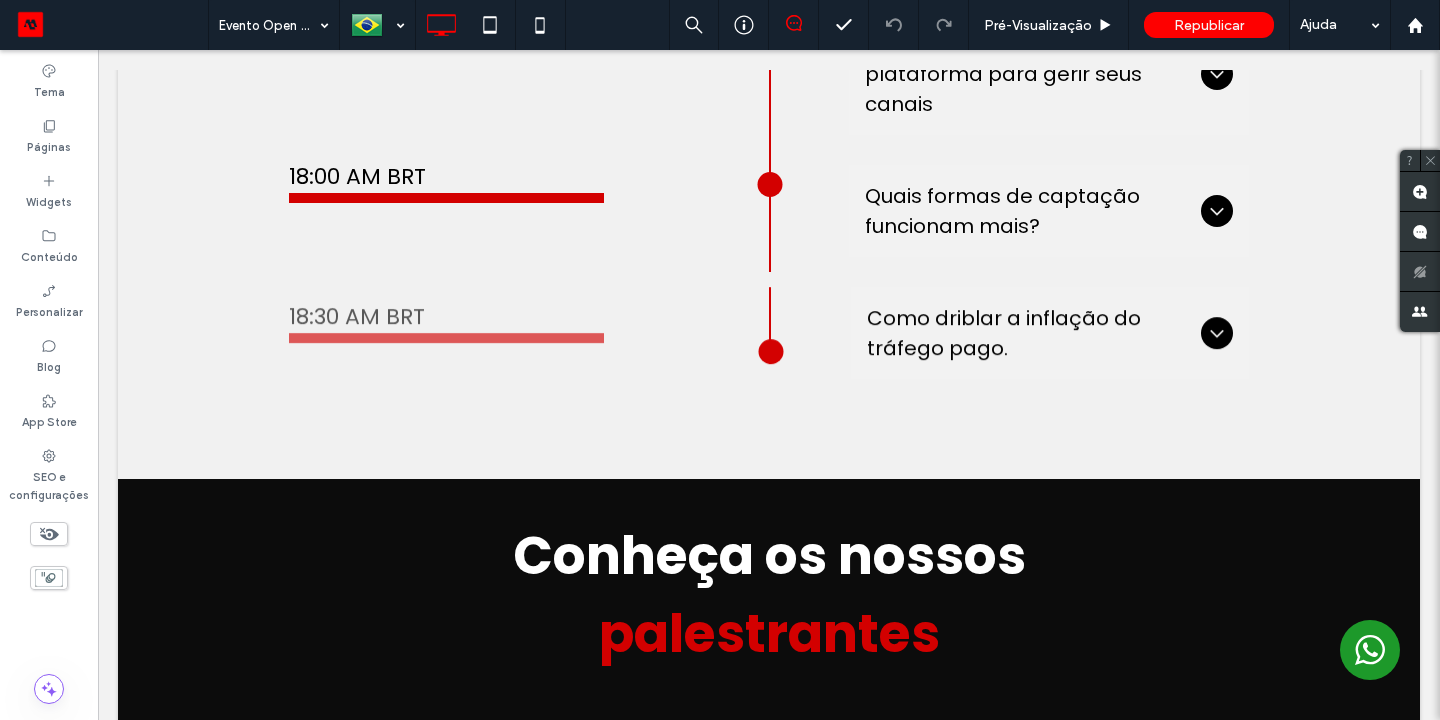 click on "18:30 AM BRT
Sorteio Inscreva-se e concorra a um site MotorLeads por um ano!   Title or Question Describe the item or answer the question so that site visitors who are interested get more information. You can emphasize this text with bullets, italics or bold, and add links. Button Button
Click To Paste
Como driblar a inflação do tráfego pago. Aprenda sobre a inflação no tráfego pago e fazer seu investimento em publicidade digital render muito mais! [PERSON_NAME] Analista de Performance Title or Question Describe the item or answer the question so that site visitors who are interested get more information. You can emphasize this text with bullets, italics or bold, and add links. Button Button
Click To Paste" at bounding box center (769, 325) 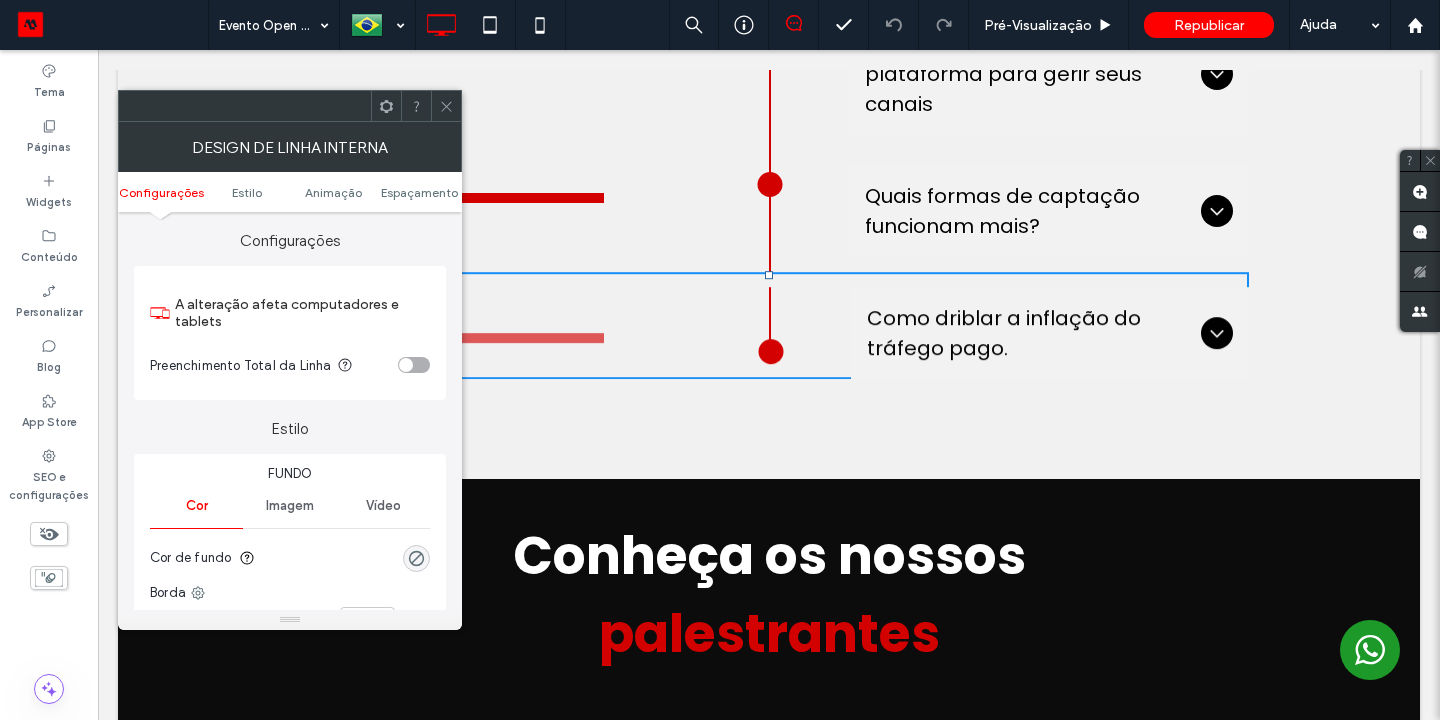 click 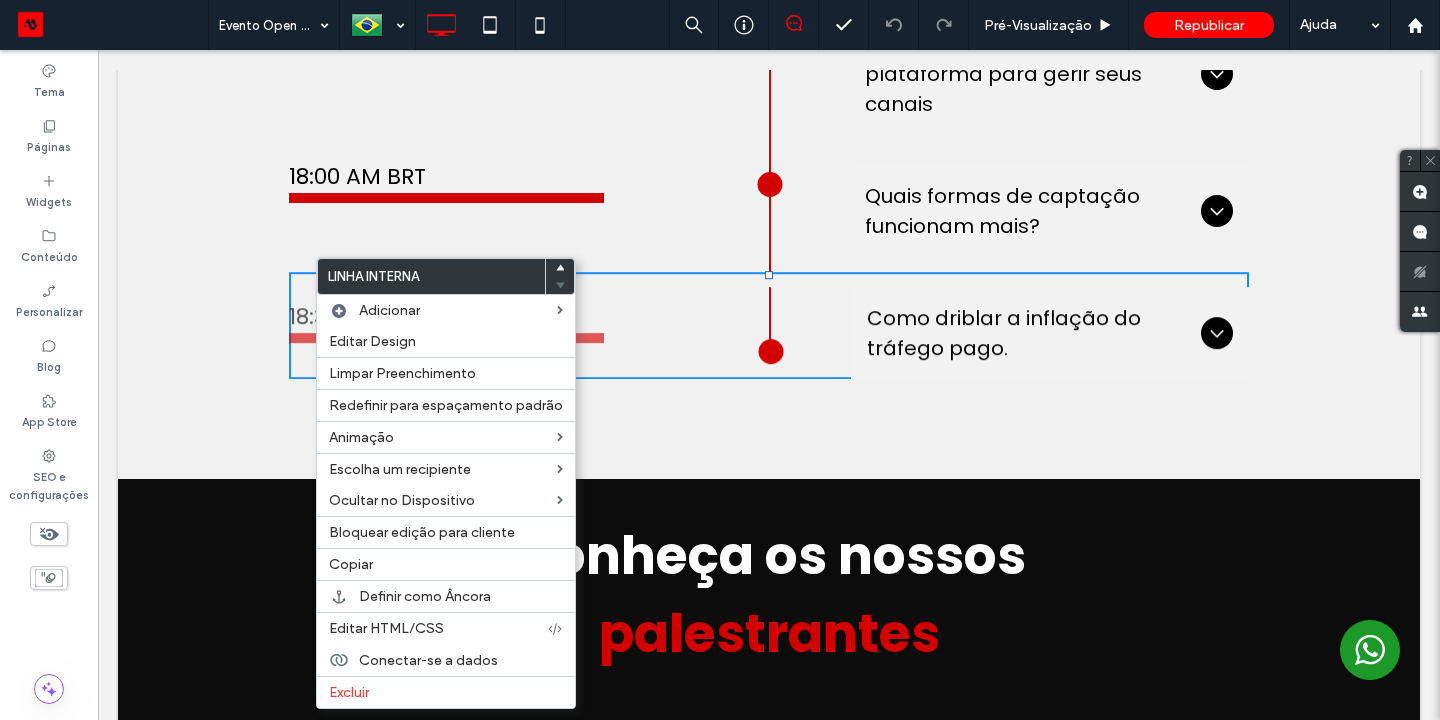 click on "18:30 AM BRT
Sorteio Inscreva-se e concorra a um site MotorLeads por um ano!   Title or Question Describe the item or answer the question so that site visitors who are interested get more information. You can emphasize this text with bullets, italics or bold, and add links. Button Button
Click To Paste
Como driblar a inflação do tráfego pago. Aprenda sobre a inflação no tráfego pago e fazer seu investimento em publicidade digital render muito mais! [PERSON_NAME] Analista de Performance Title or Question Describe the item or answer the question so that site visitors who are interested get more information. You can emphasize this text with bullets, italics or bold, and add links. Button Button
Click To Paste" at bounding box center [769, 325] 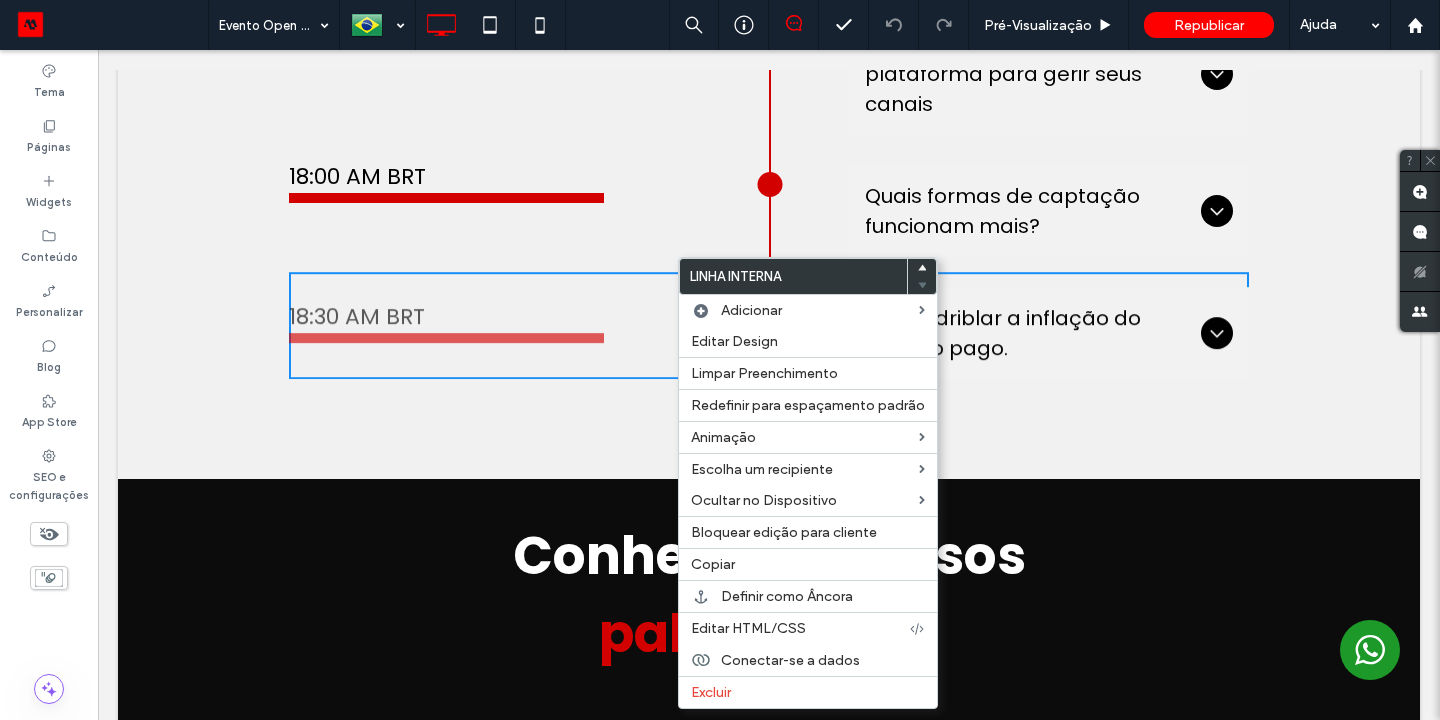 click on "Editar Design" at bounding box center (734, 341) 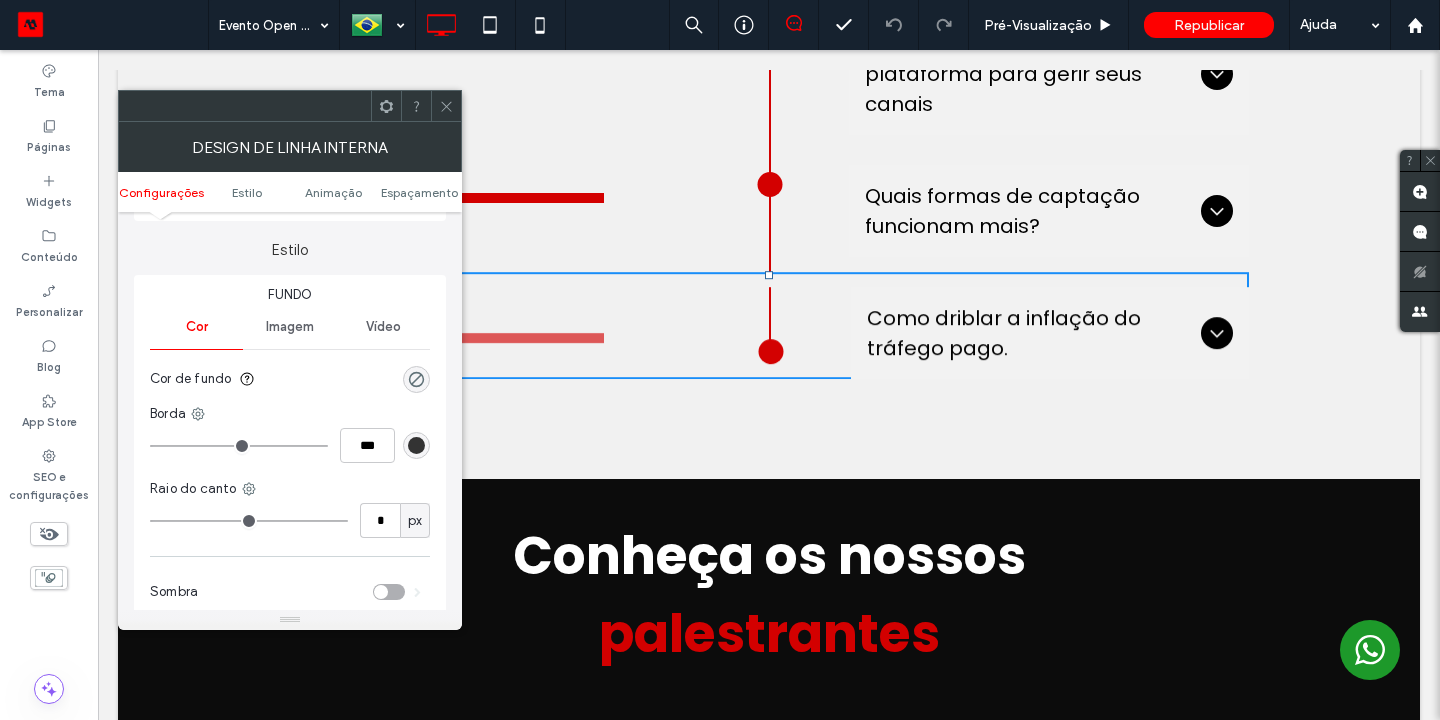 scroll, scrollTop: 0, scrollLeft: 0, axis: both 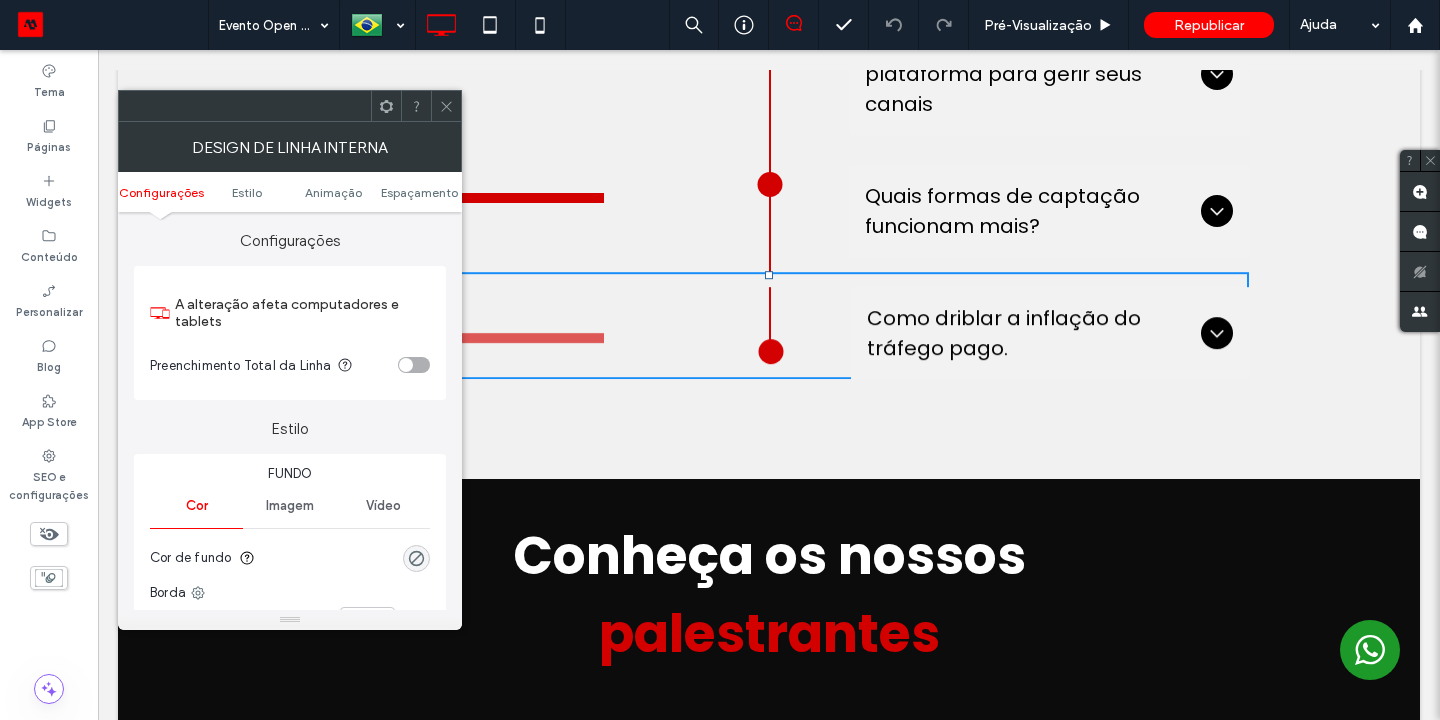 click at bounding box center [446, 106] 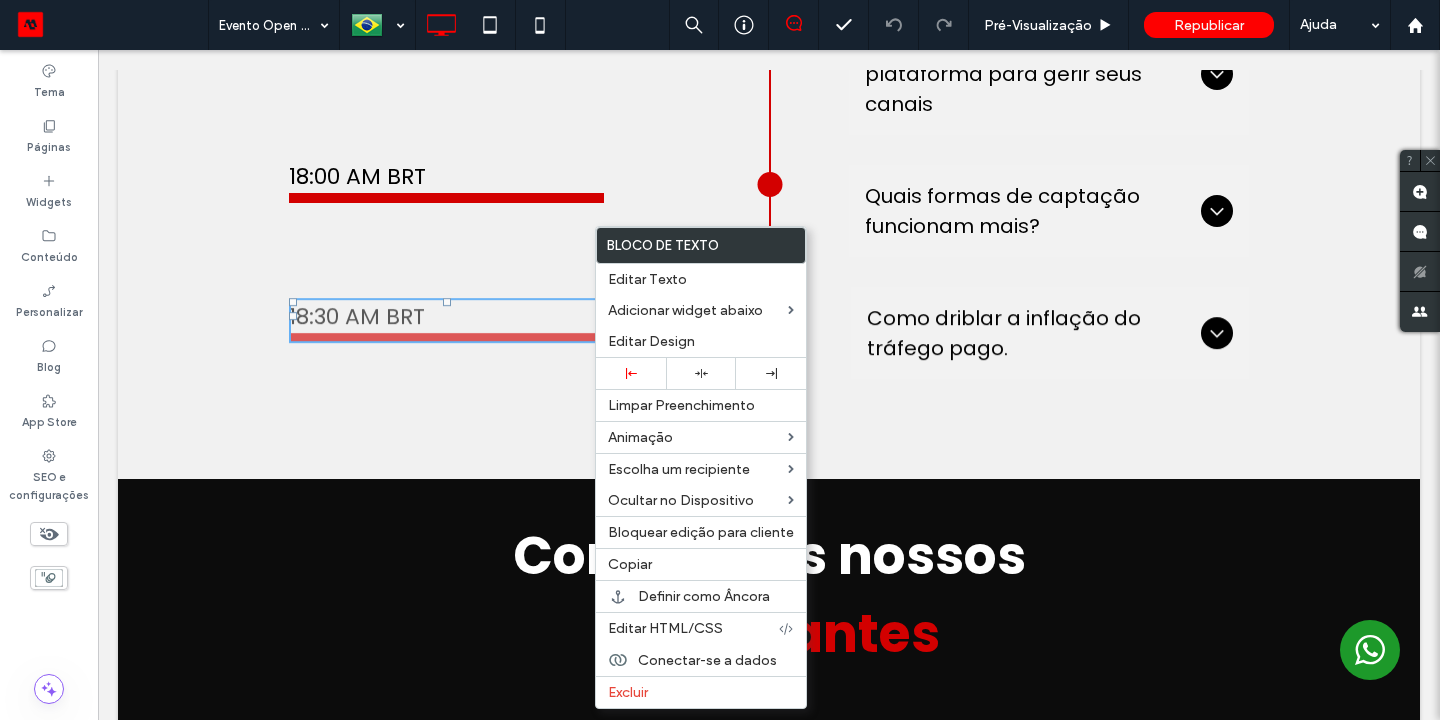 drag, startPoint x: 886, startPoint y: 155, endPoint x: 547, endPoint y: 282, distance: 362.0083 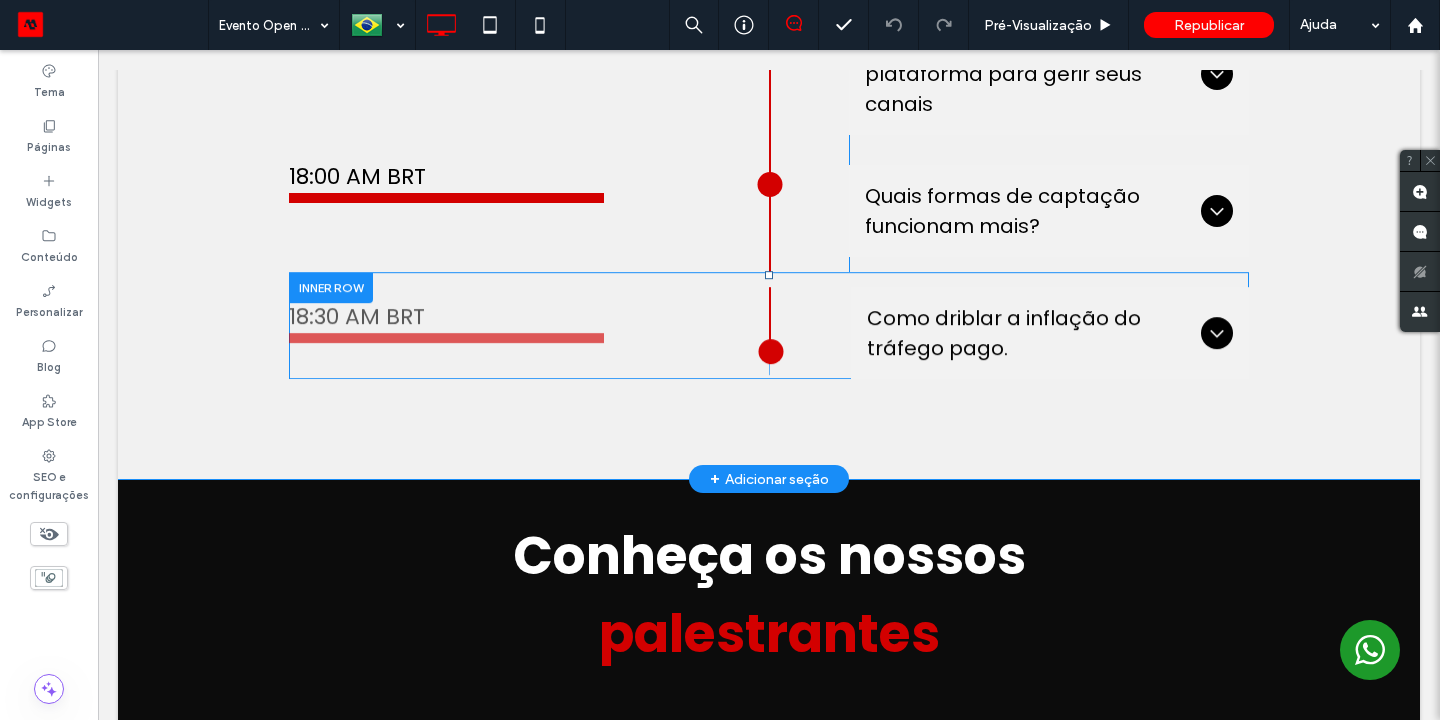 drag, startPoint x: 880, startPoint y: 445, endPoint x: 350, endPoint y: 274, distance: 556.903 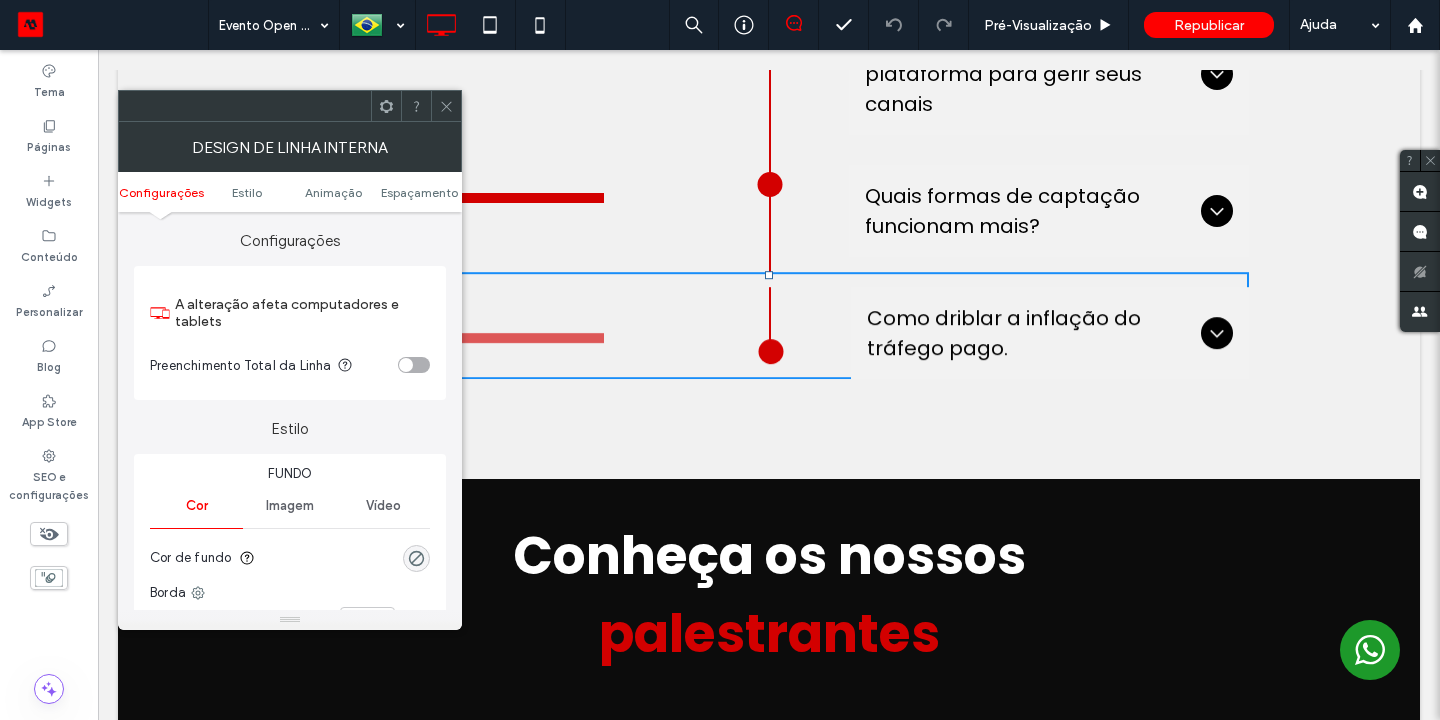 click 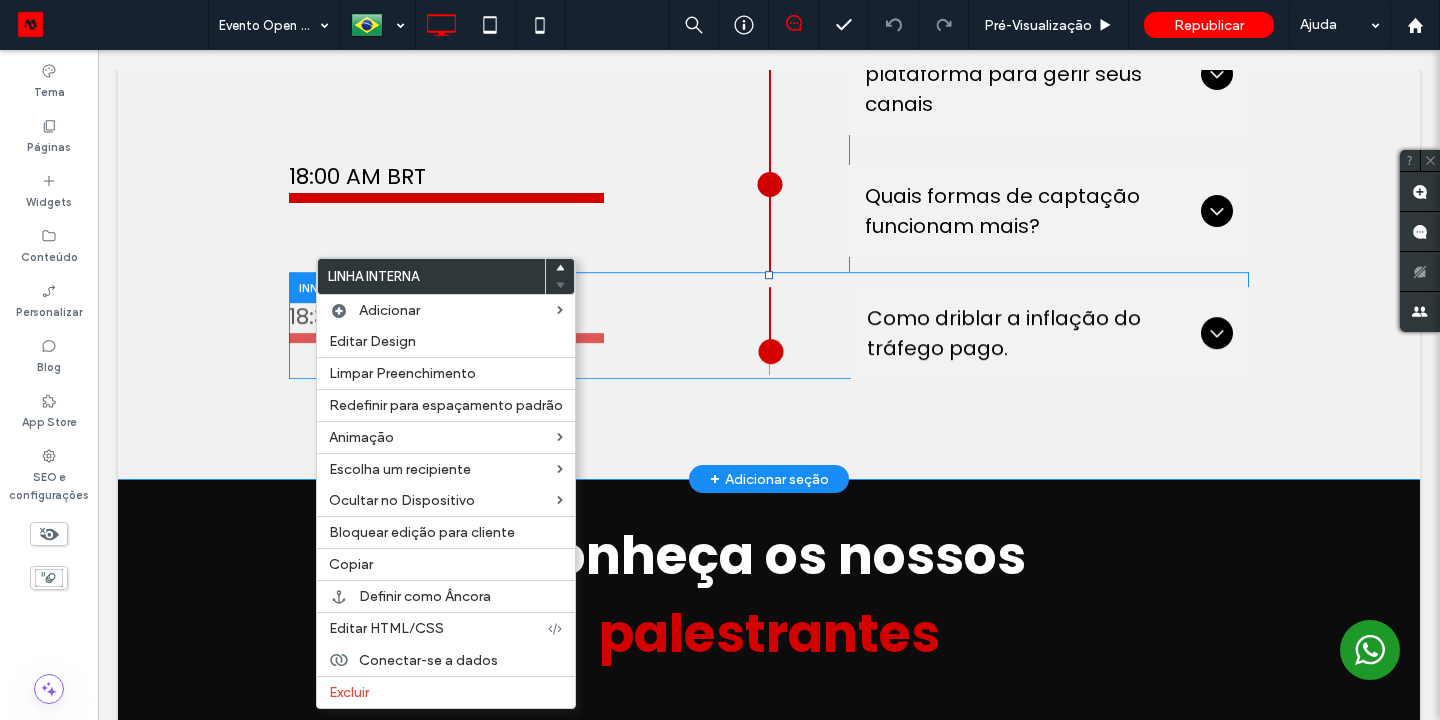 drag, startPoint x: 350, startPoint y: 274, endPoint x: 314, endPoint y: 277, distance: 36.124783 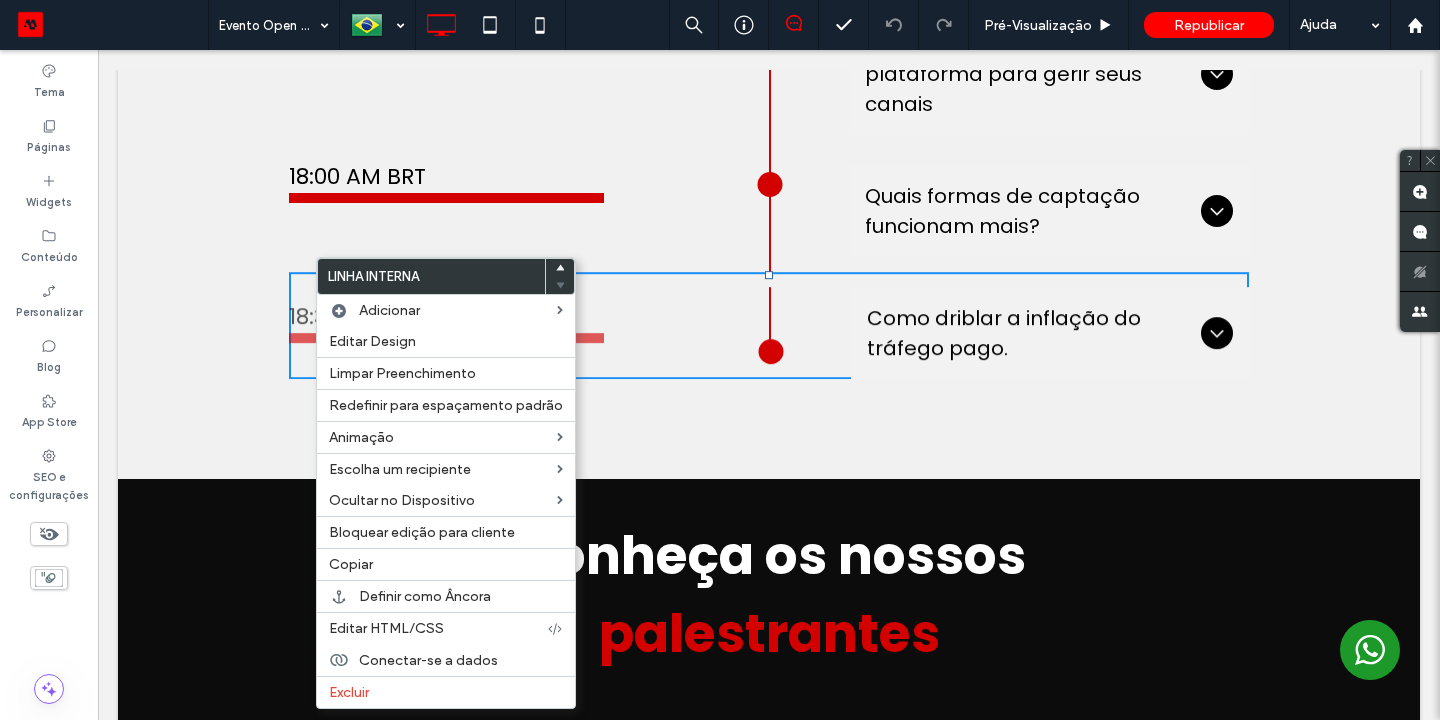 click on "Adicionar" at bounding box center (458, 310) 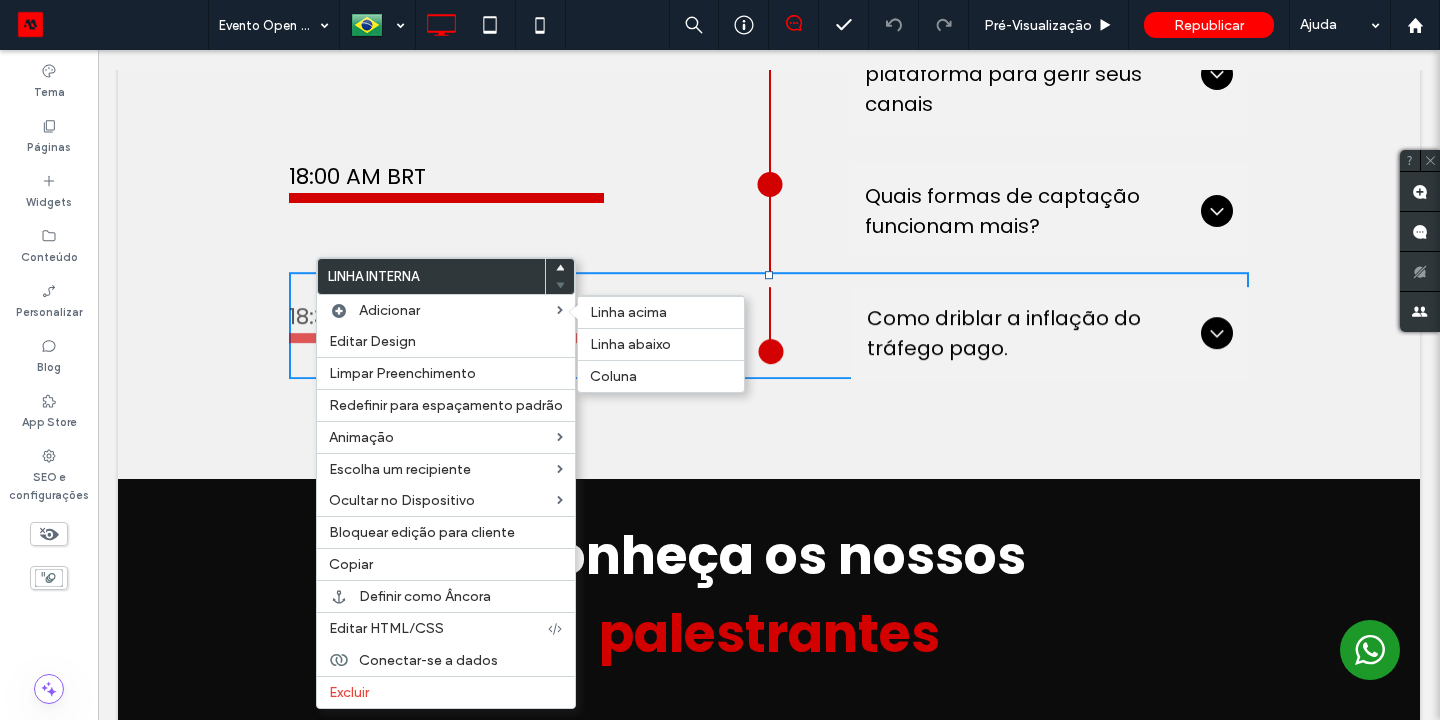 click on "Linha abaixo" at bounding box center [630, 344] 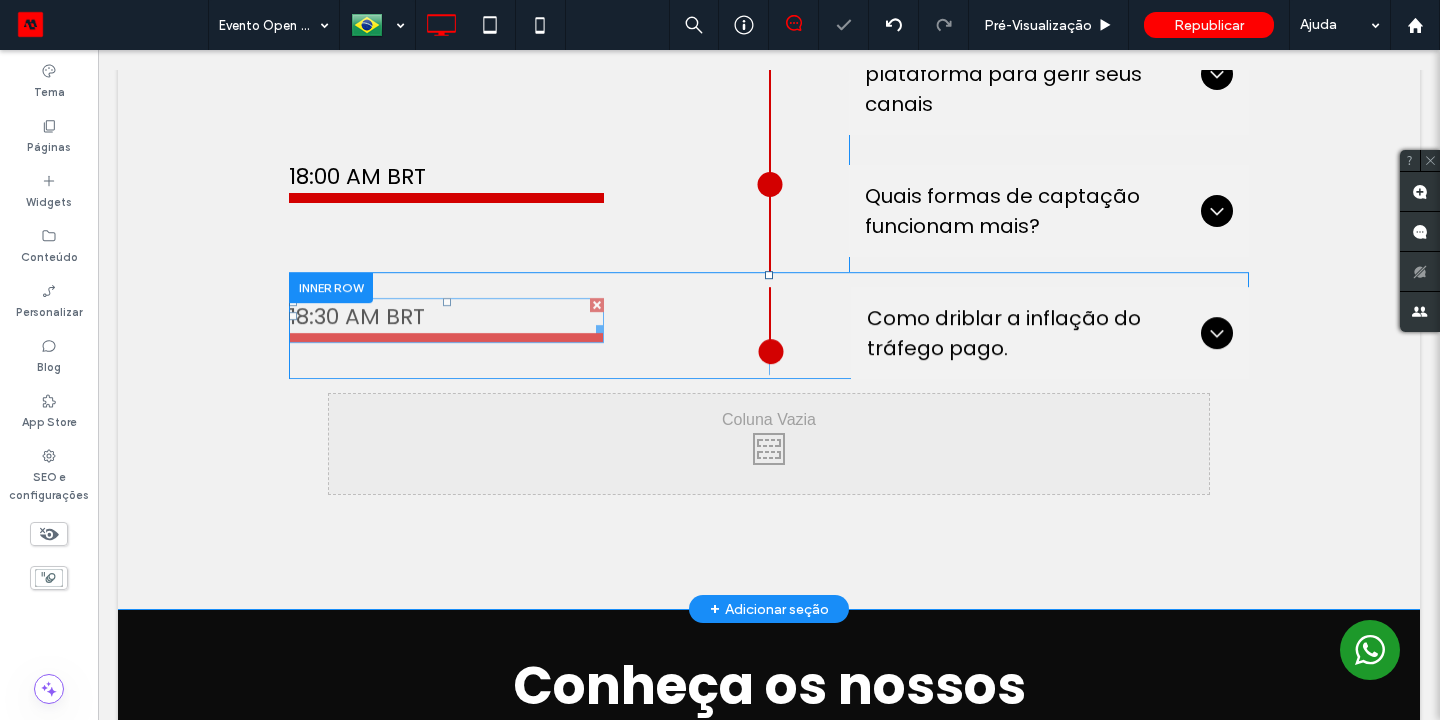 click on "18:30 AM BRT" at bounding box center (446, 316) 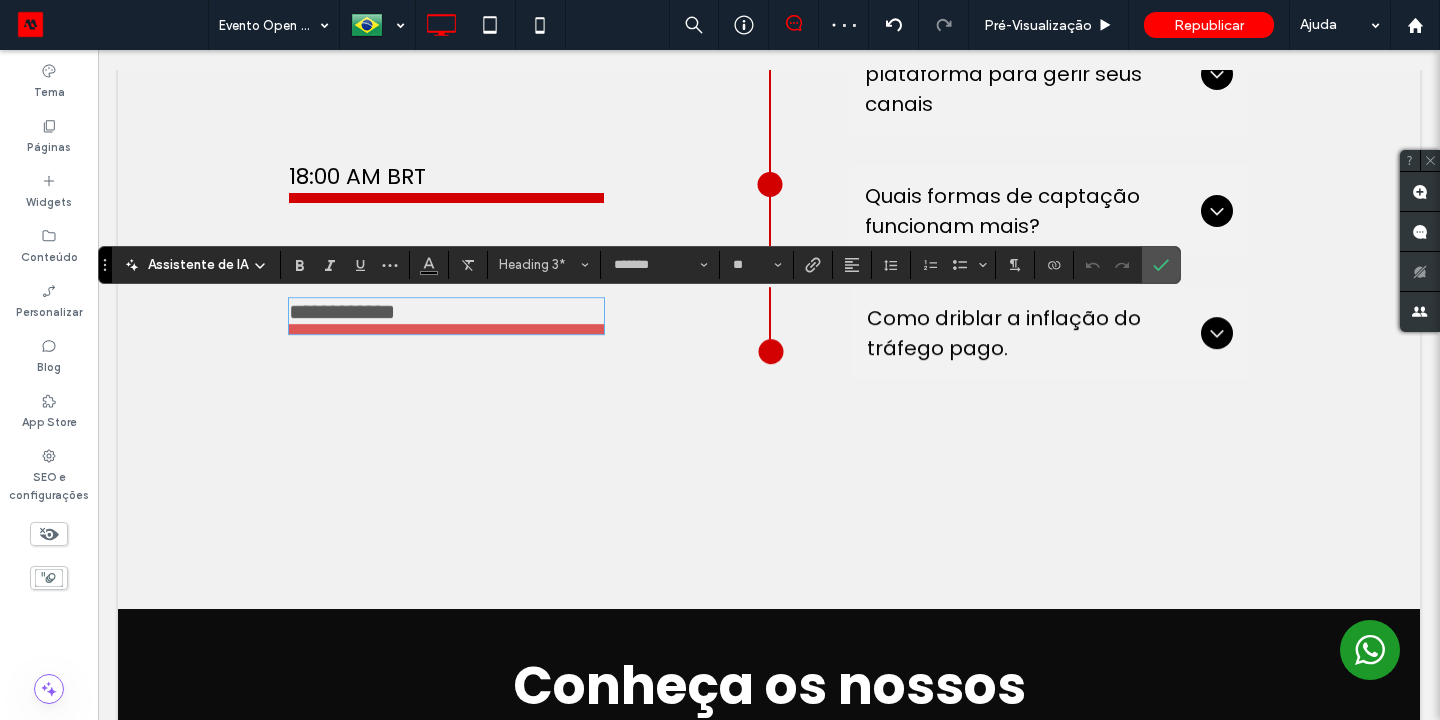drag, startPoint x: 314, startPoint y: 277, endPoint x: 701, endPoint y: 364, distance: 396.65854 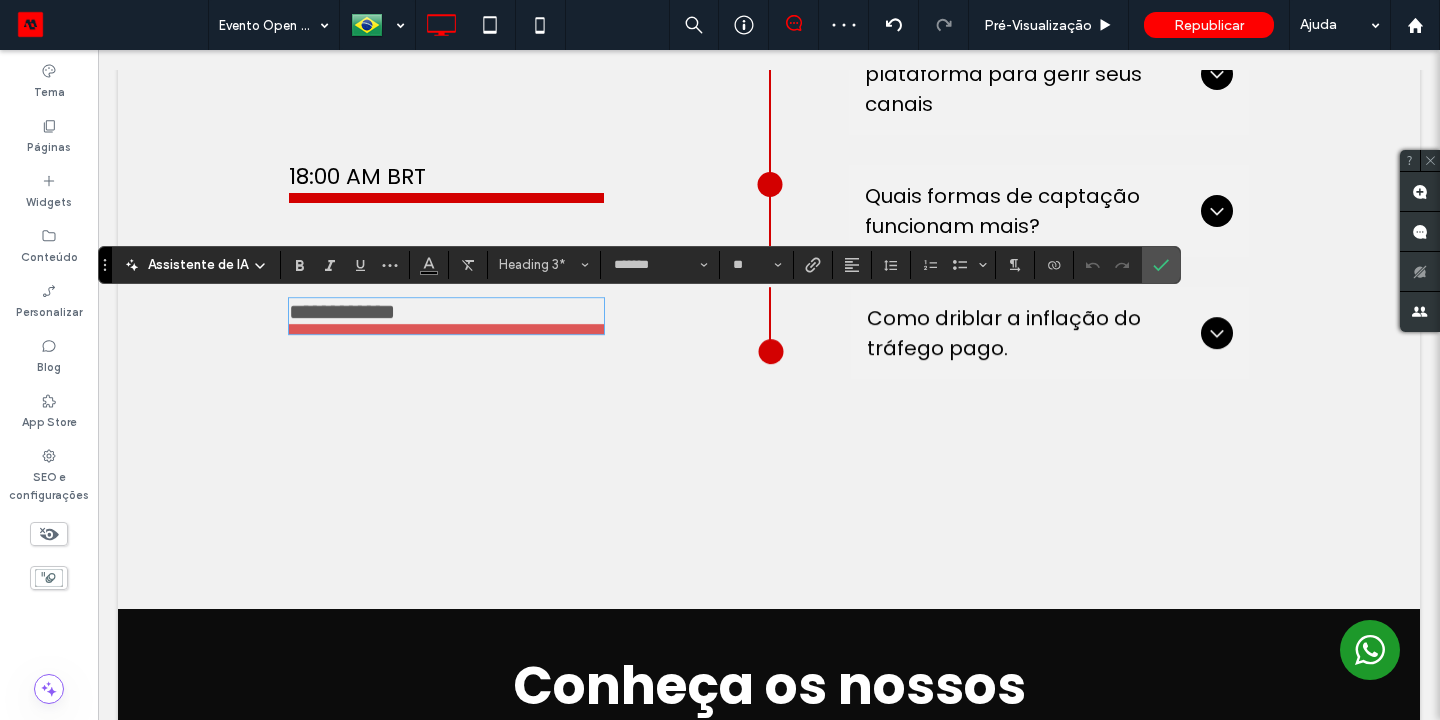 click on "**********" at bounding box center [529, 336] 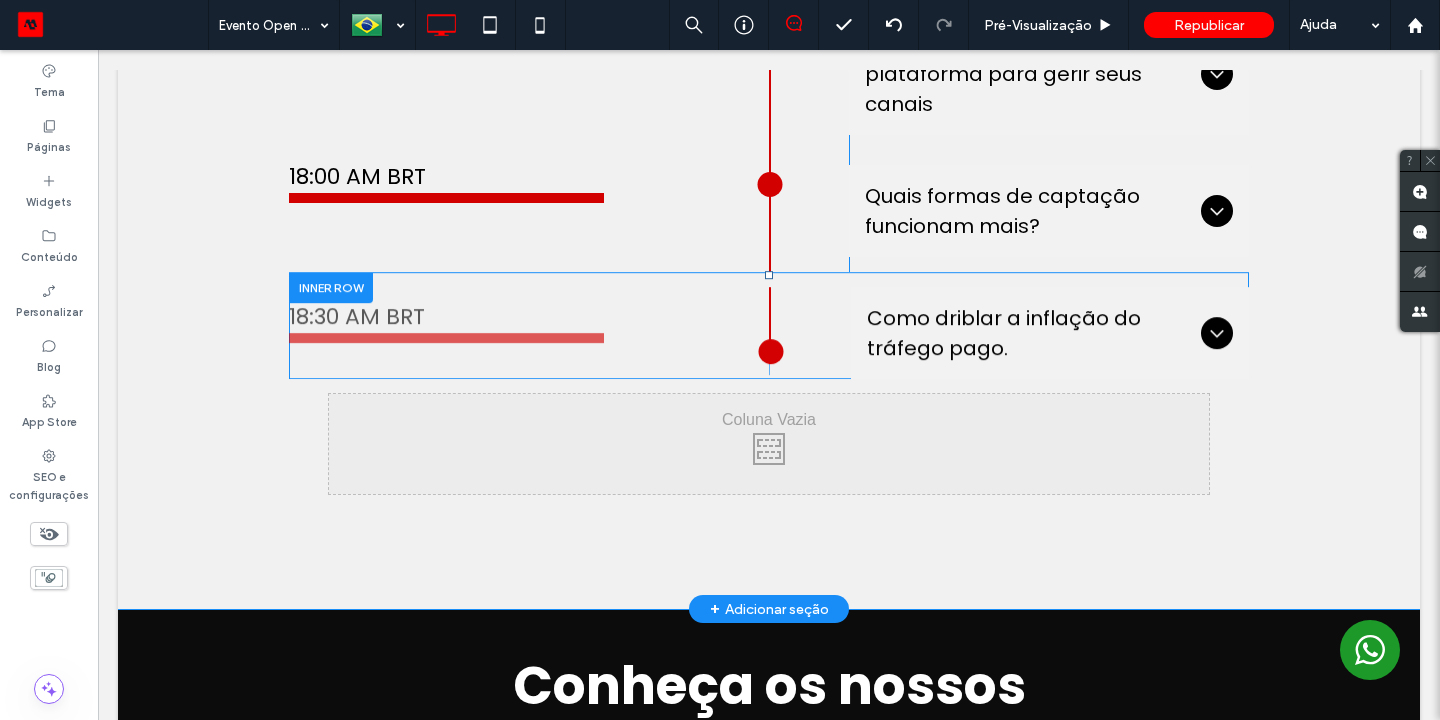 click on "18:30 AM BRT
Sorteio Inscreva-se e concorra a um site MotorLeads por um ano!   Title or Question Describe the item or answer the question so that site visitors who are interested get more information. You can emphasize this text with bullets, italics or bold, and add links. Button Button
Click To Paste" at bounding box center [529, 336] 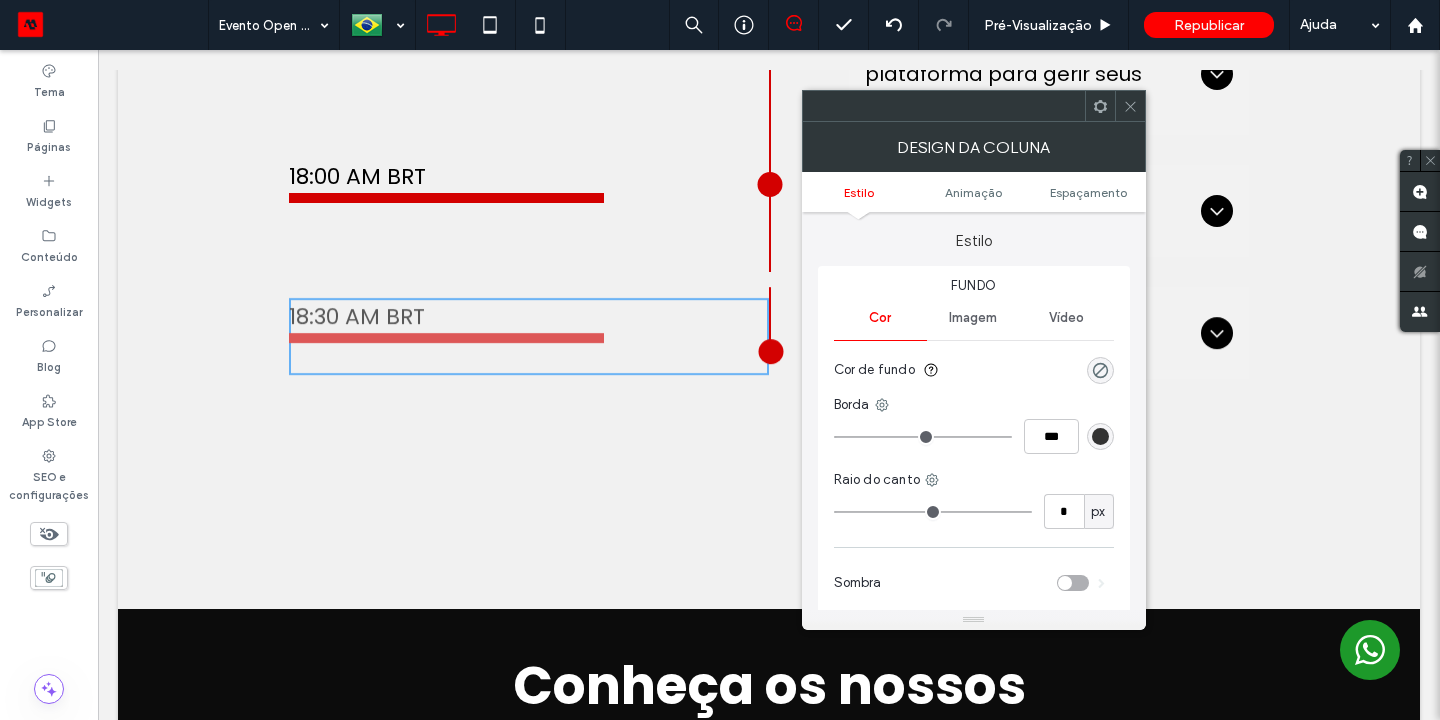 click at bounding box center (1130, 106) 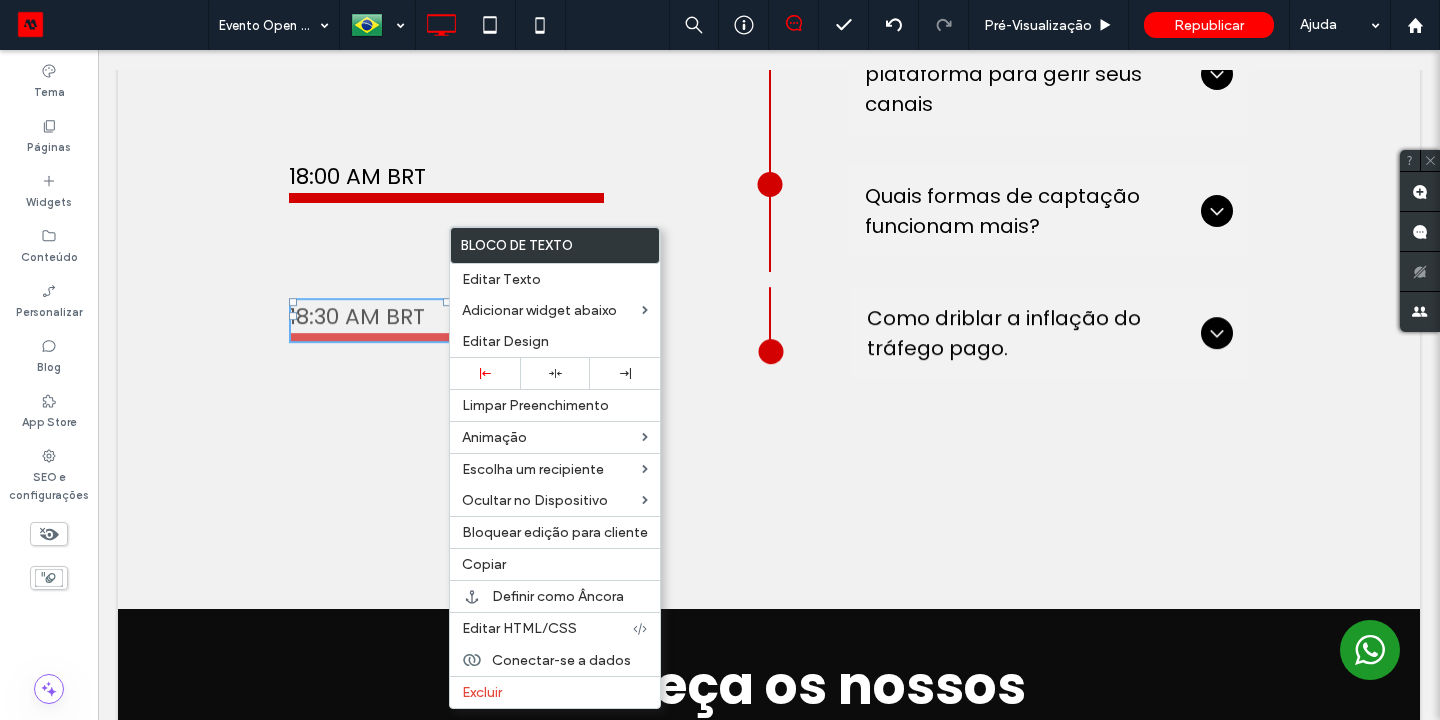 click on "Click To Paste     Click To Paste" at bounding box center (769, 444) 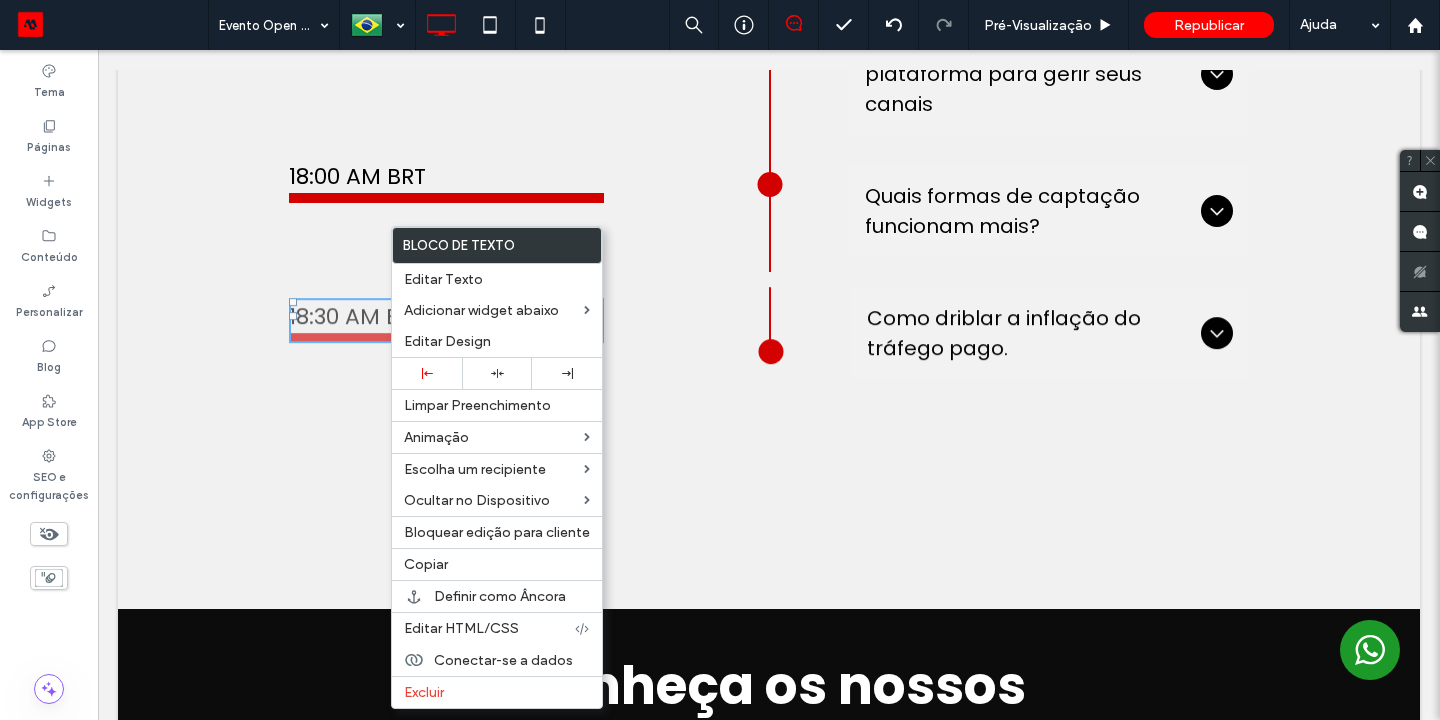 click on "Editar Design" at bounding box center [447, 341] 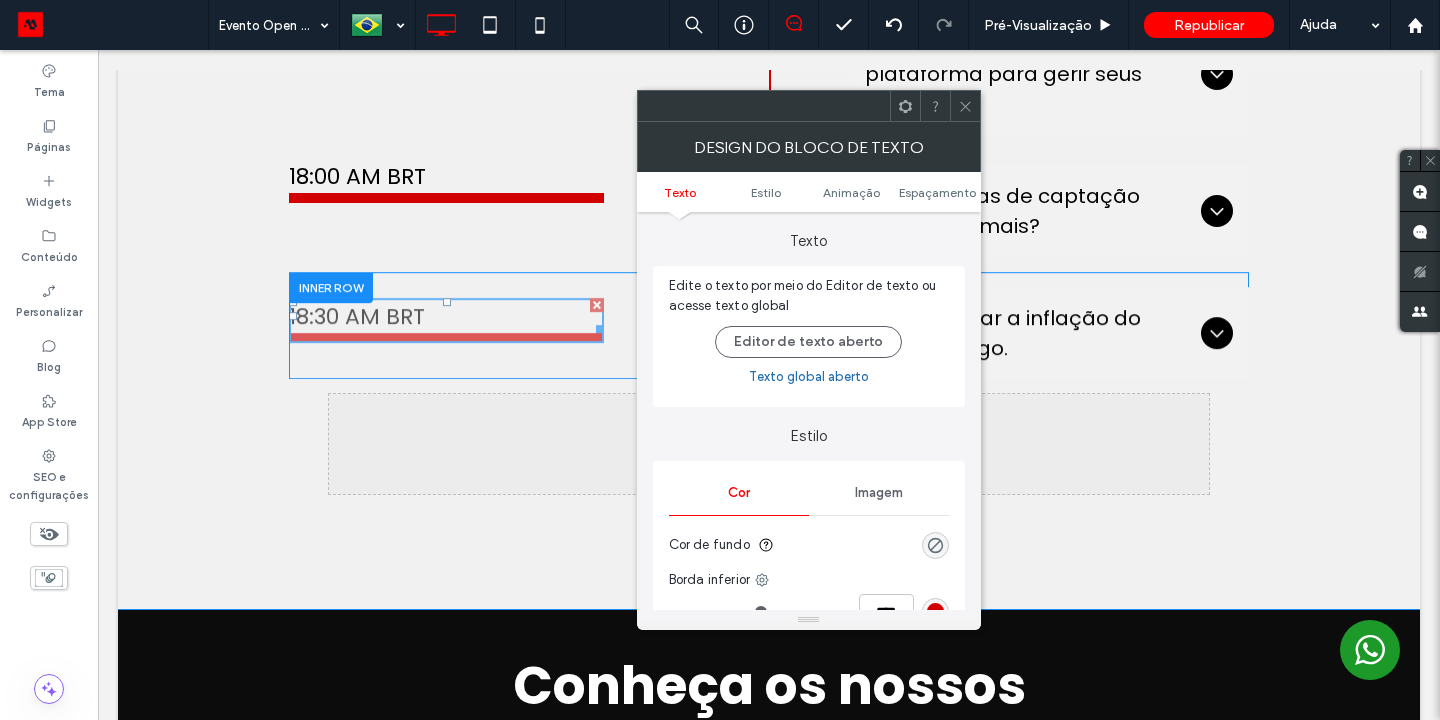 click at bounding box center [965, 106] 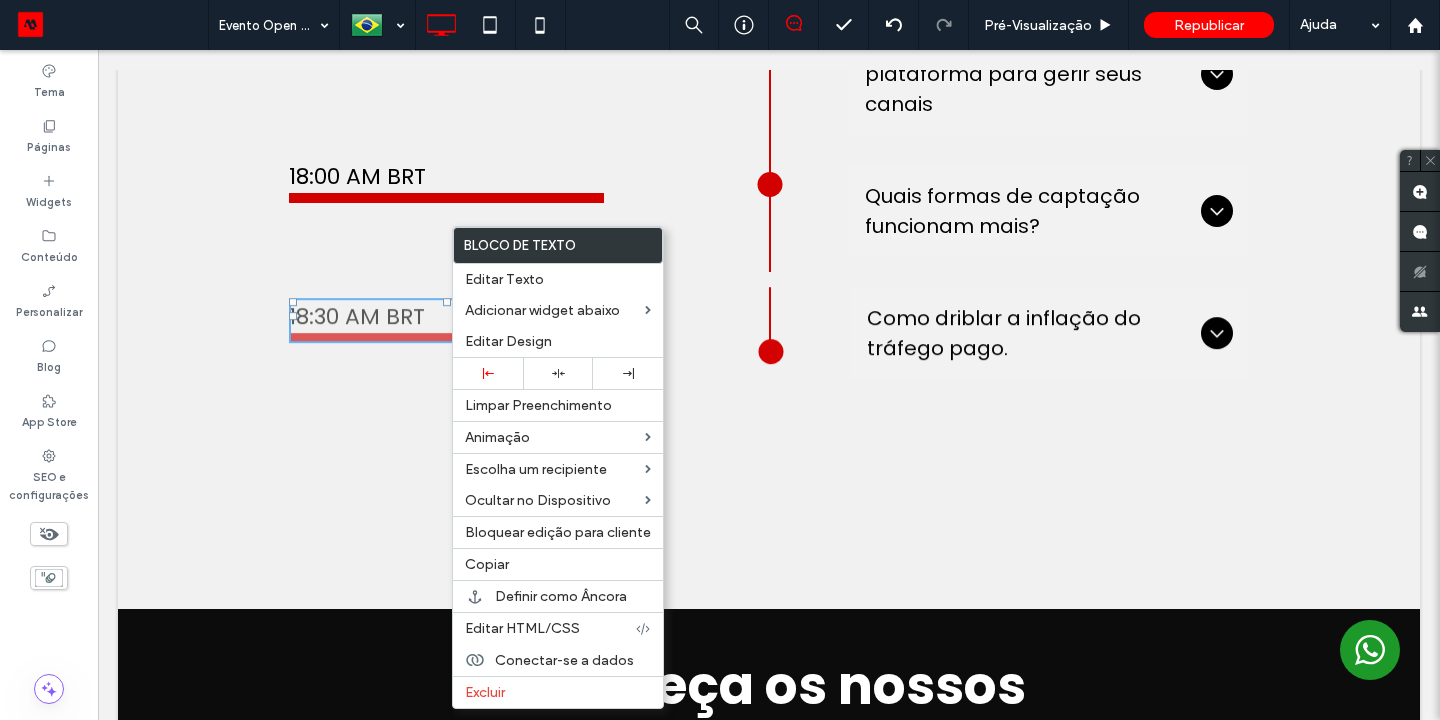 click on "Como driblar a inflação do tráfego pago." at bounding box center [1030, 333] 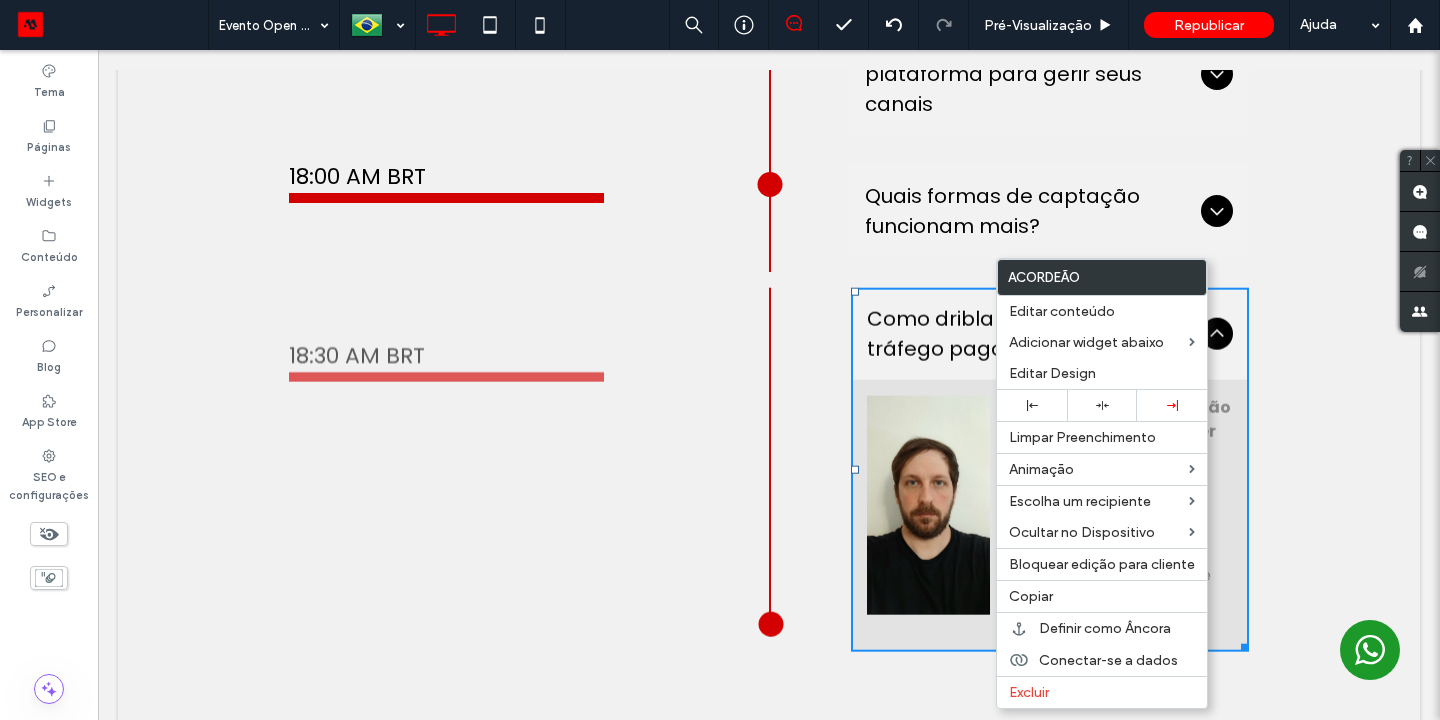 drag, startPoint x: 701, startPoint y: 364, endPoint x: 931, endPoint y: 383, distance: 230.78345 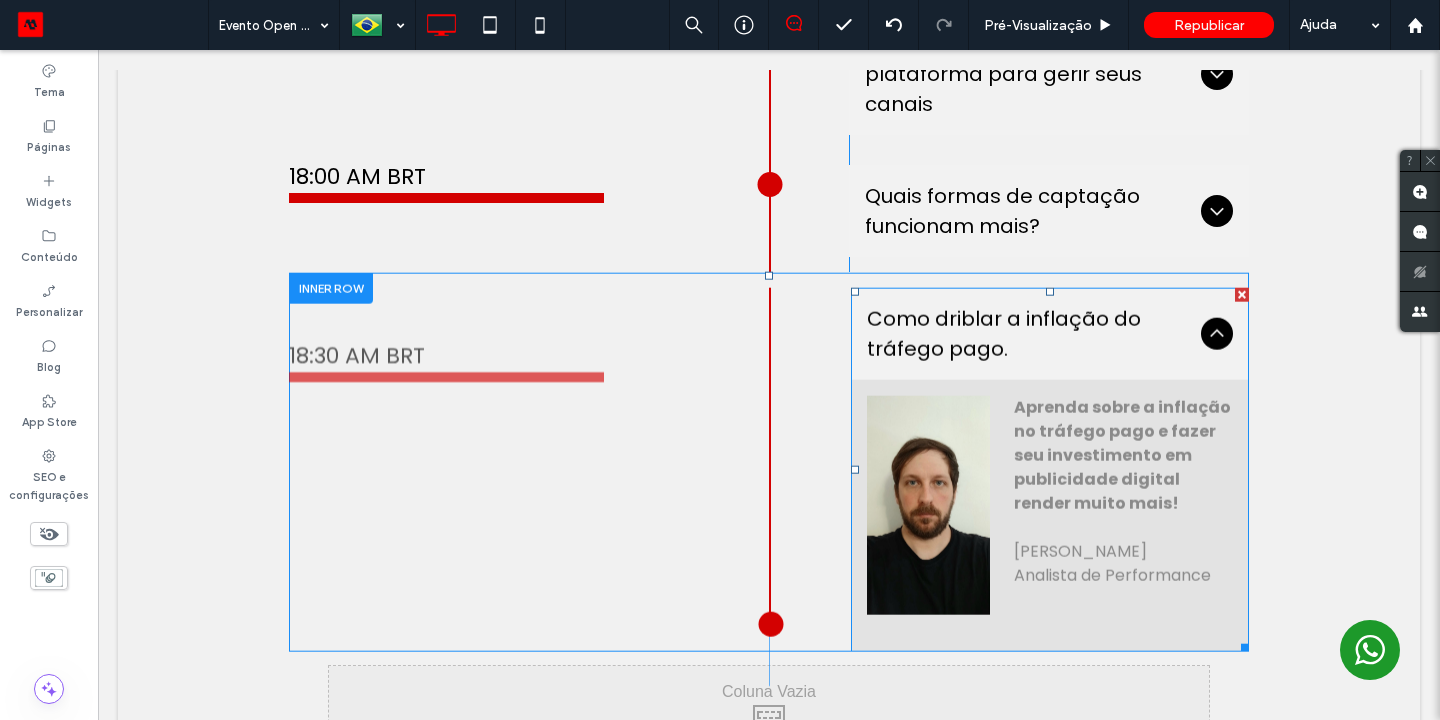 click on "Como driblar a inflação do tráfego pago." at bounding box center (1030, 334) 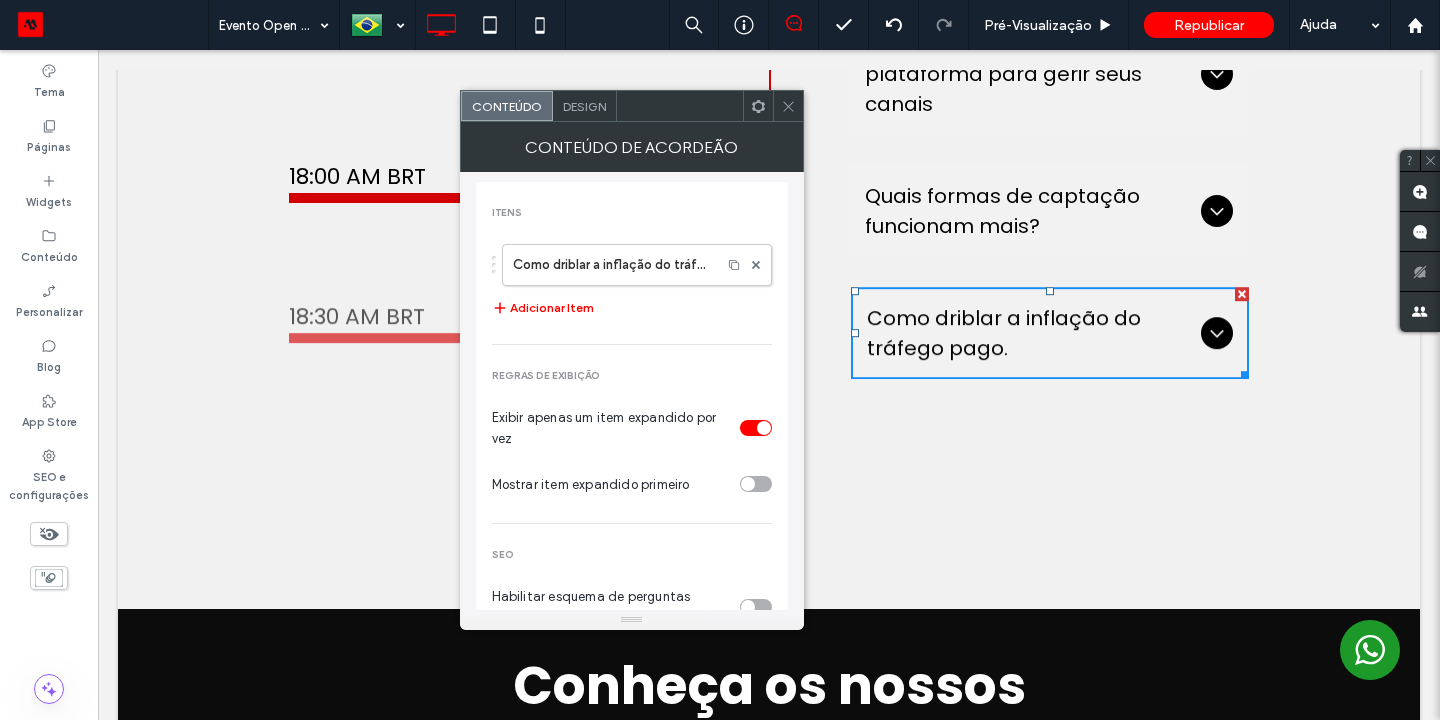 click on "Como driblar a inflação do tráfego pago." at bounding box center (1030, 333) 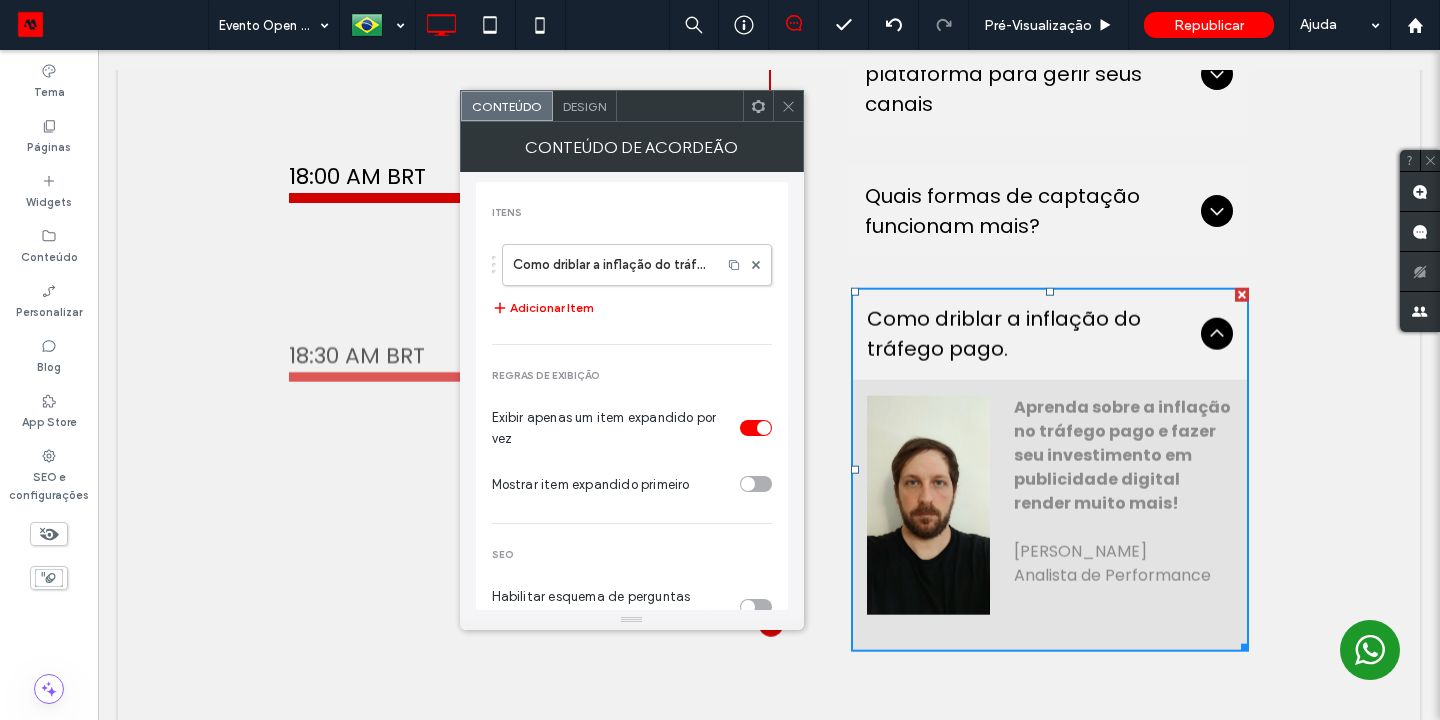 click at bounding box center (788, 106) 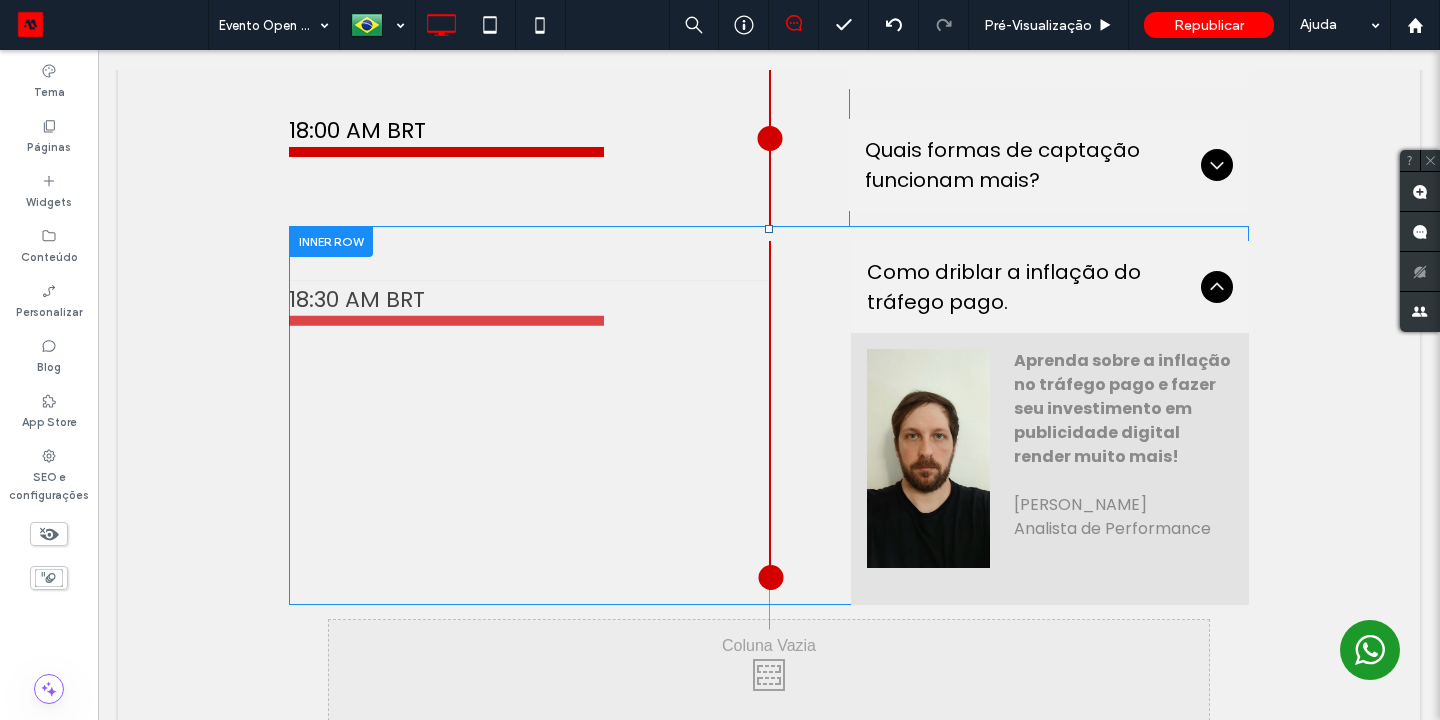 scroll, scrollTop: 2047, scrollLeft: 0, axis: vertical 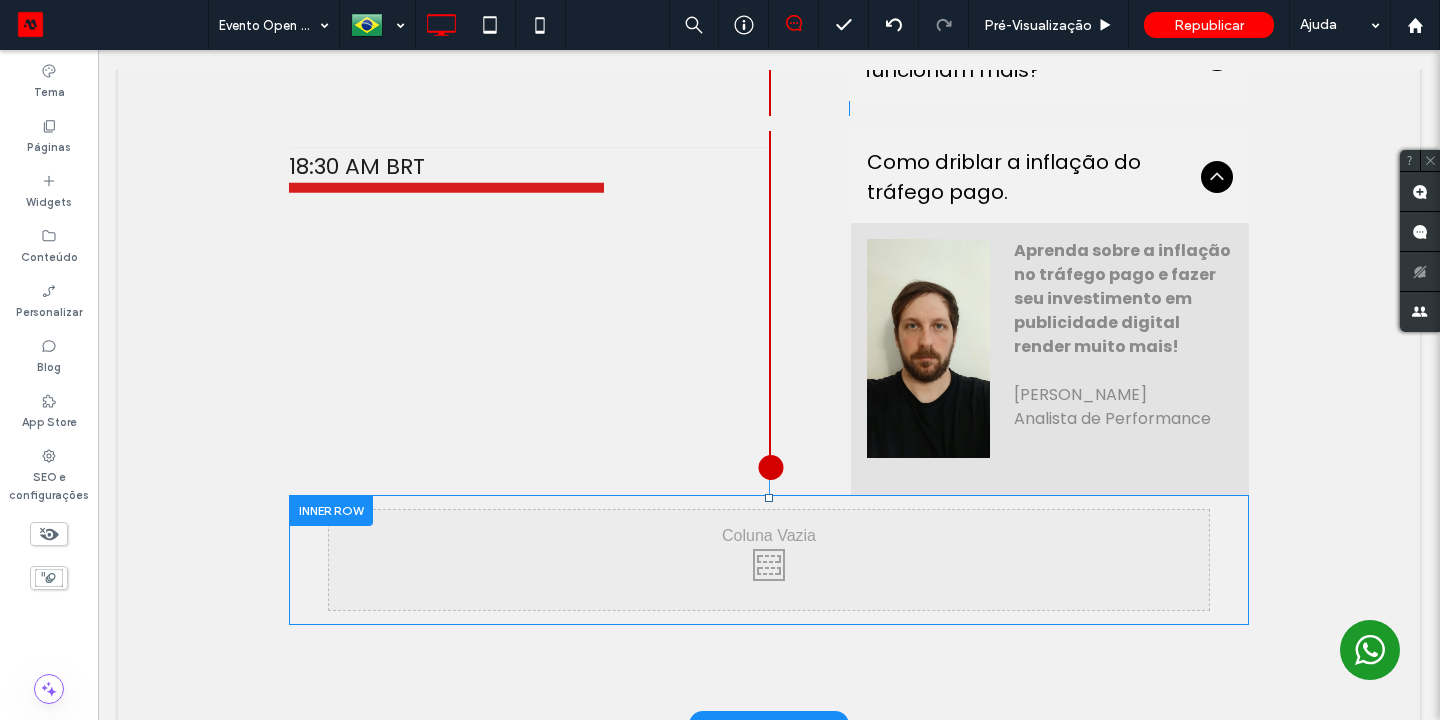 drag, startPoint x: 931, startPoint y: 383, endPoint x: 779, endPoint y: 592, distance: 258.42795 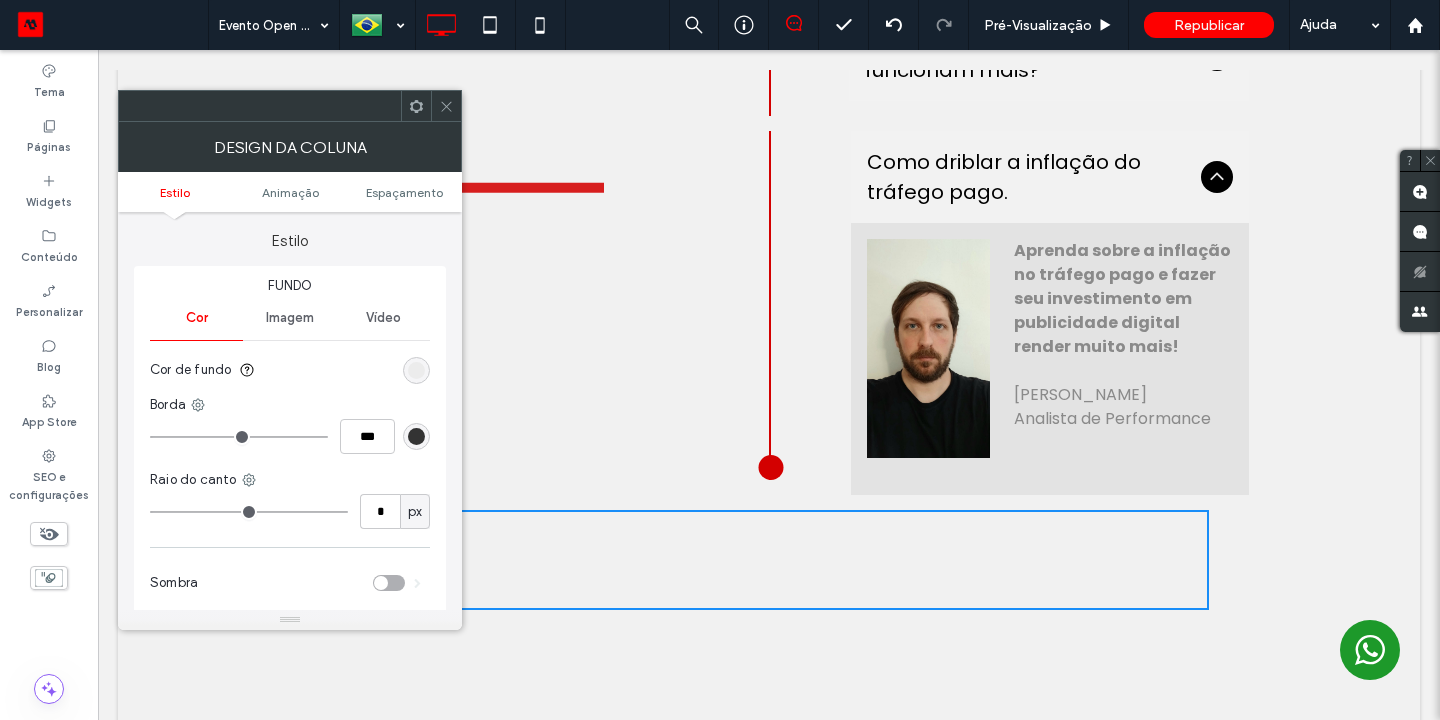 click 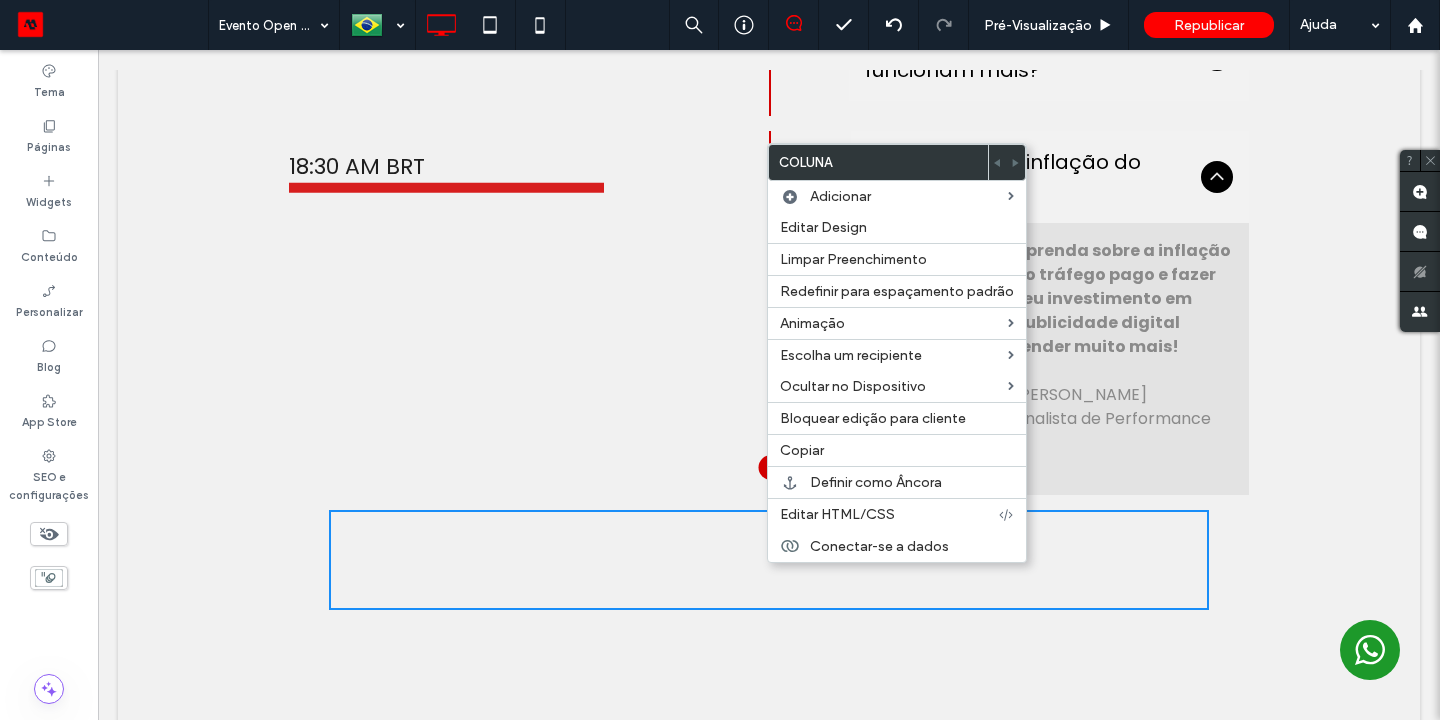 drag, startPoint x: 765, startPoint y: 564, endPoint x: 671, endPoint y: 551, distance: 94.89468 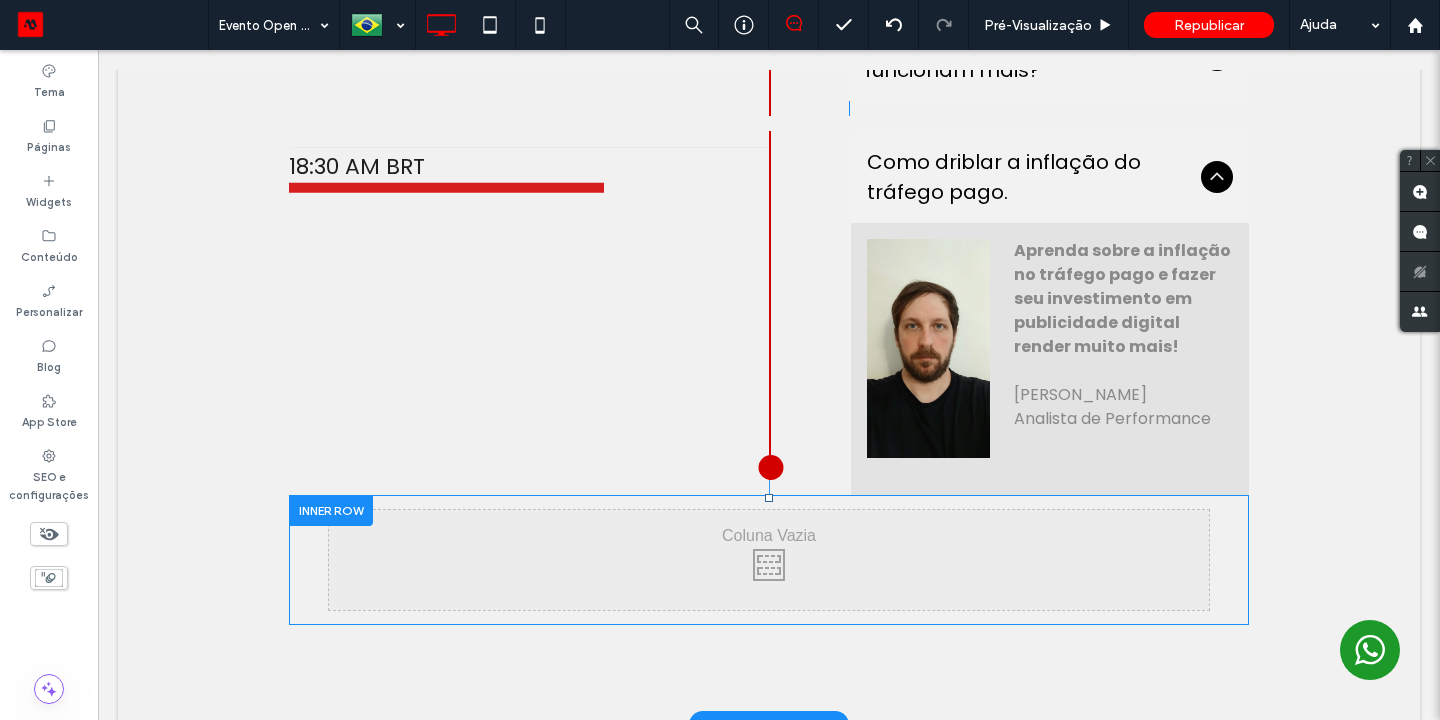 click on "18:30 AM BRT" at bounding box center (446, 166) 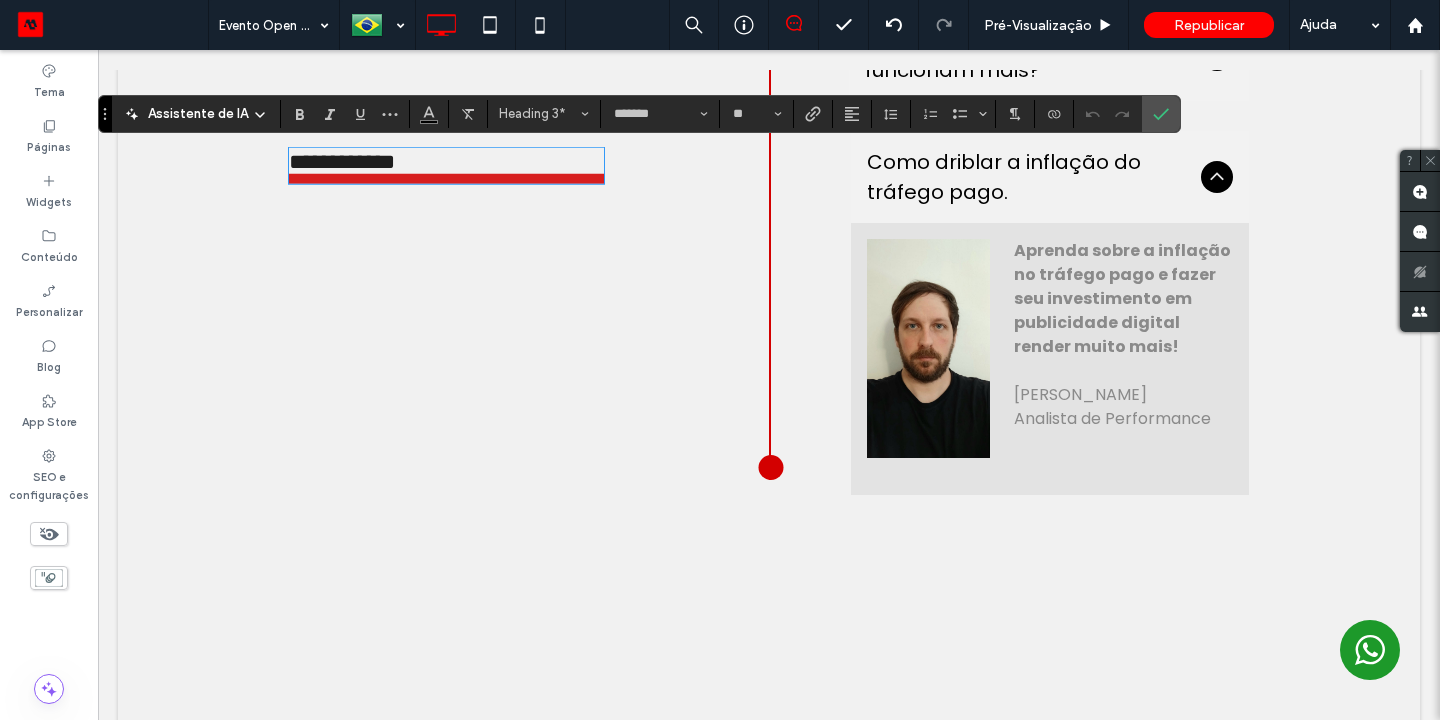 click at bounding box center (771, 467) 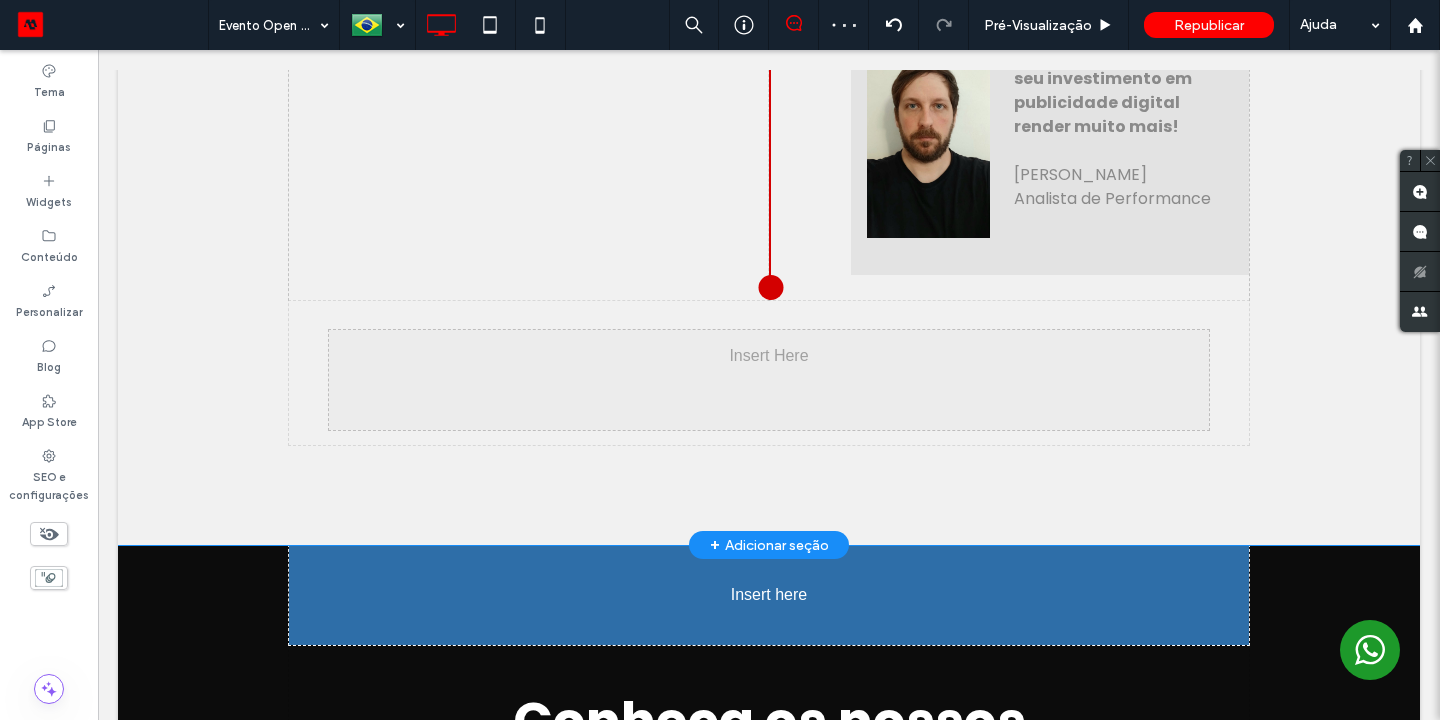 scroll, scrollTop: 2267, scrollLeft: 0, axis: vertical 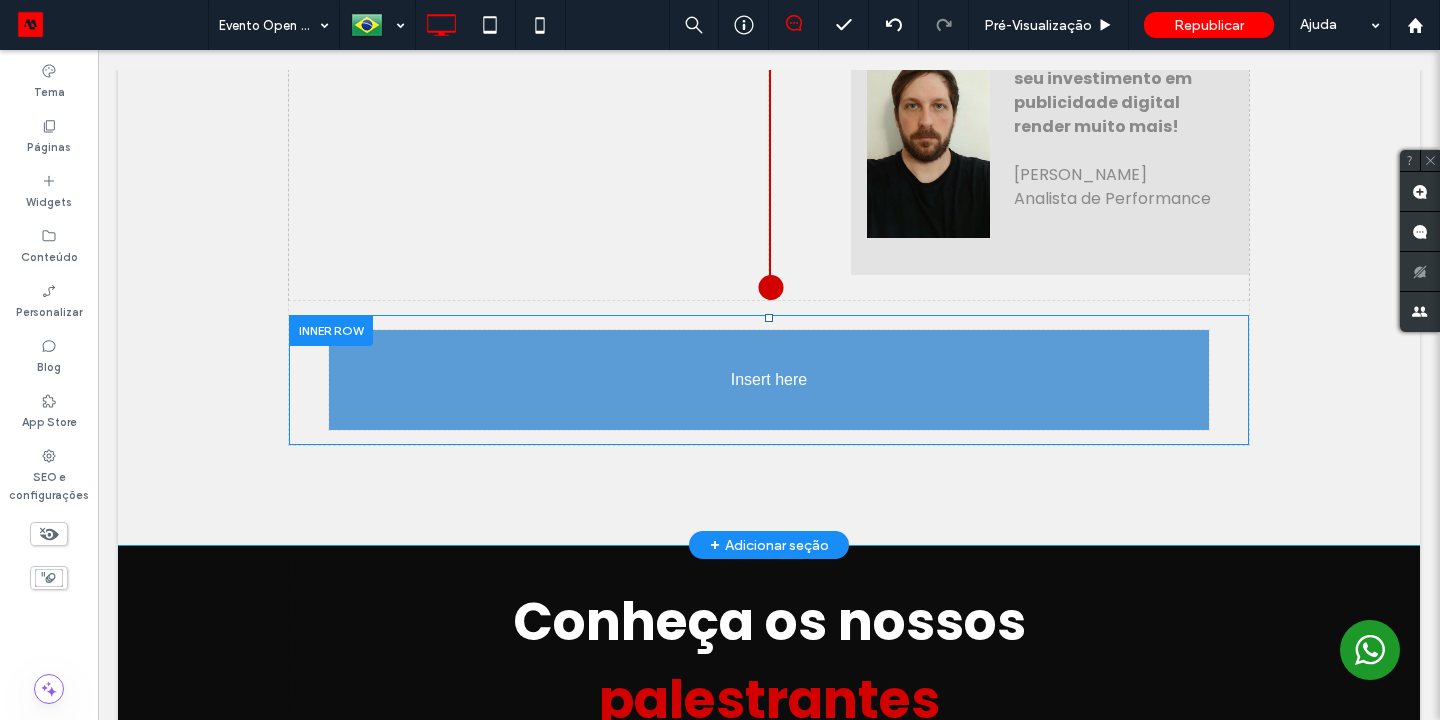 drag, startPoint x: 671, startPoint y: 551, endPoint x: 873, endPoint y: 401, distance: 251.60286 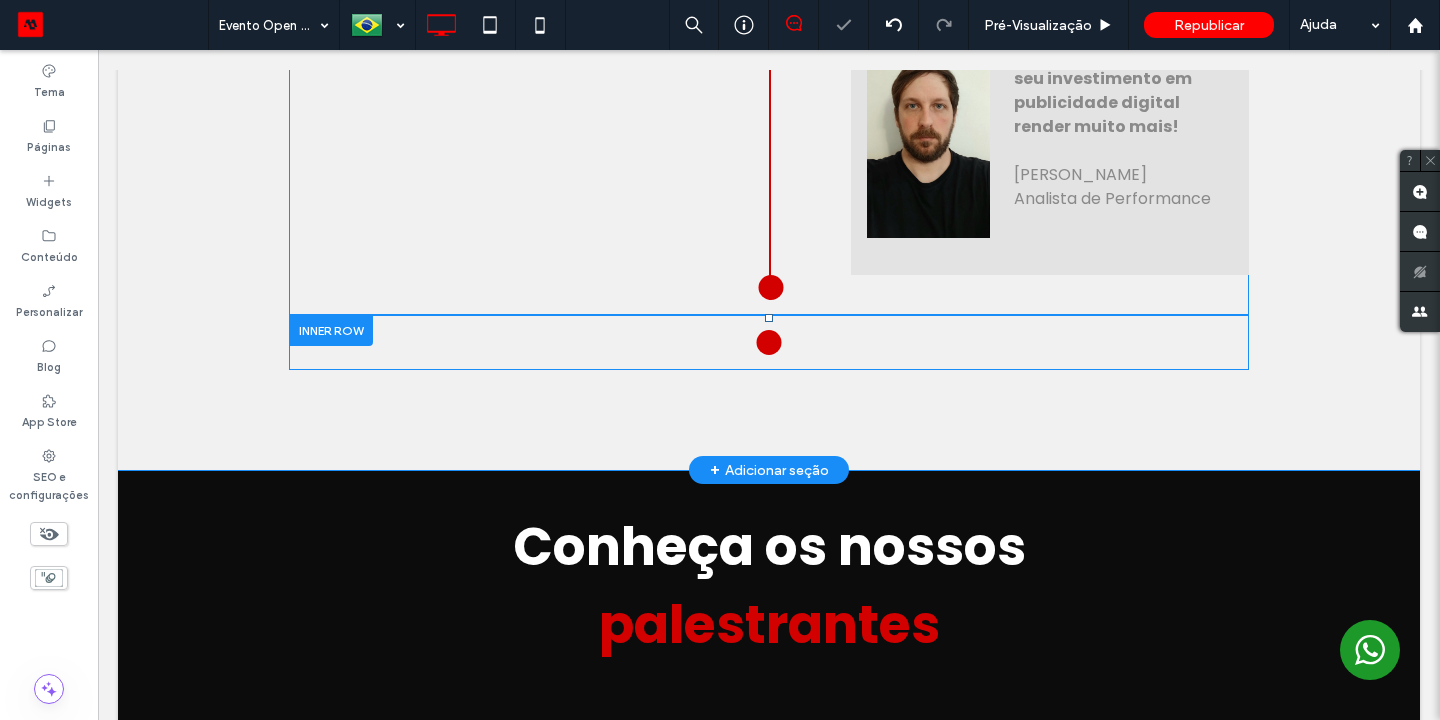 click on "Como driblar a inflação do tráfego pago. Aprenda sobre a inflação no tráfego pago e fazer seu investimento em publicidade digital render muito mais! [PERSON_NAME] Analista de Performance Title or Question Describe the item or answer the question so that site visitors who are interested get more information. You can emphasize this text with bullets, italics or bold, and add links. Button Button
Click To Paste" at bounding box center [1009, 105] 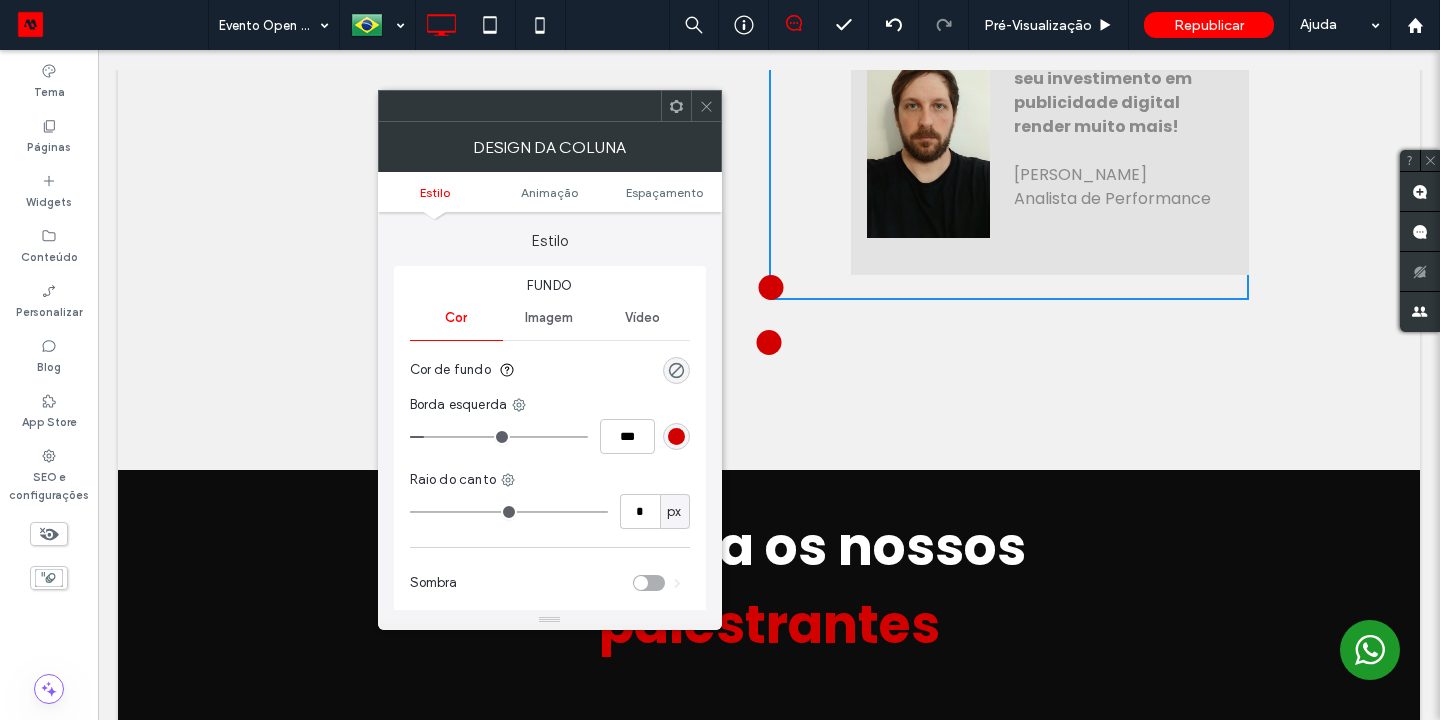 click on "Como driblar a inflação do tráfego pago. Aprenda sobre a inflação no tráfego pago e fazer seu investimento em publicidade digital render muito mais! [PERSON_NAME] Analista de Performance Title or Question Describe the item or answer the question so that site visitors who are interested get more information. You can emphasize this text with bullets, italics or bold, and add links. Button Button
Click To Paste" at bounding box center [1009, 105] 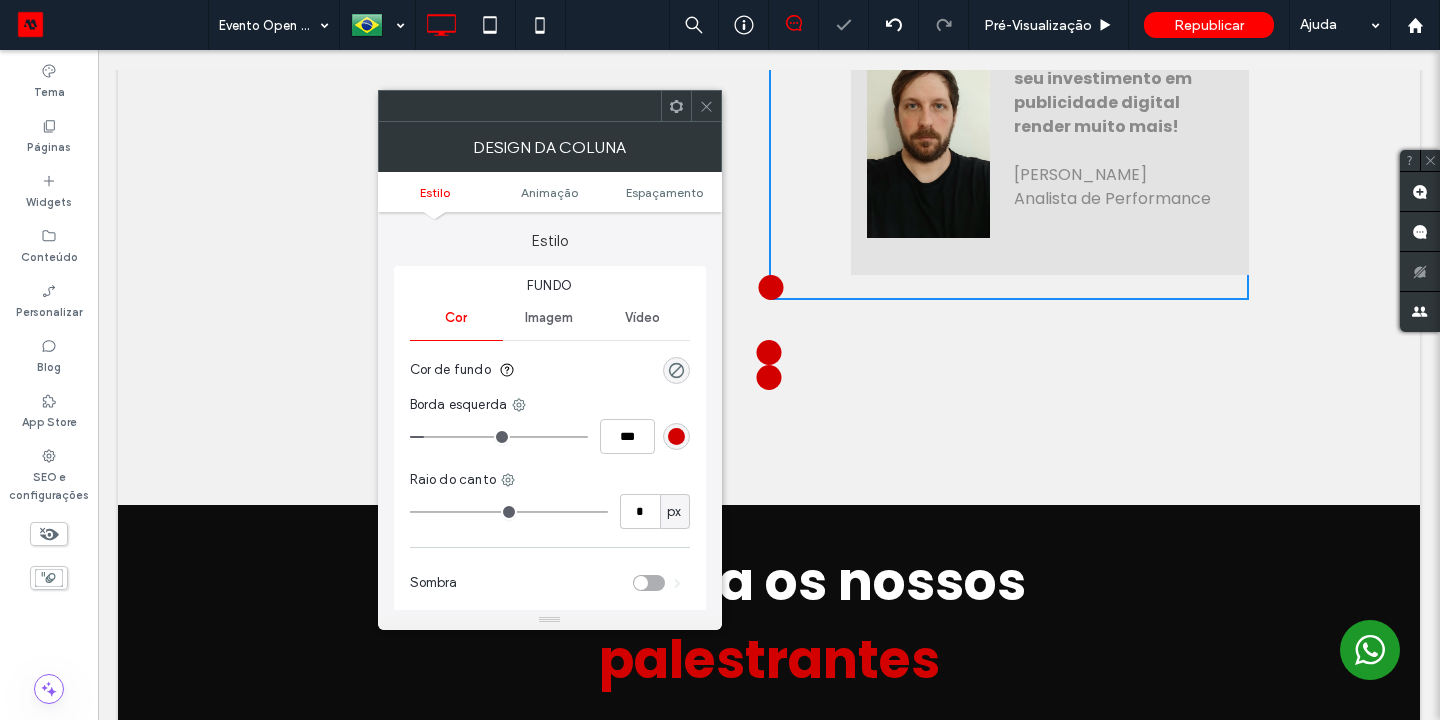 click at bounding box center (769, 352) 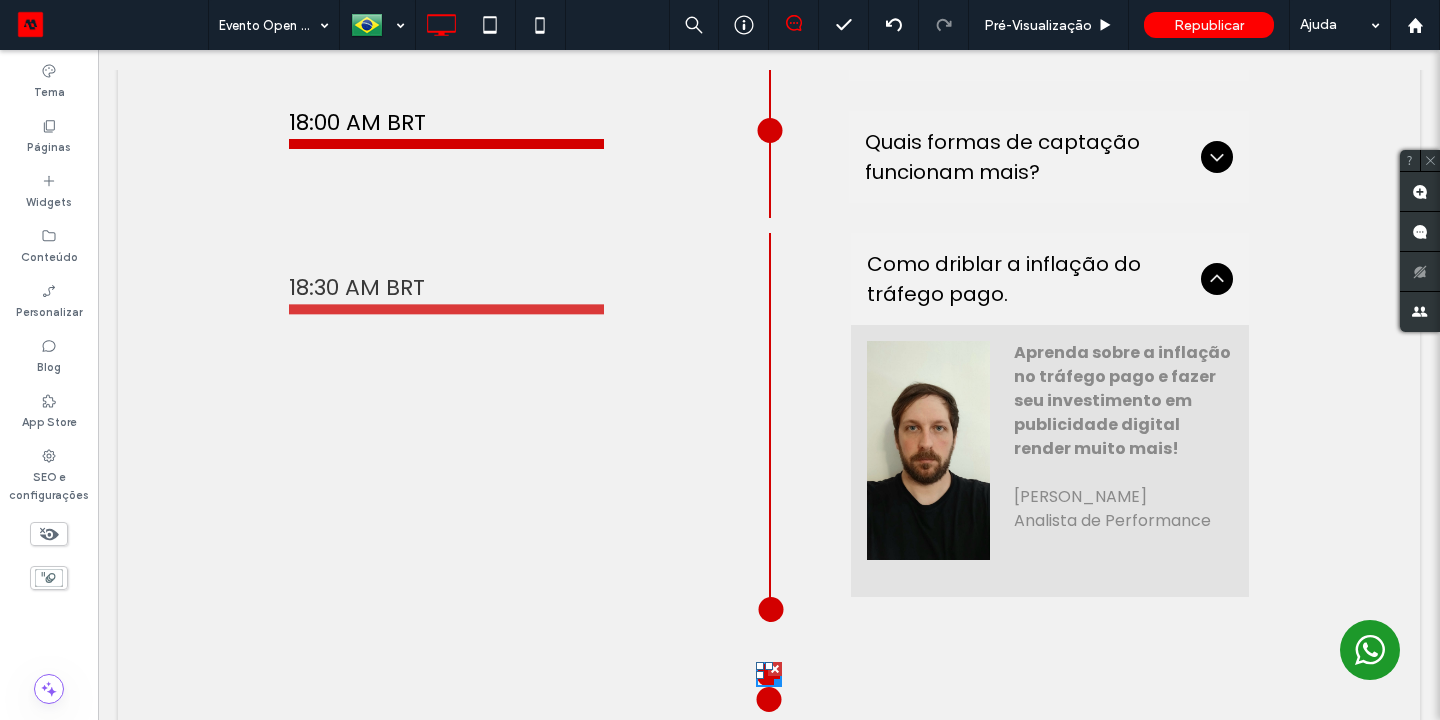 scroll, scrollTop: 1944, scrollLeft: 0, axis: vertical 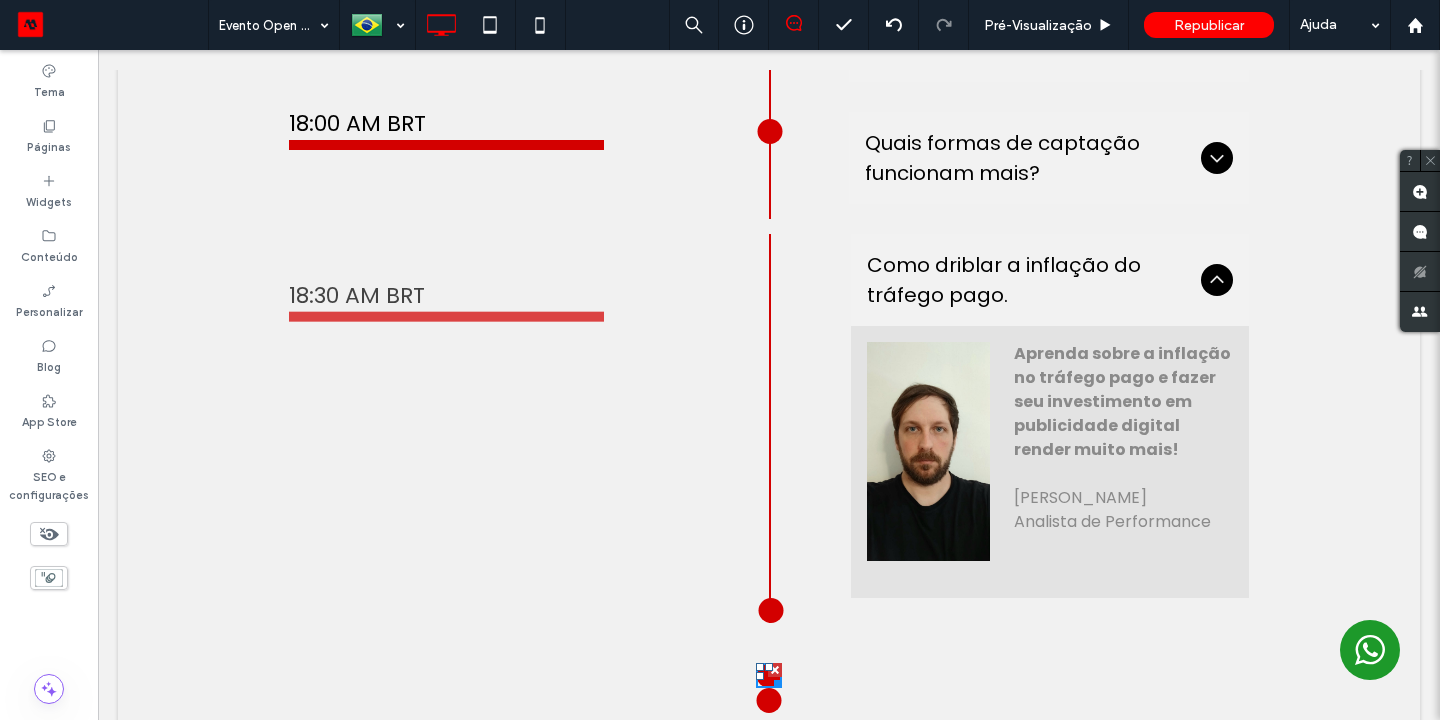 click at bounding box center (769, 700) 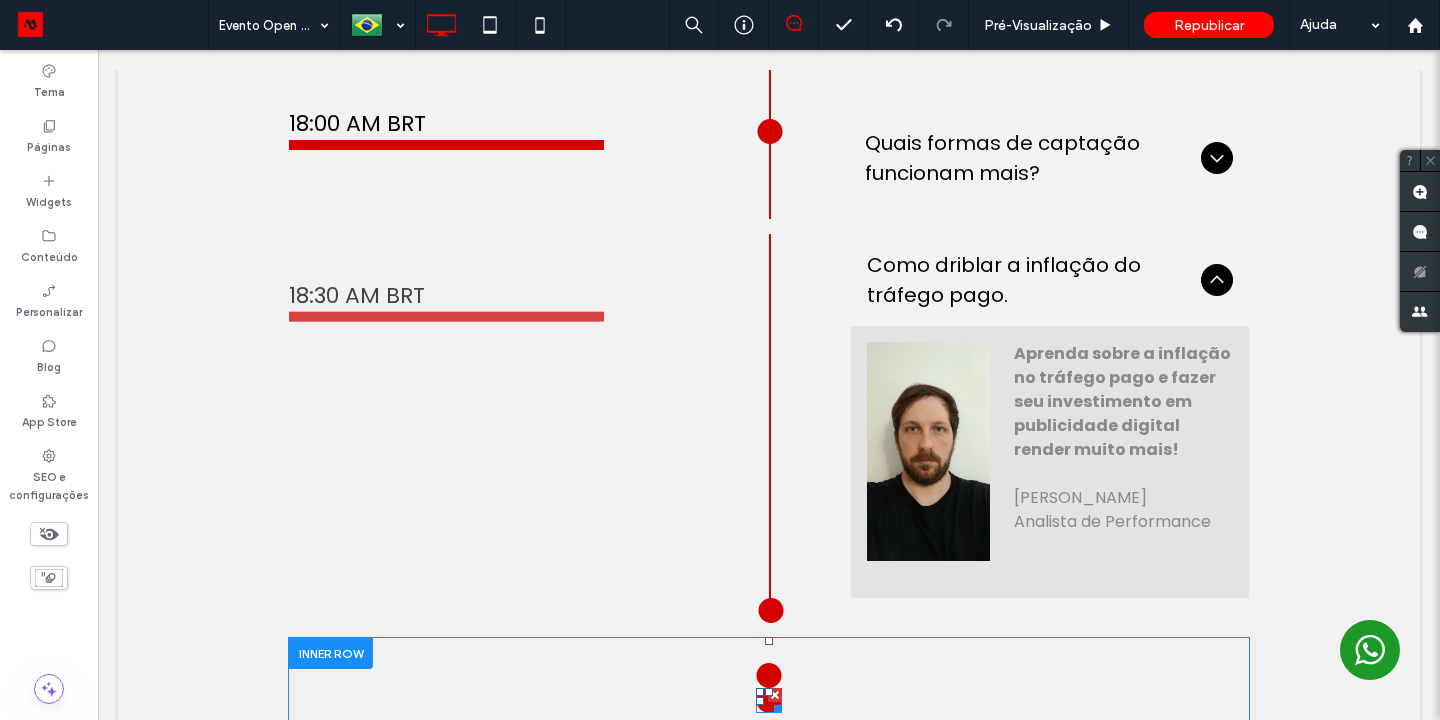 drag, startPoint x: 763, startPoint y: 251, endPoint x: 819, endPoint y: 682, distance: 434.62283 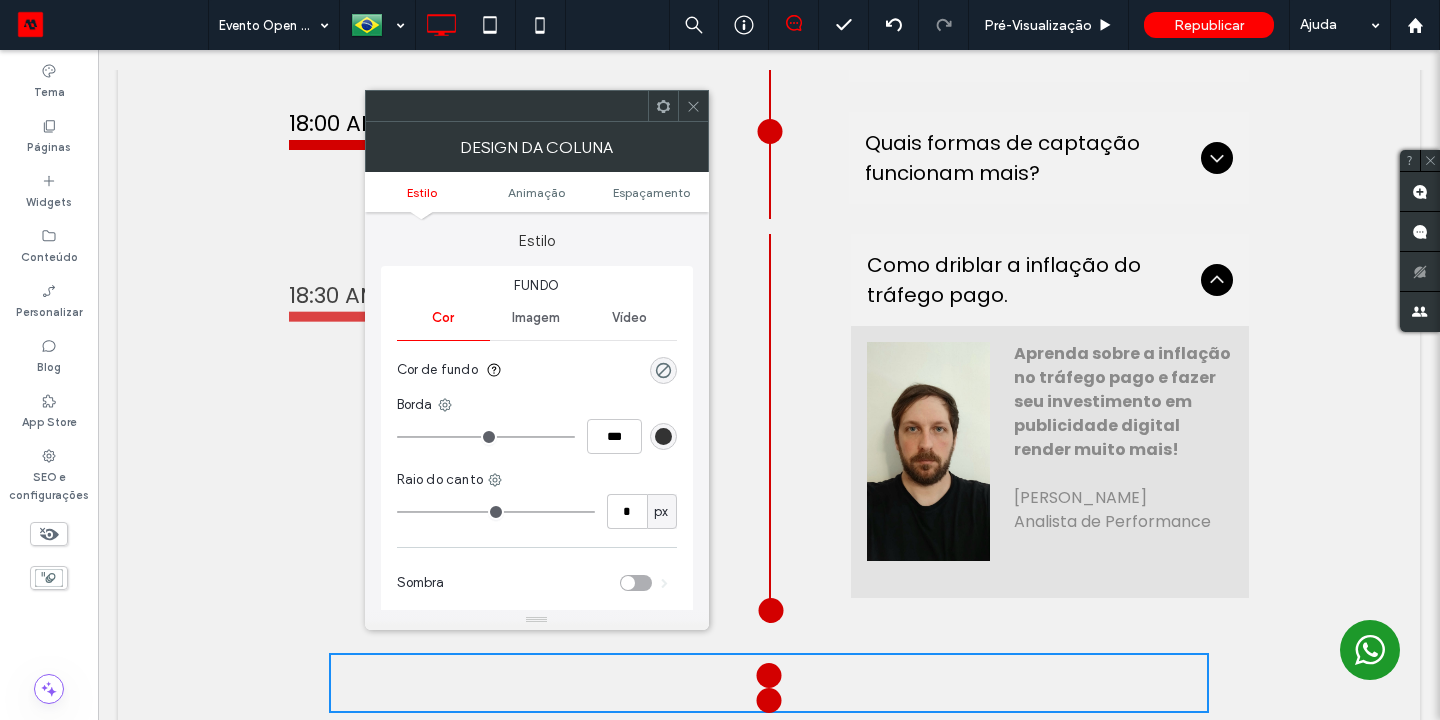 click at bounding box center (769, 675) 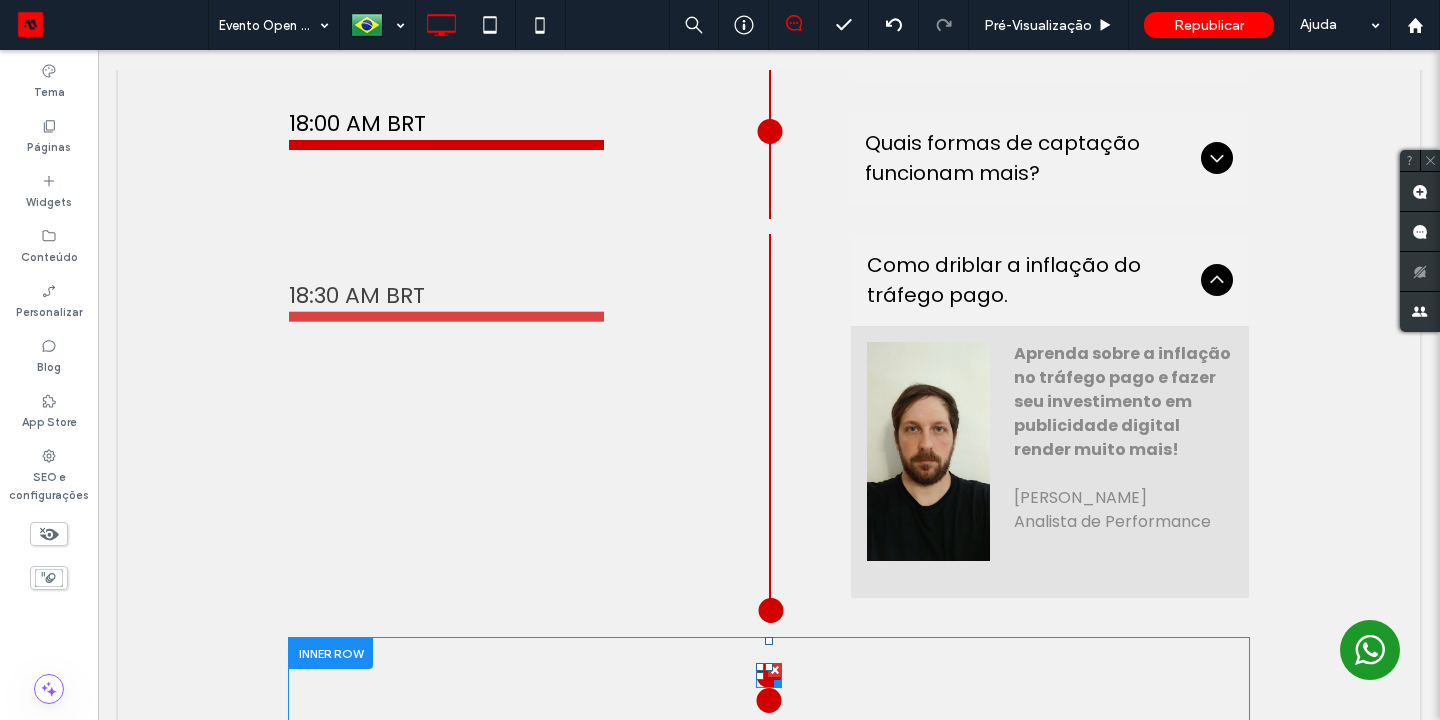 click at bounding box center [769, 675] 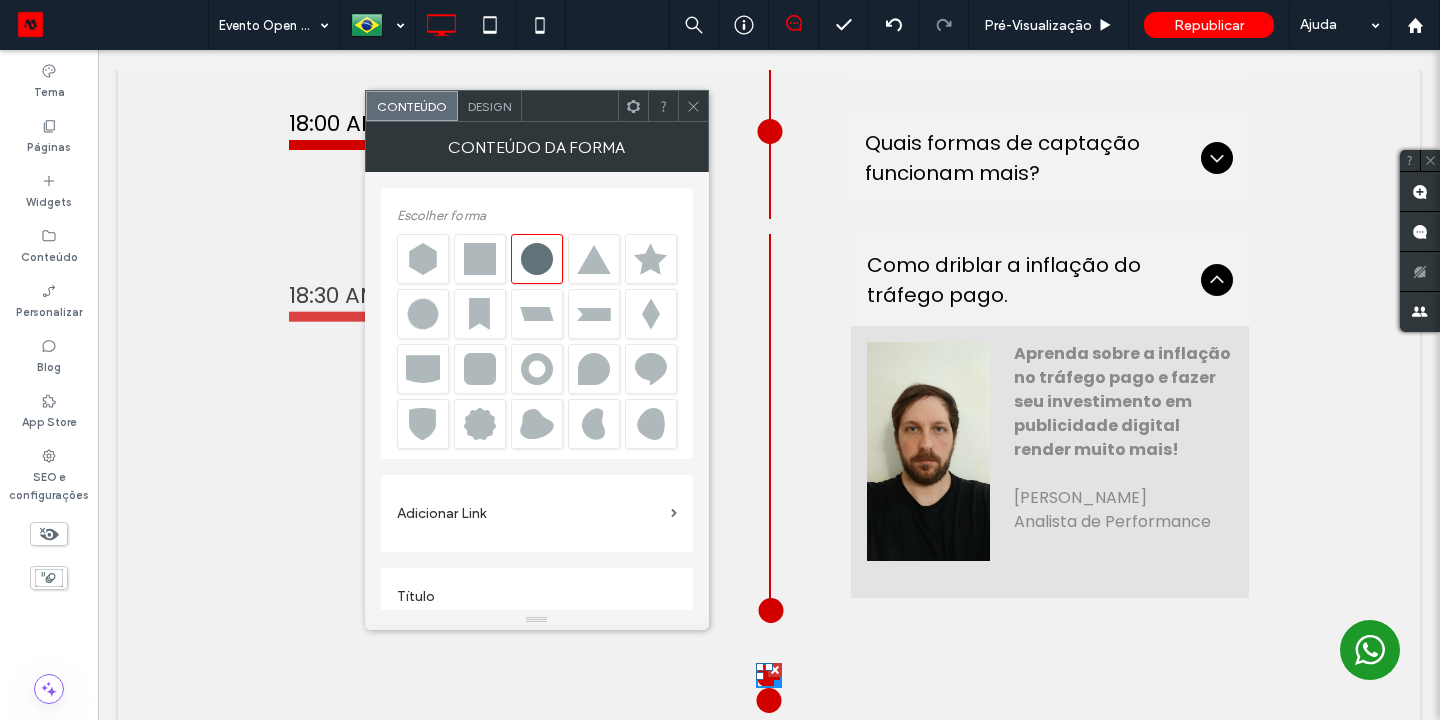 click 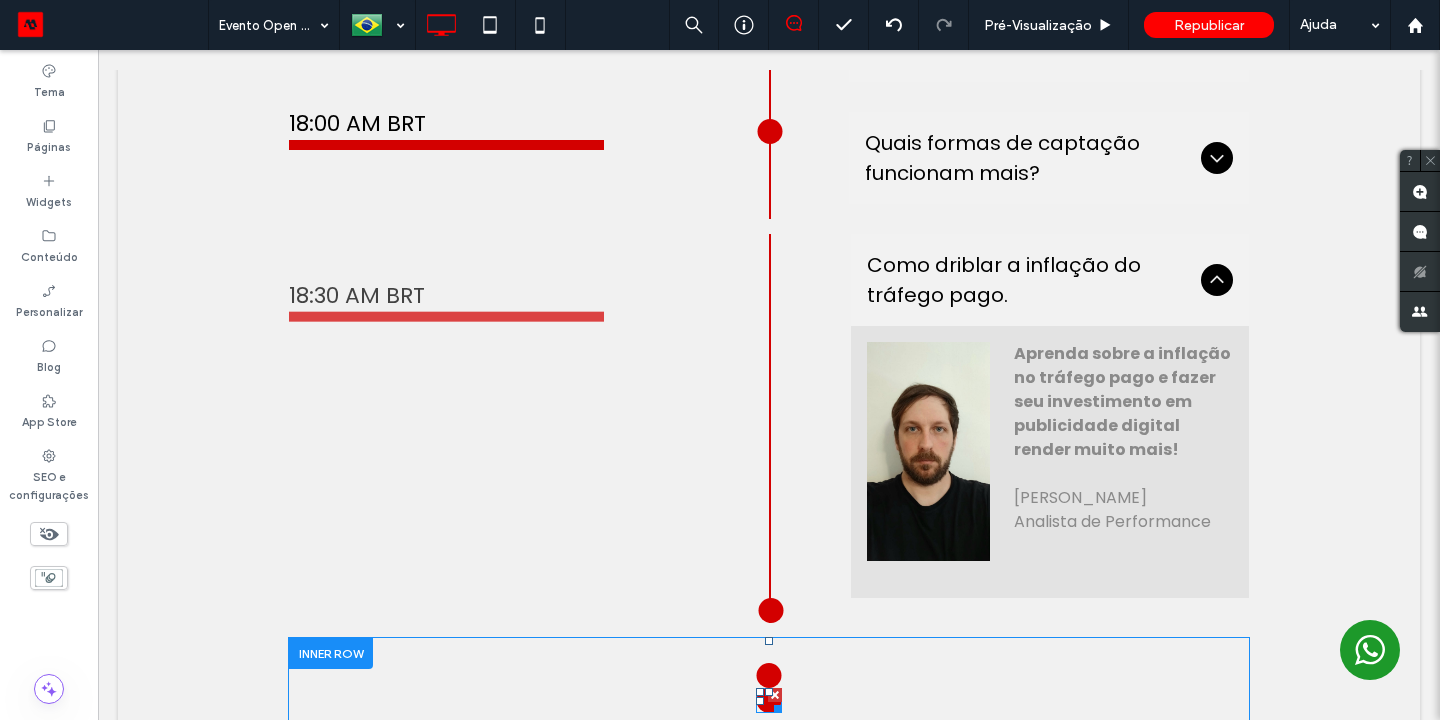 click at bounding box center (769, 700) 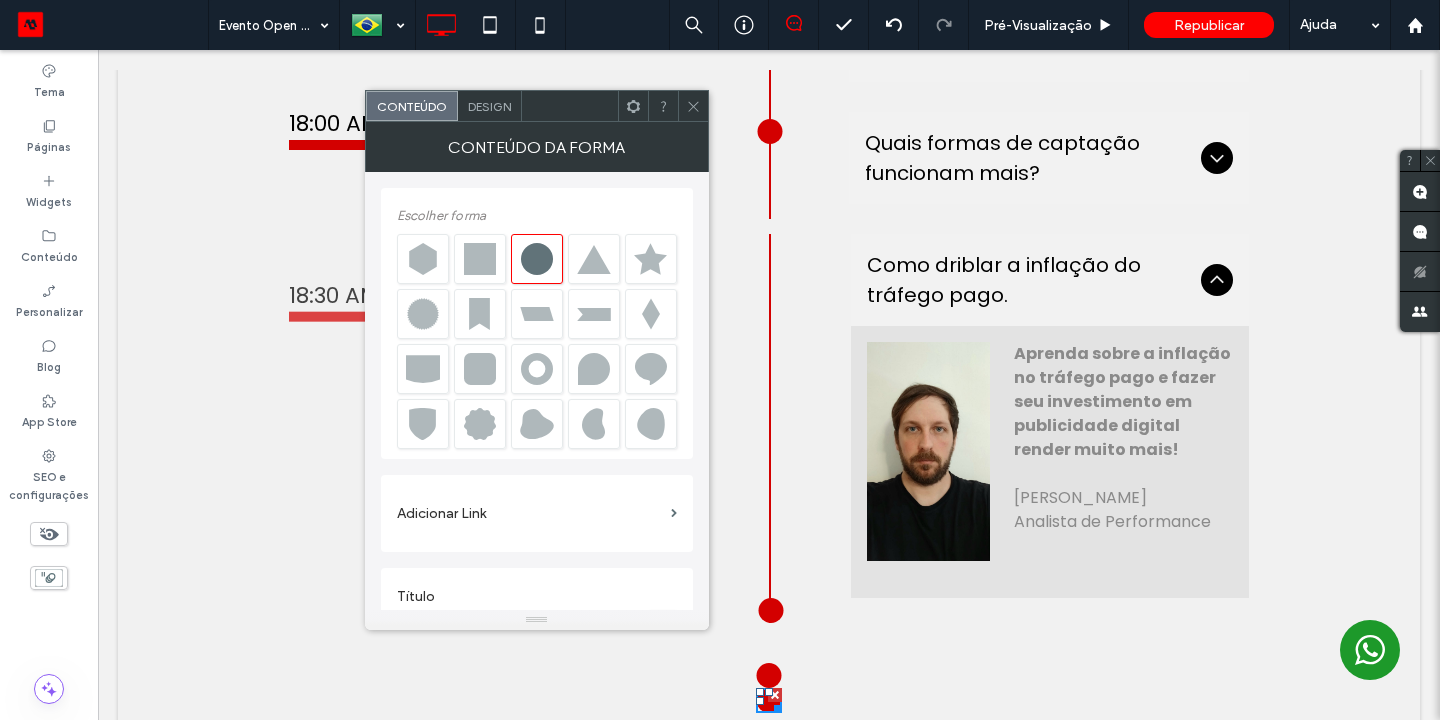click 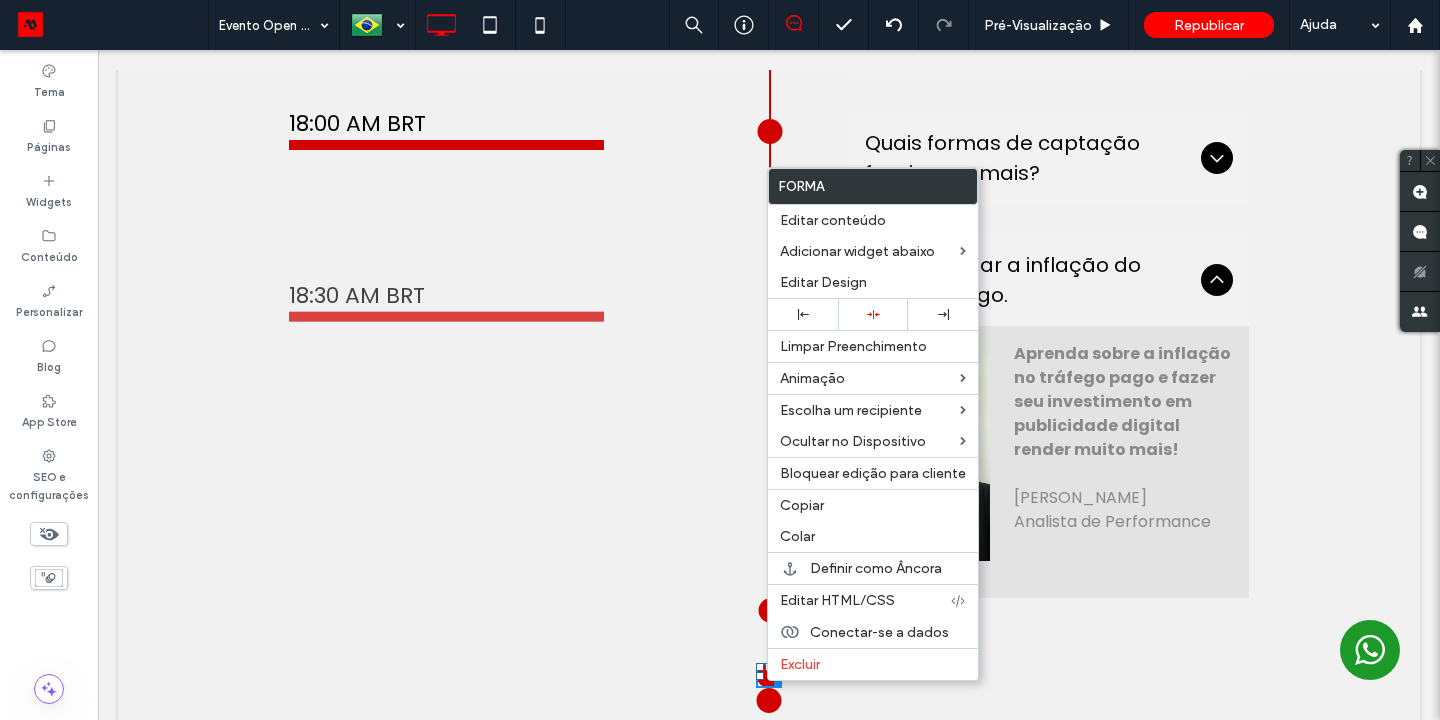 click on "Excluir" at bounding box center (800, 664) 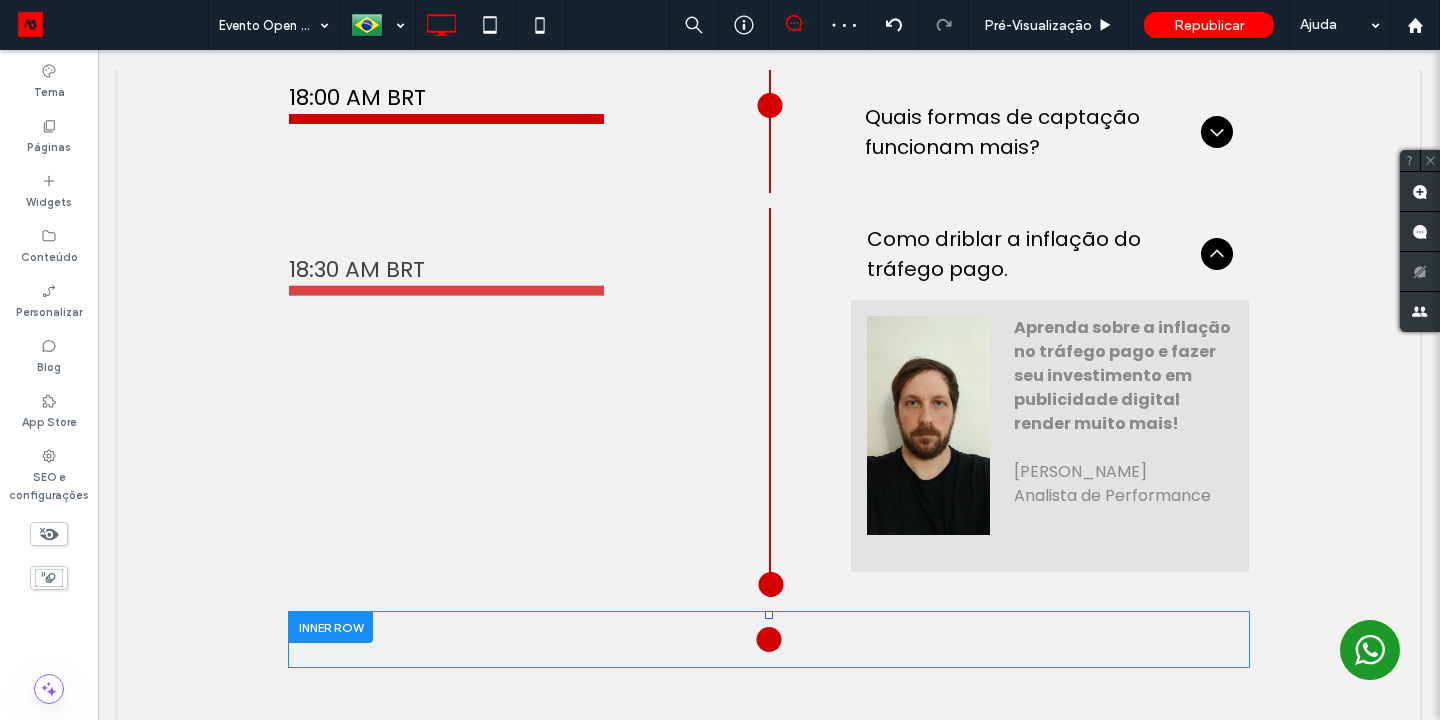 scroll, scrollTop: 1983, scrollLeft: 0, axis: vertical 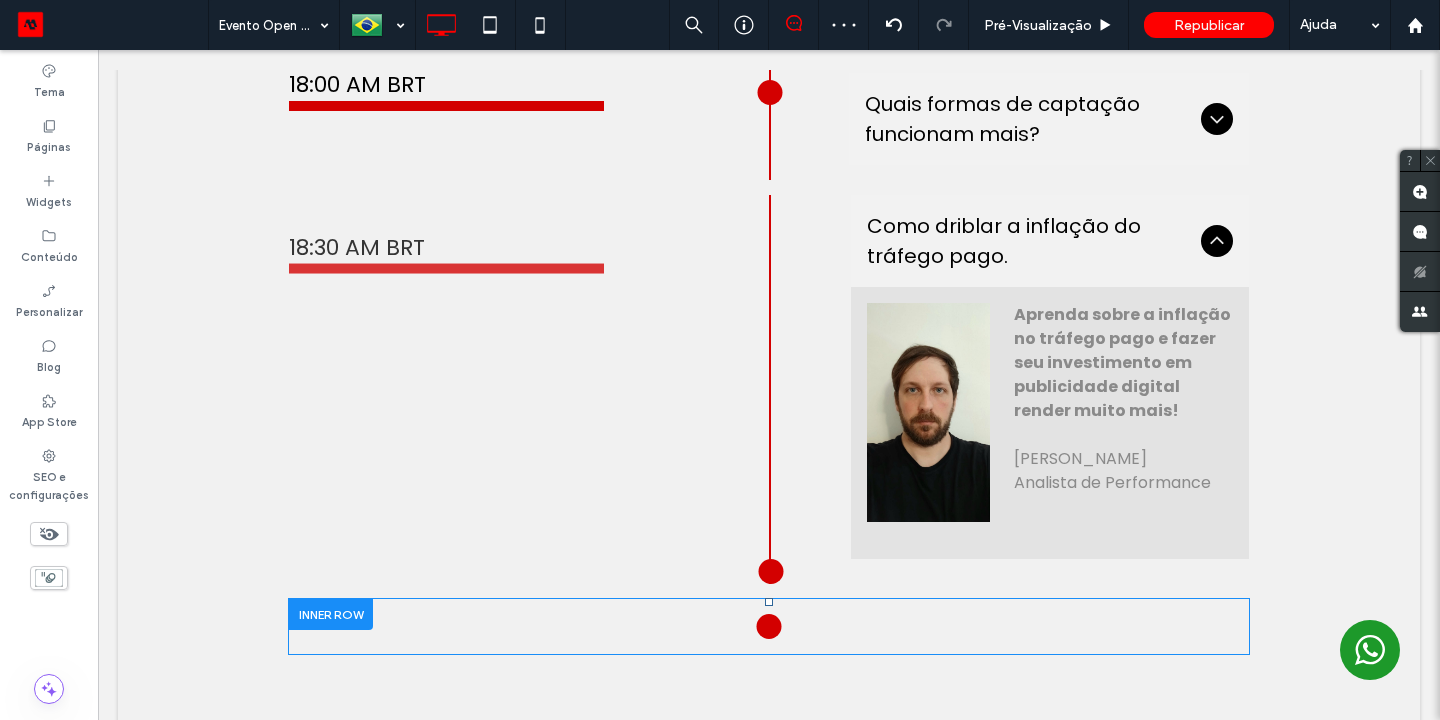 click on "18:30 AM BRT
Sorteio Inscreva-se e concorra a um site MotorLeads por um ano!   Title or Question Describe the item or answer the question so that site visitors who are interested get more information. You can emphasize this text with bullets, italics or bold, and add links. Button Button
Click To Paste
Como driblar a inflação do tráfego pago. Aprenda sobre a inflação no tráfego pago e fazer seu investimento em publicidade digital render muito mais! [PERSON_NAME] Analista de Performance Title or Question Describe the item or answer the question so that site visitors who are interested get more information. You can emphasize this text with bullets, italics or bold, and add links. Button Button
Click To Paste" at bounding box center (769, 389) 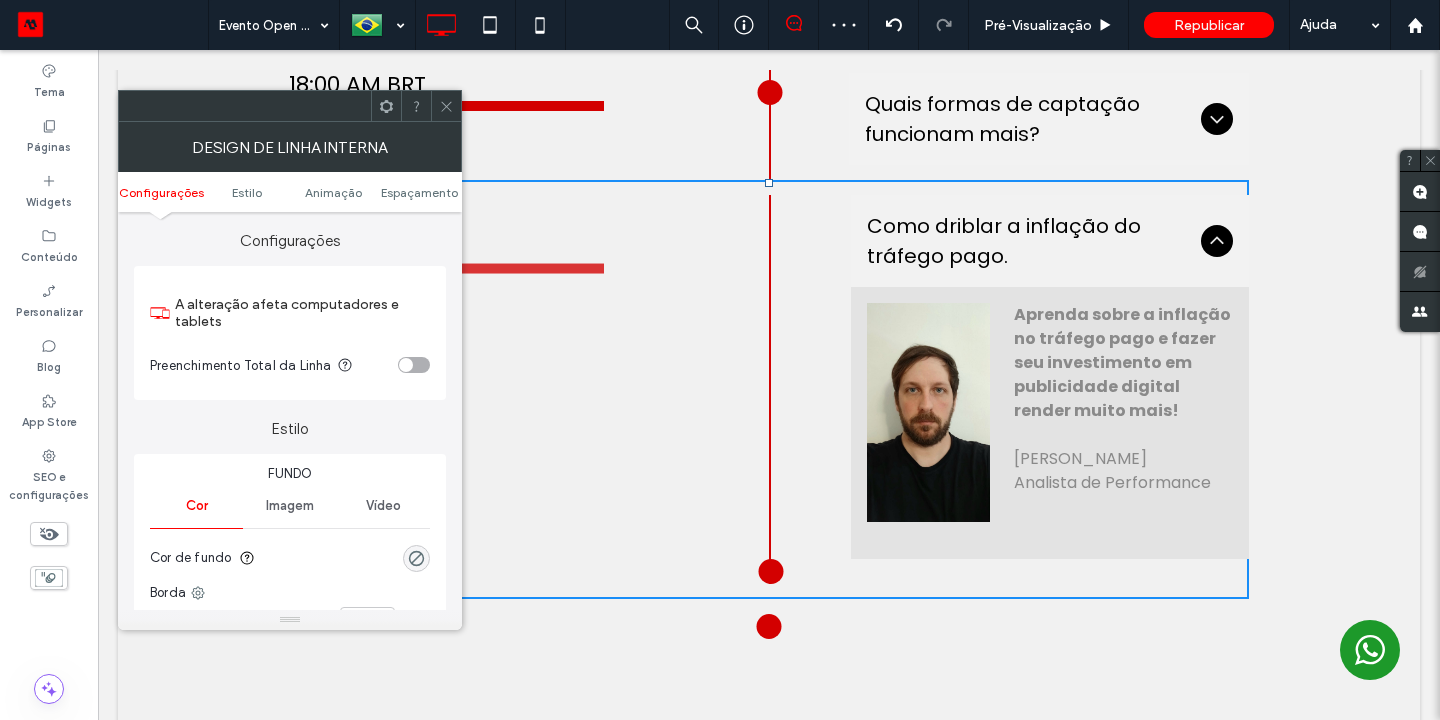 click on "Click To Paste     Click To Paste" at bounding box center [769, 626] 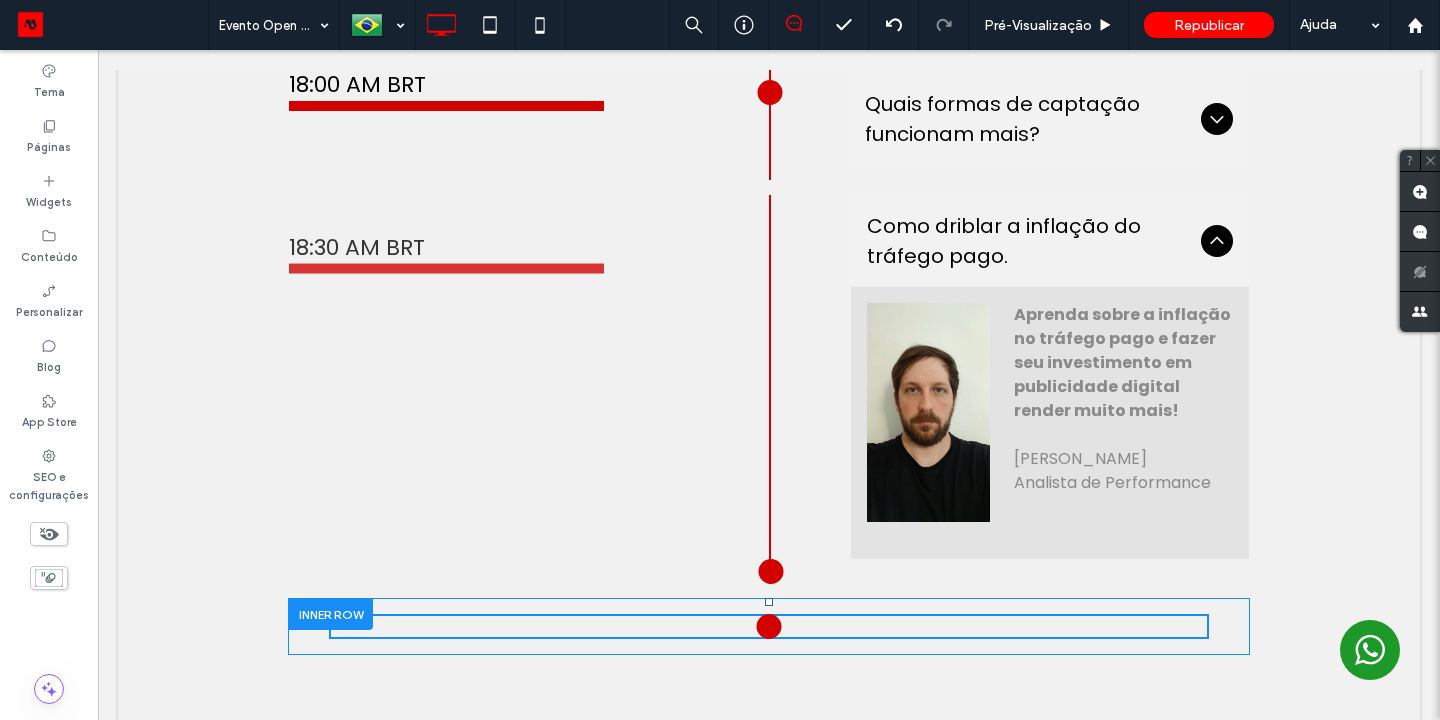 click on "Como driblar a inflação do tráfego pago. Aprenda sobre a inflação no tráfego pago e fazer seu investimento em publicidade digital render muito mais! [PERSON_NAME] Analista de Performance Title or Question Describe the item or answer the question so that site visitors who are interested get more information. You can emphasize this text with bullets, italics or bold, and add links. Button Button
Click To Paste" at bounding box center [1009, 389] 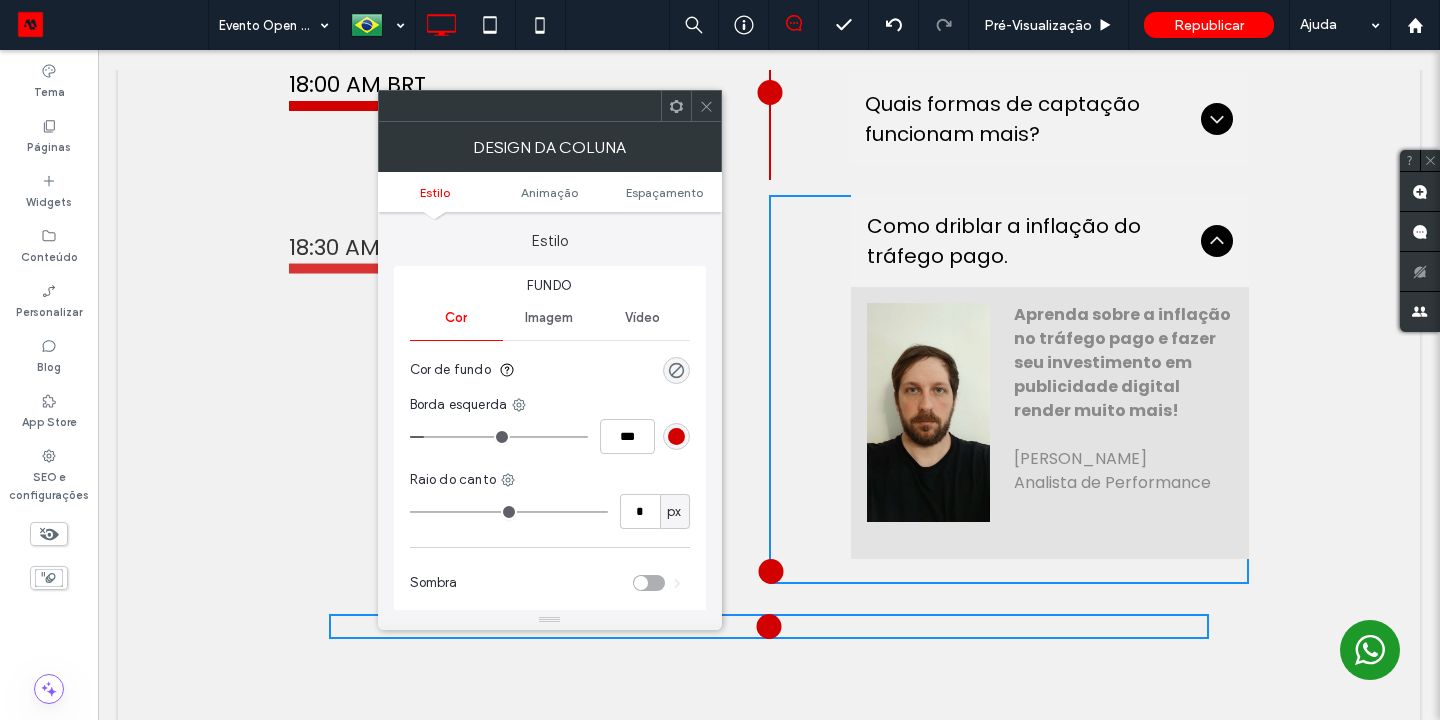 click 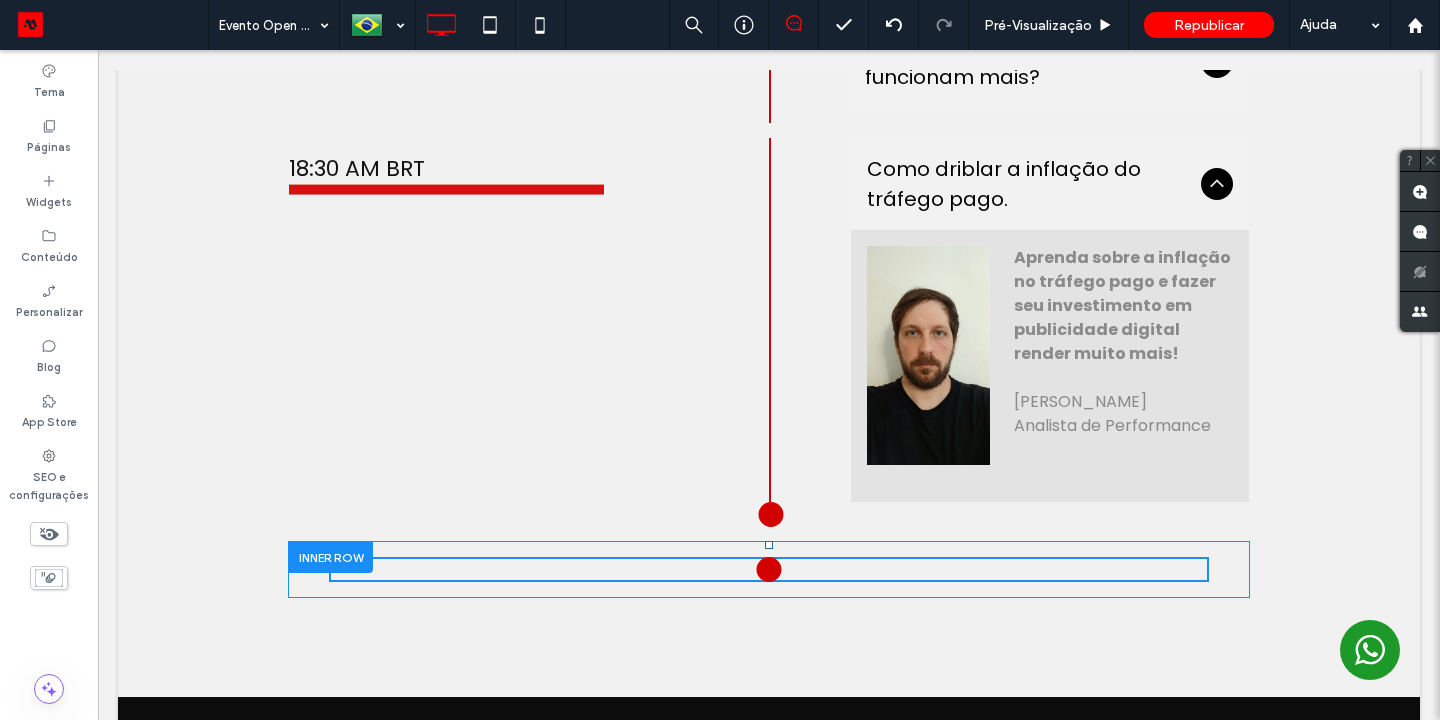 scroll, scrollTop: 2078, scrollLeft: 0, axis: vertical 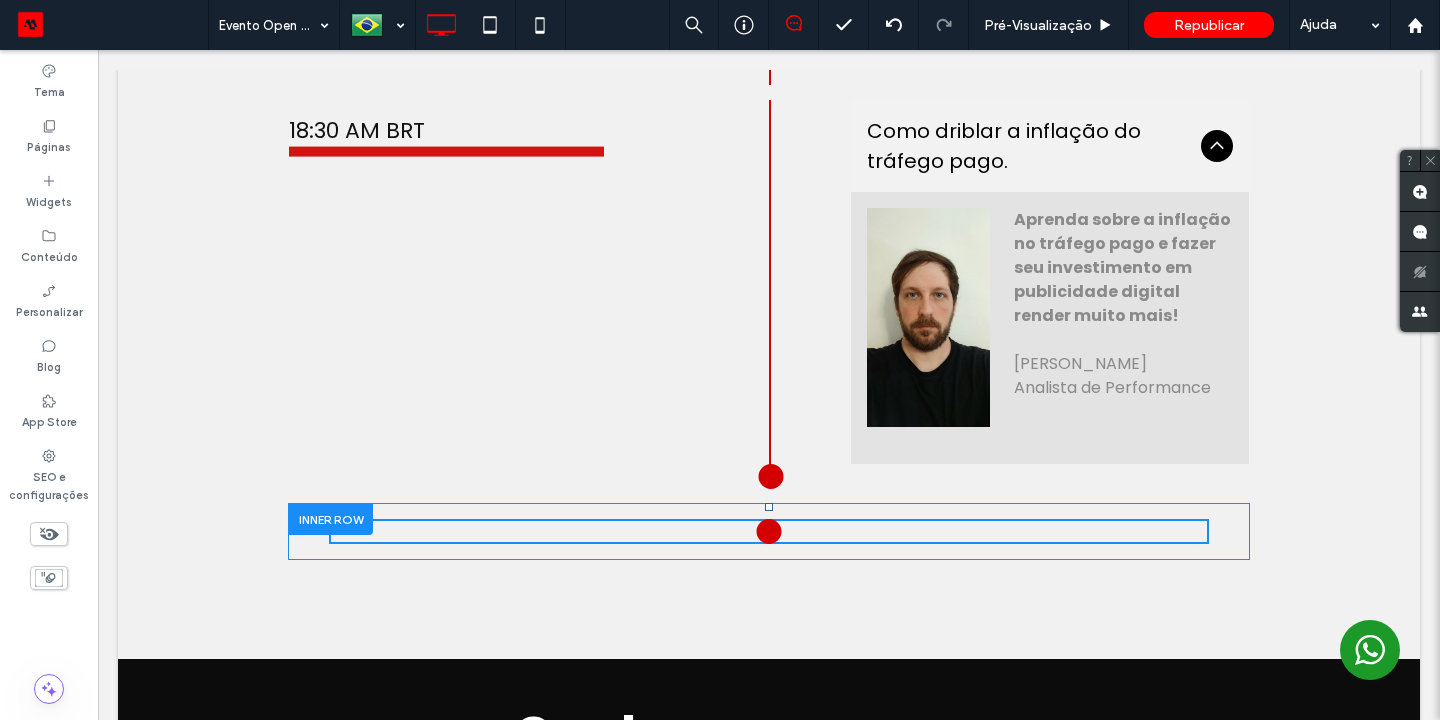 click on "Como driblar a inflação do tráfego pago. Aprenda sobre a inflação no tráfego pago e fazer seu investimento em publicidade digital render muito mais! [PERSON_NAME] Analista de Performance Title or Question Describe the item or answer the question so that site visitors who are interested get more information. You can emphasize this text with bullets, italics or bold, and add links. Button Button
Click To Paste" at bounding box center [1009, 294] 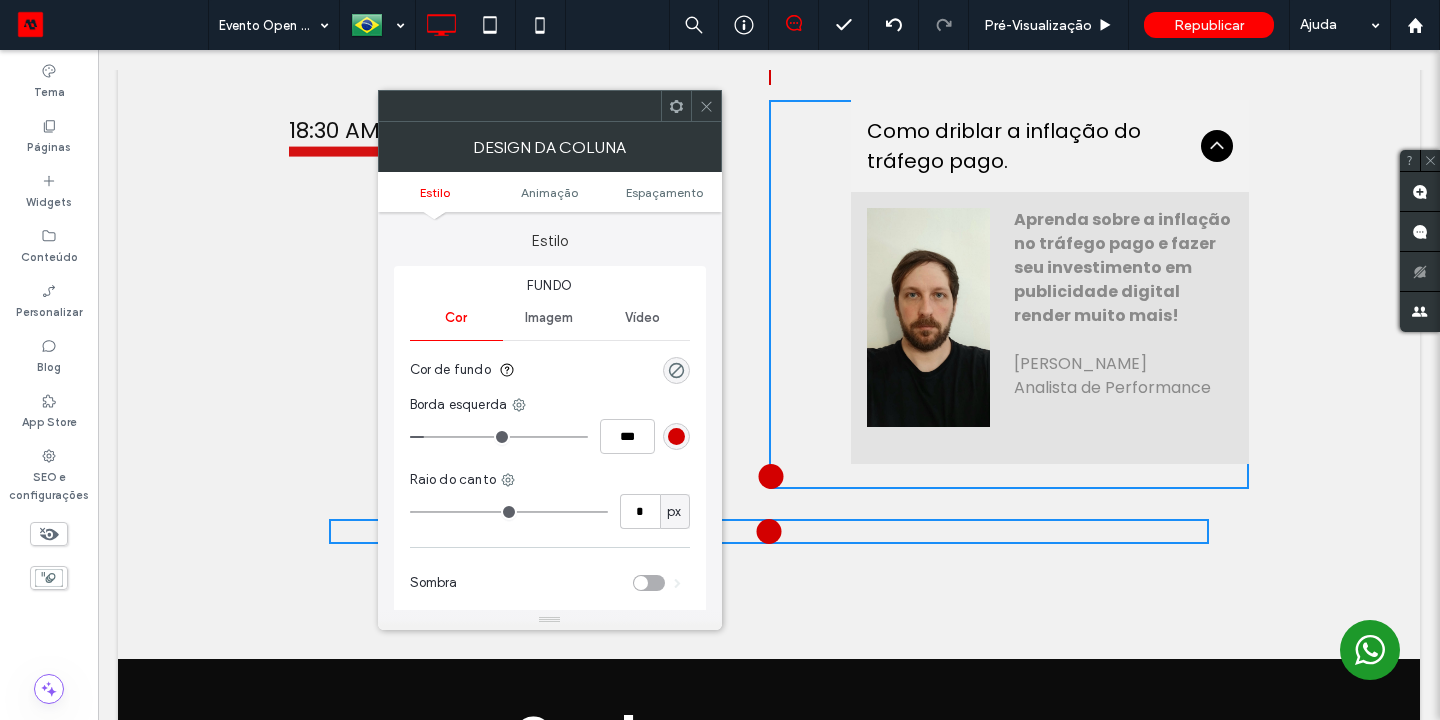 click at bounding box center [706, 106] 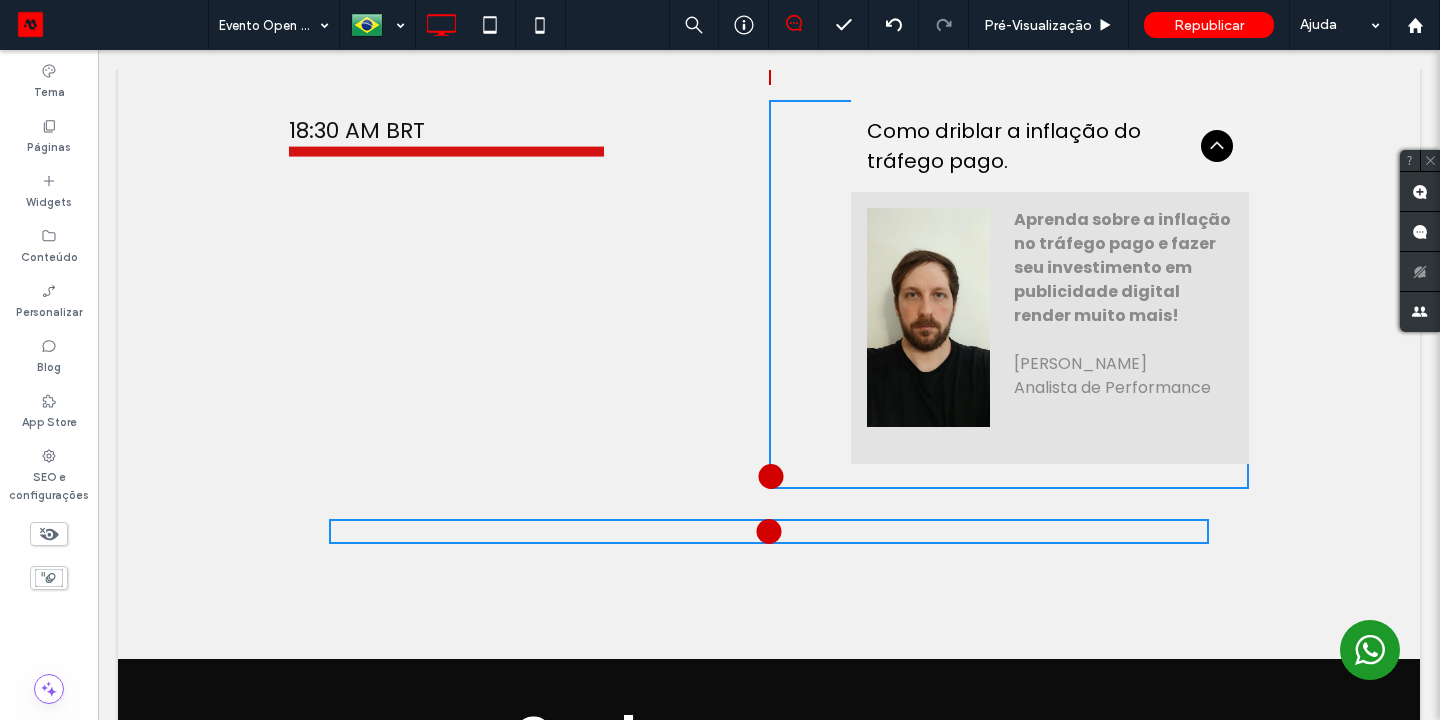 drag, startPoint x: 819, startPoint y: 682, endPoint x: 822, endPoint y: 125, distance: 557.00806 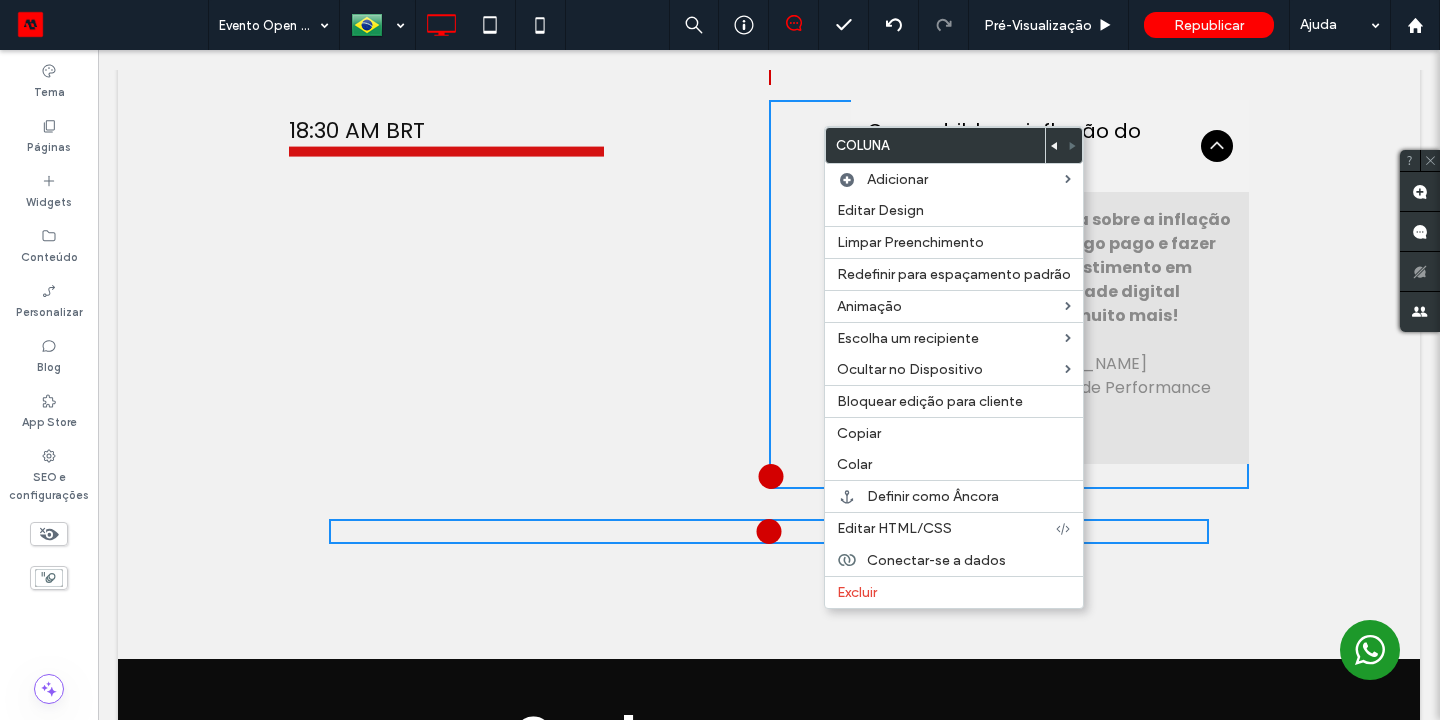 click on "Copiar" at bounding box center (954, 433) 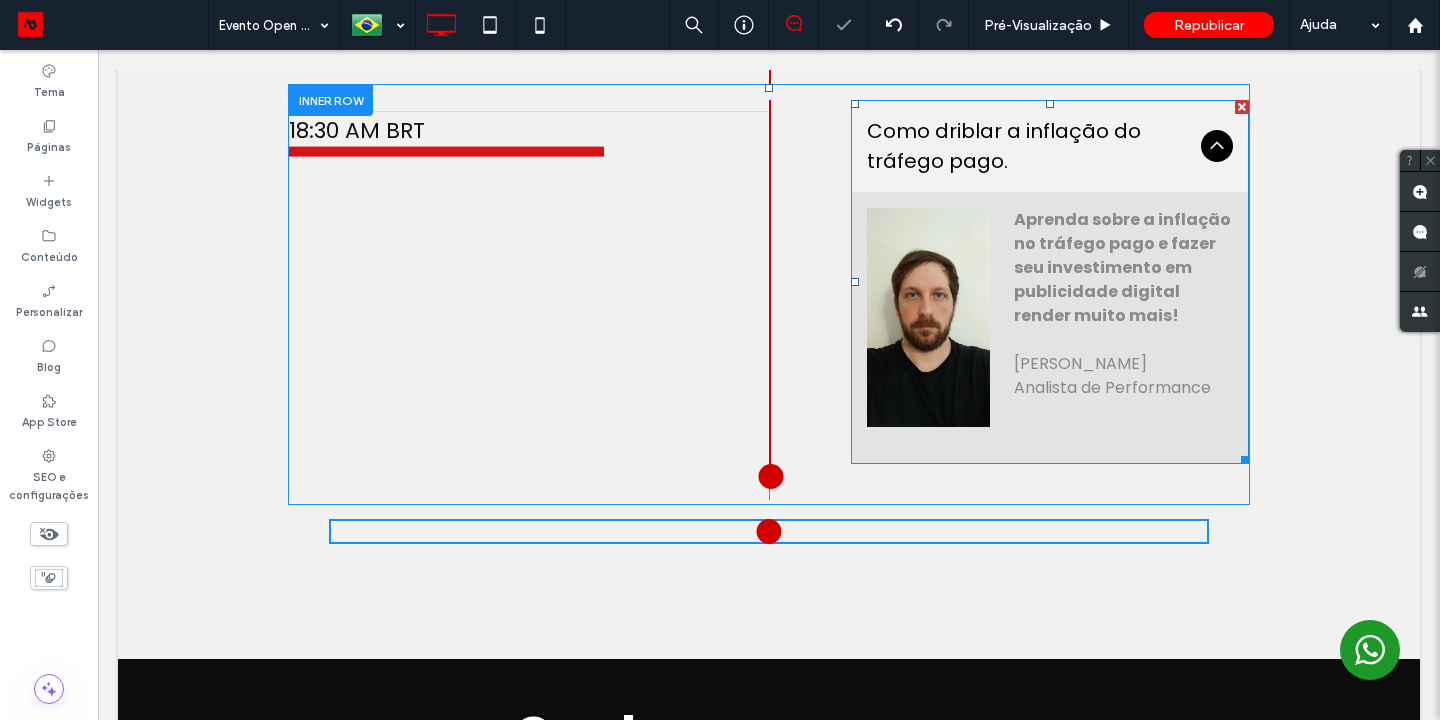 click on "Click To Paste     Click To Paste" at bounding box center [769, 531] 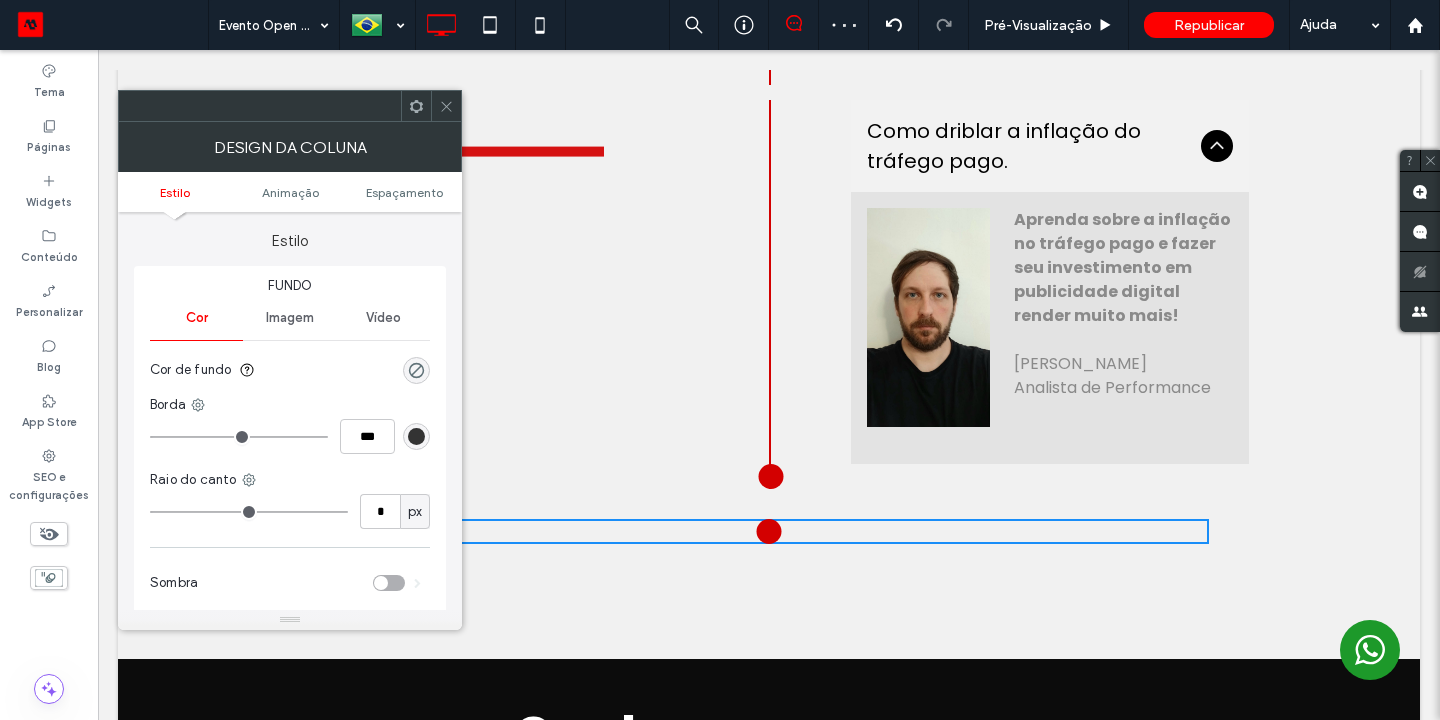 click at bounding box center (446, 106) 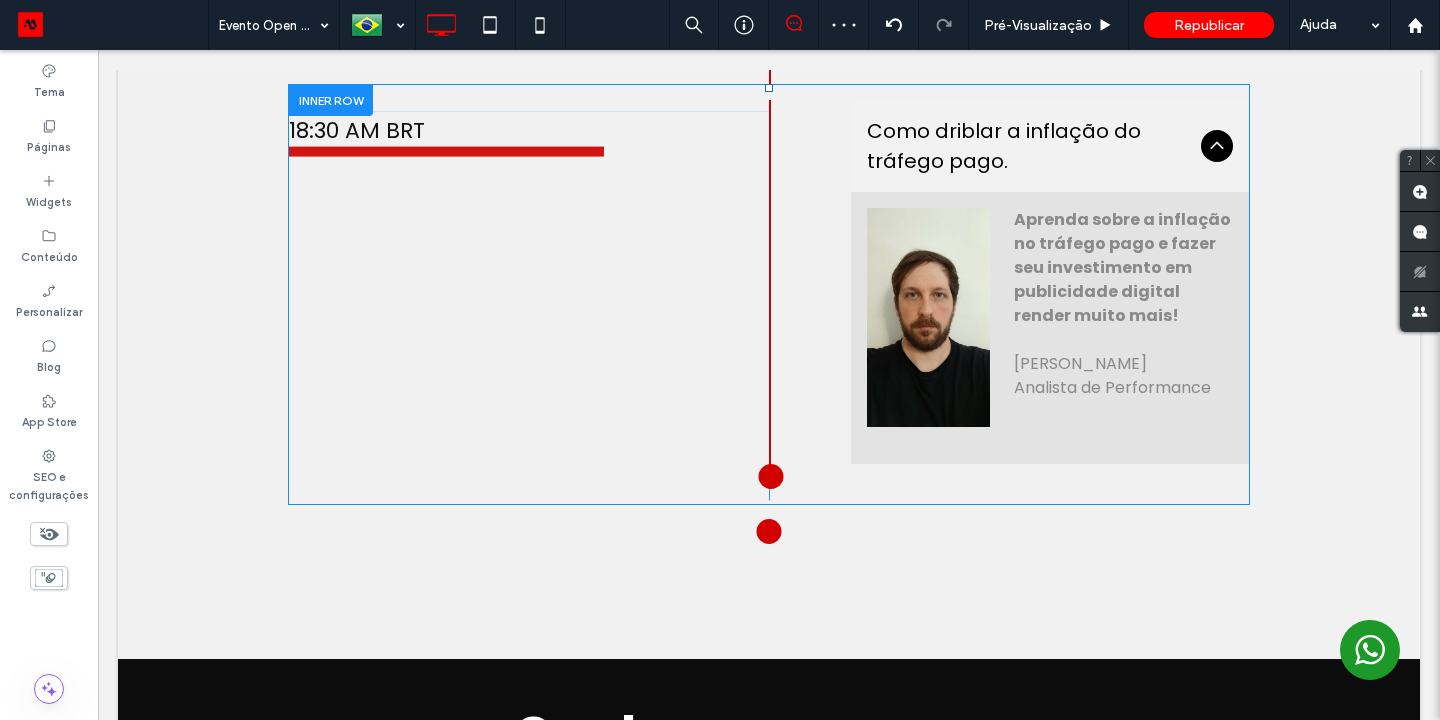 click at bounding box center (769, 531) 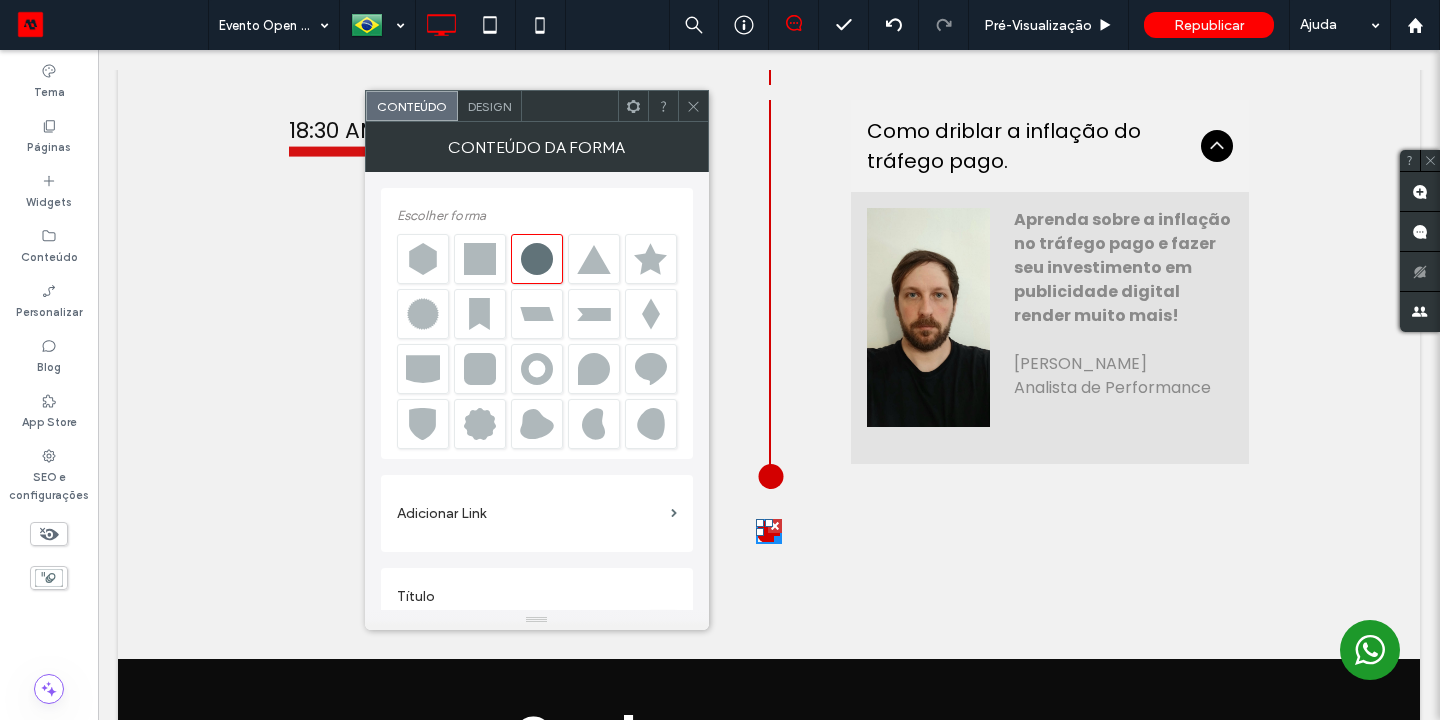 click at bounding box center (775, 526) 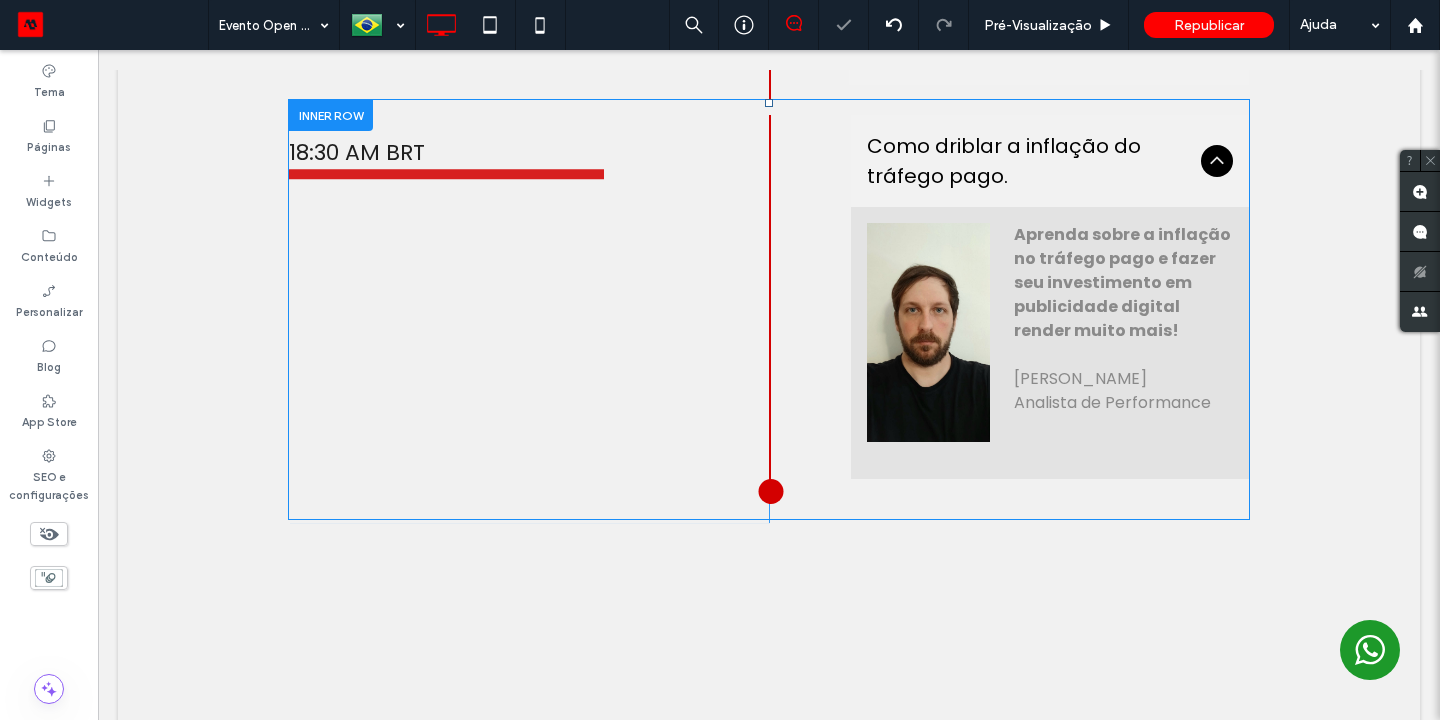 scroll, scrollTop: 2045, scrollLeft: 0, axis: vertical 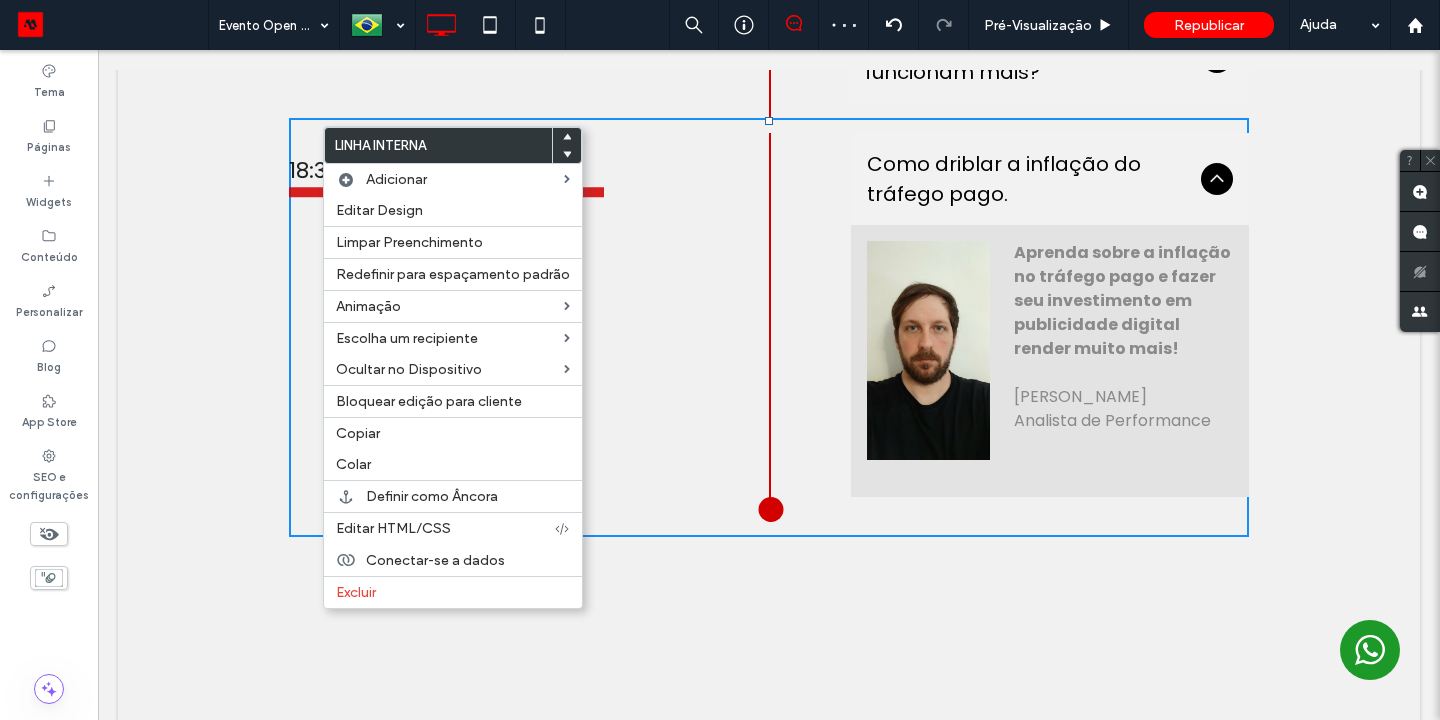 click on "Copiar" at bounding box center [453, 433] 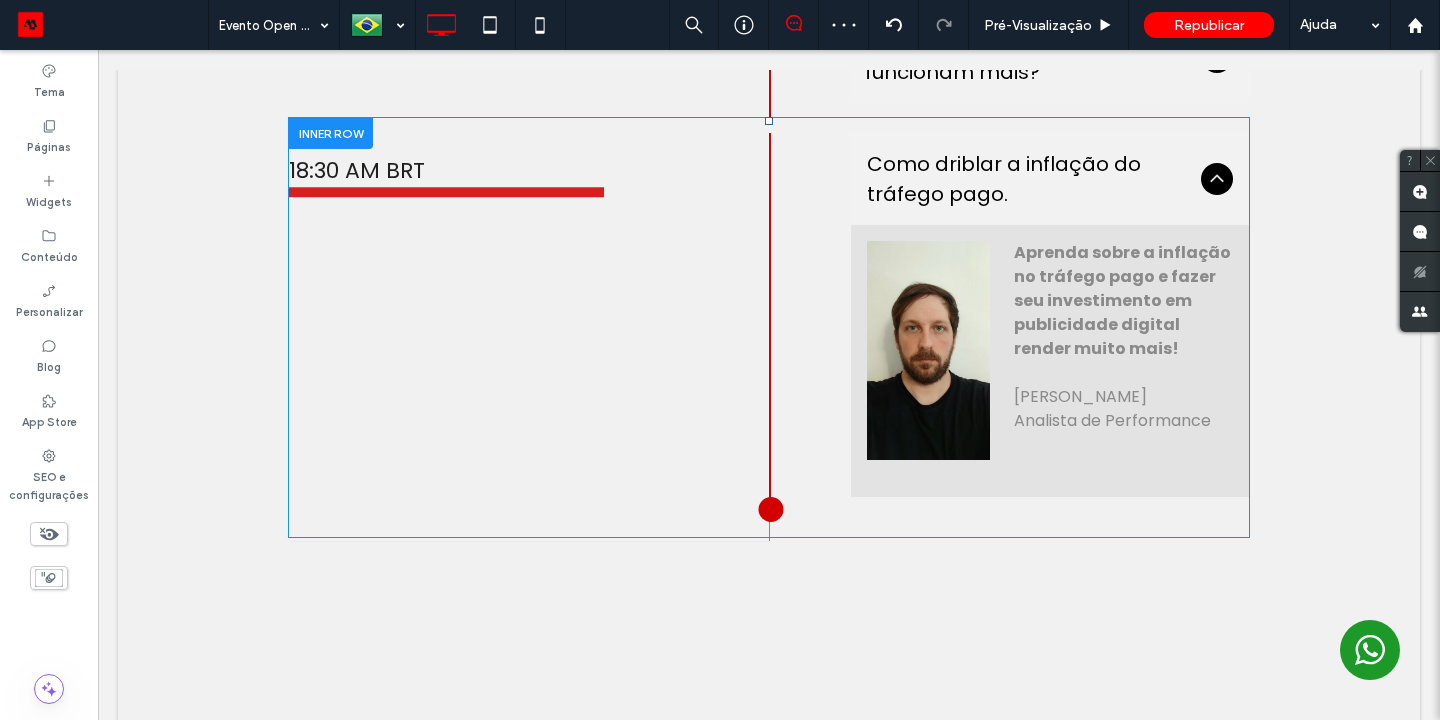 click on "Click To Paste     Click To Paste" at bounding box center (769, 602) 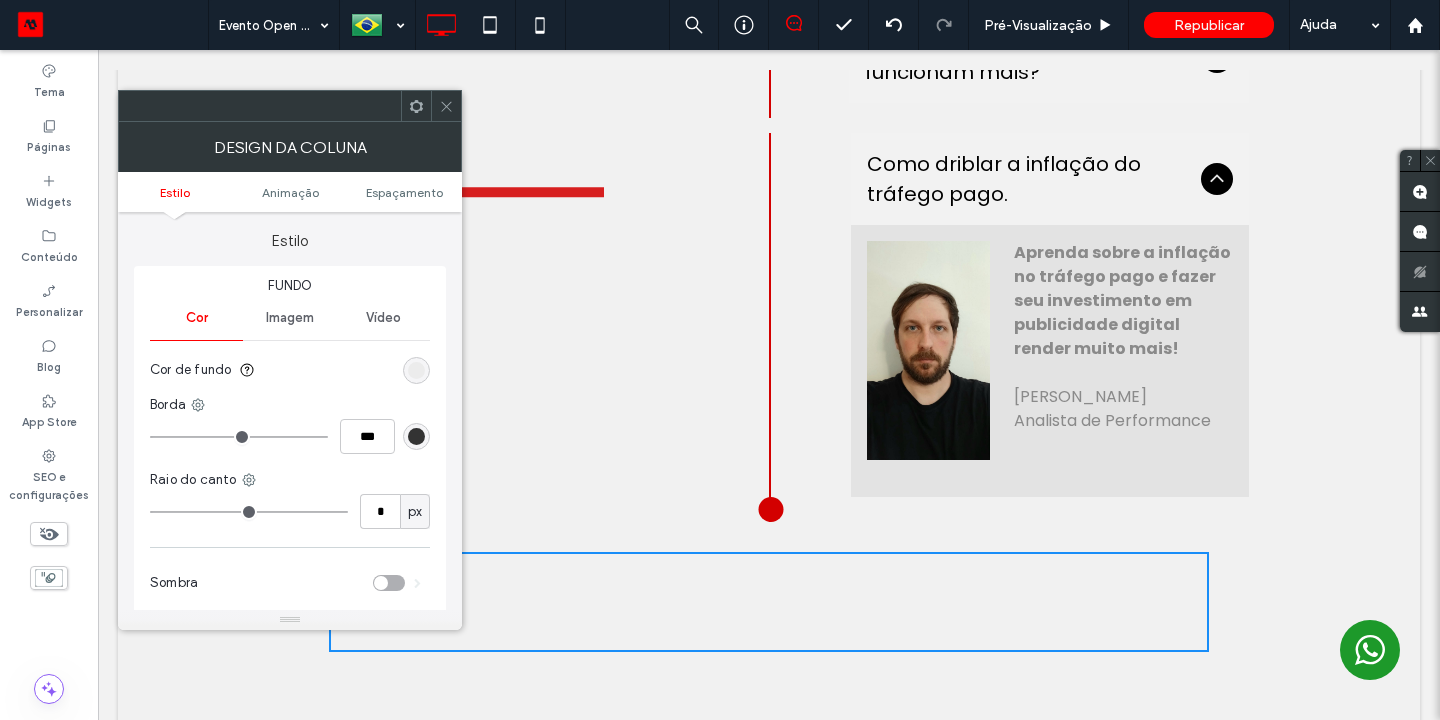click 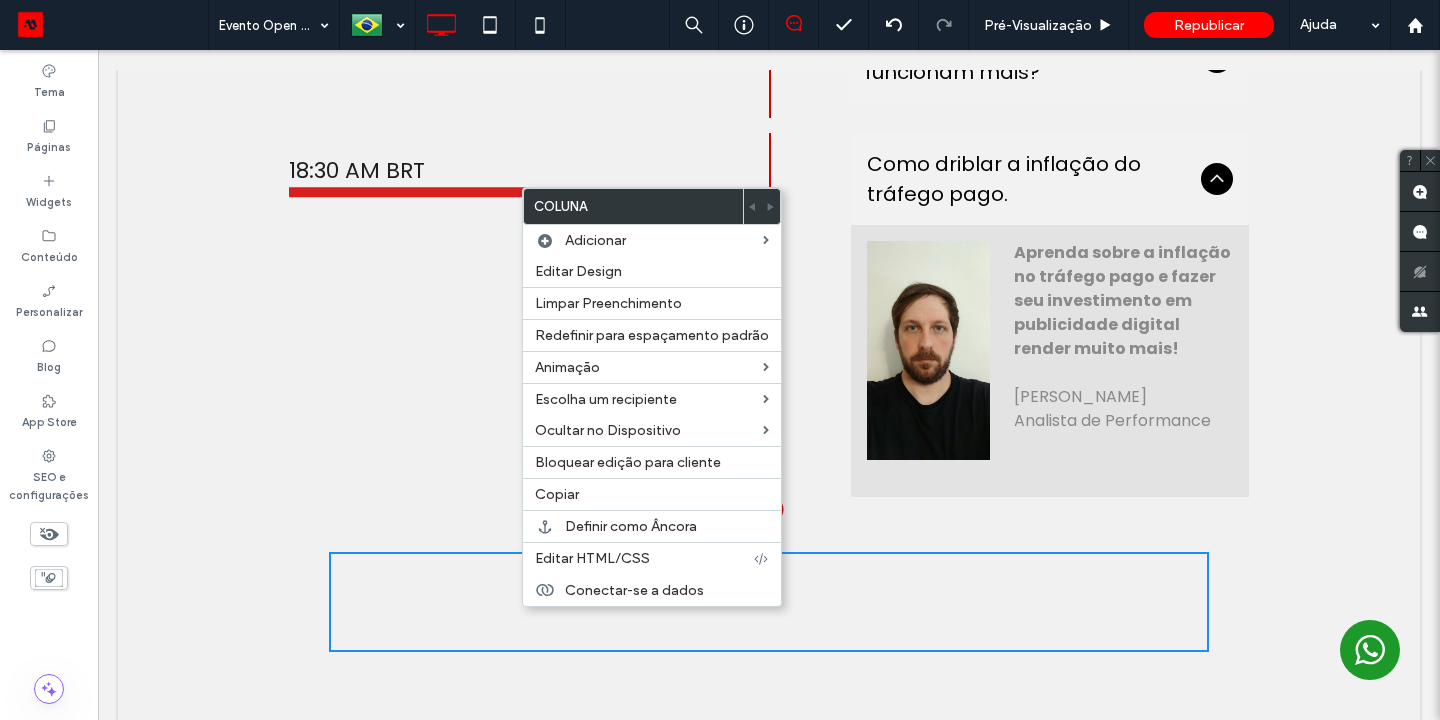 click on "18:30 AM BRT" at bounding box center (446, 170) 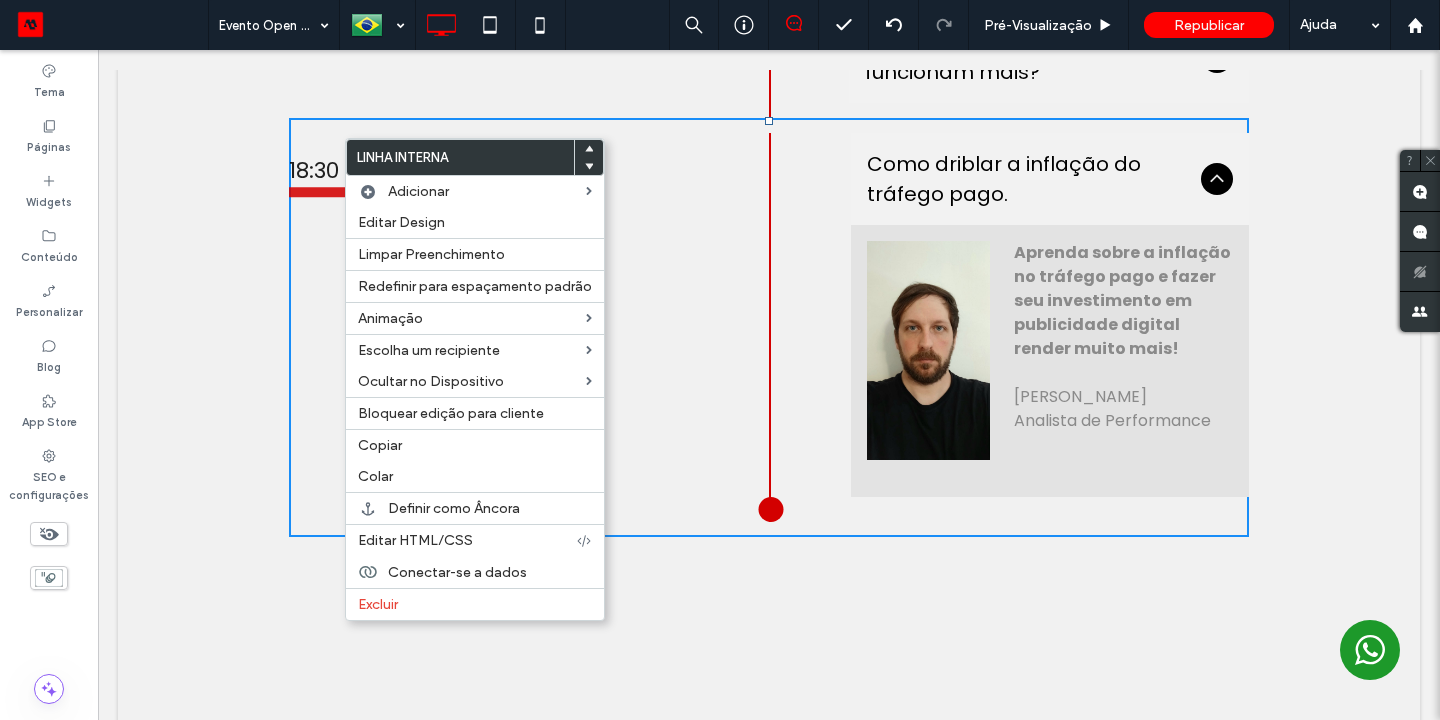 click on "Copiar" at bounding box center (475, 445) 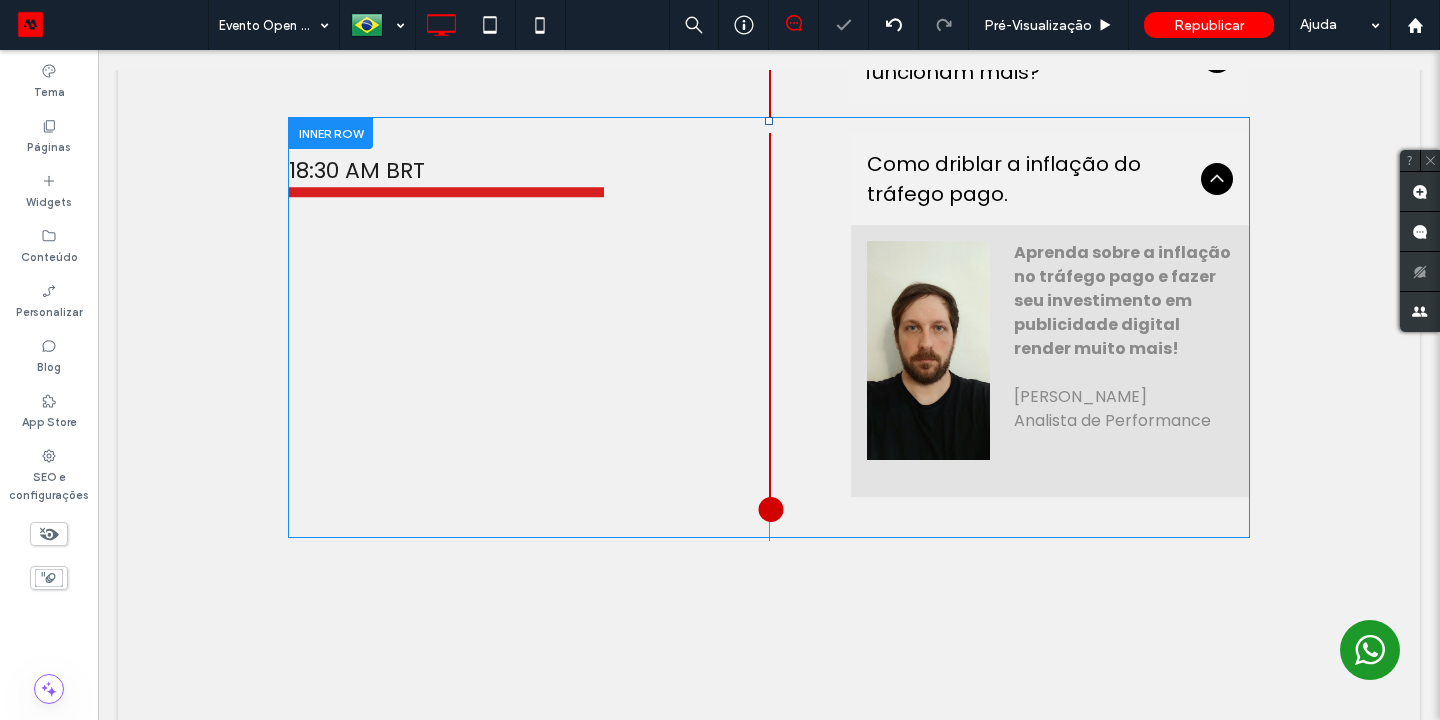 click on "Click To Paste     Click To Paste" at bounding box center (769, 602) 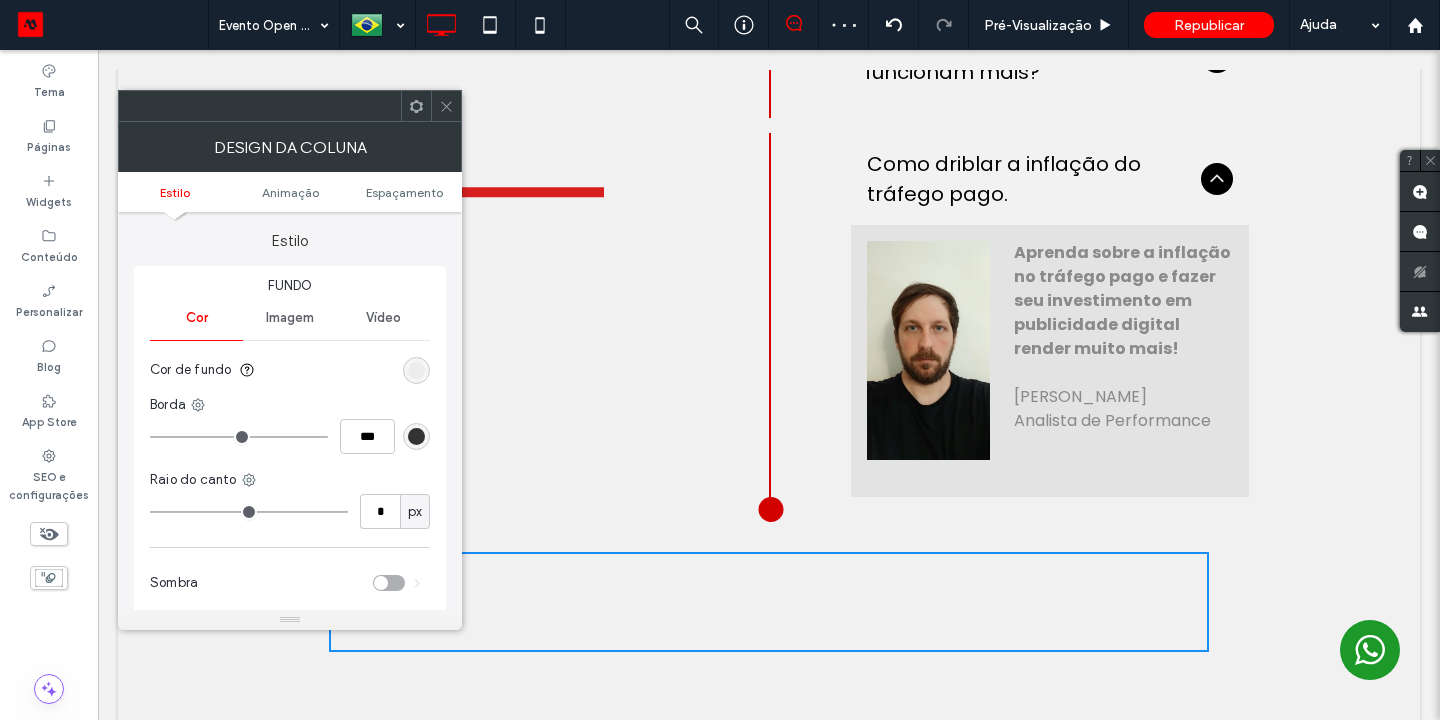 click at bounding box center (446, 106) 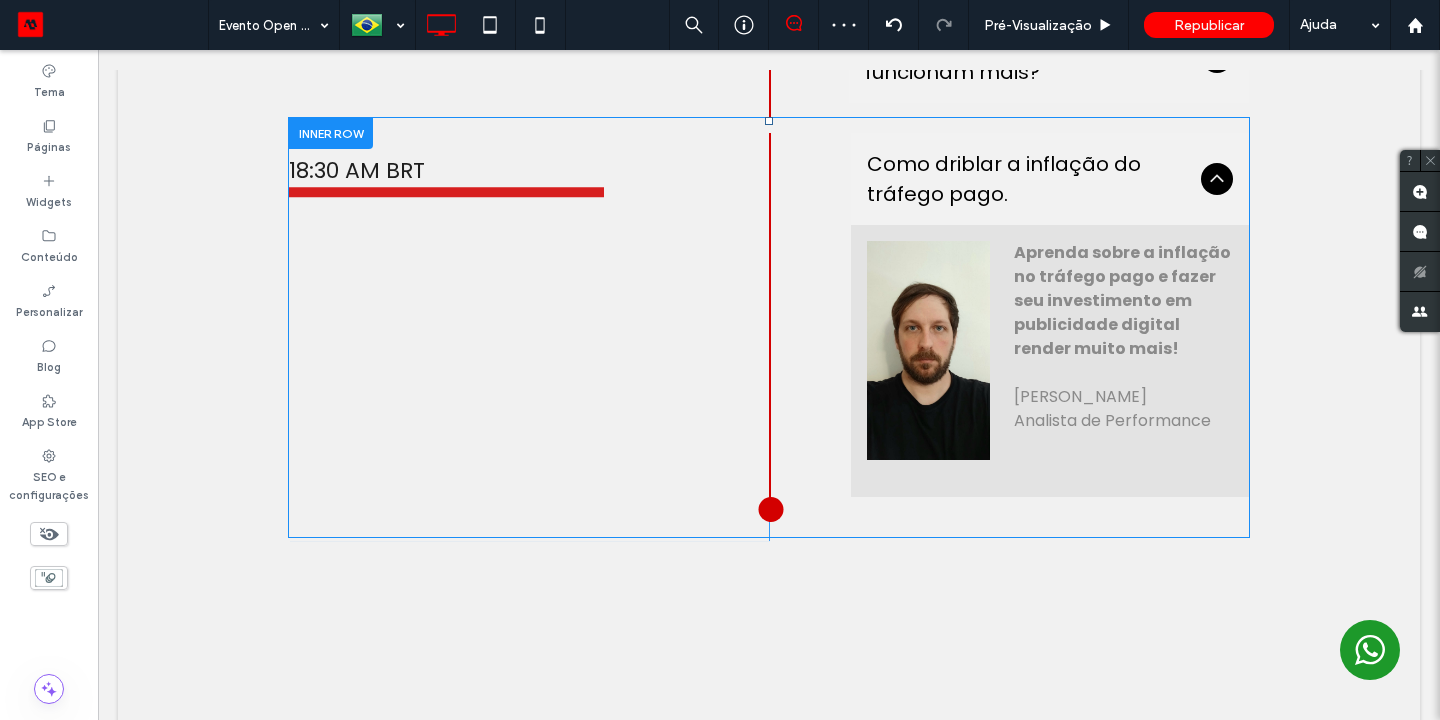 click on "Click To Paste     Click To Paste" at bounding box center (769, 602) 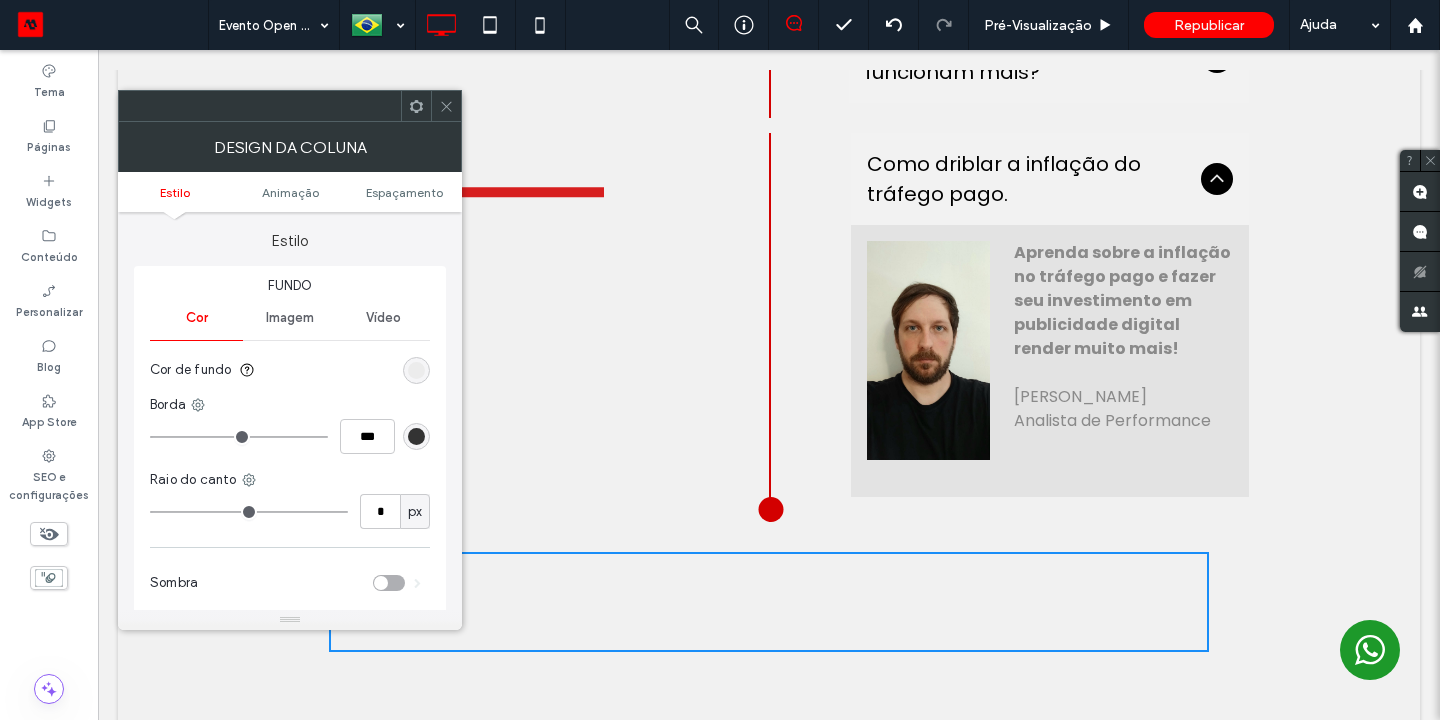 click 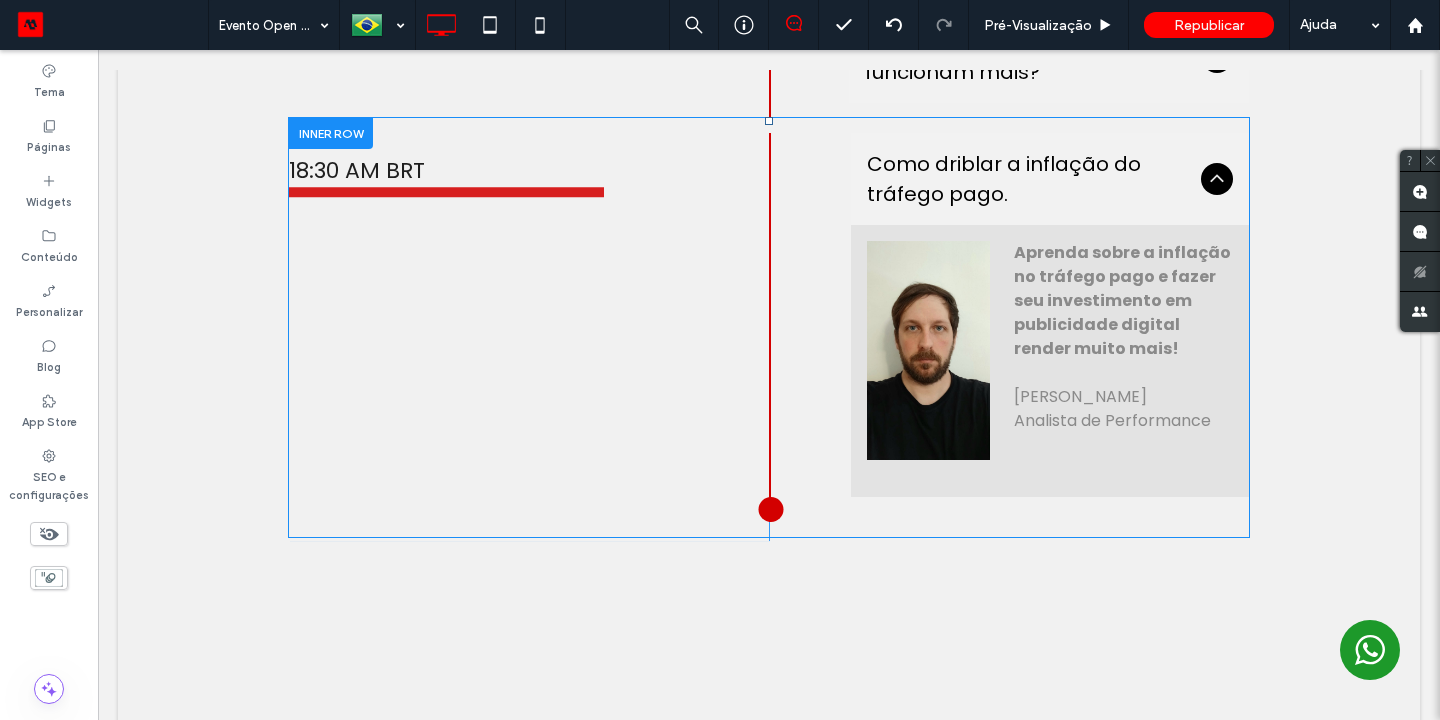 click on "Click To Paste     Click To Paste" at bounding box center [769, 602] 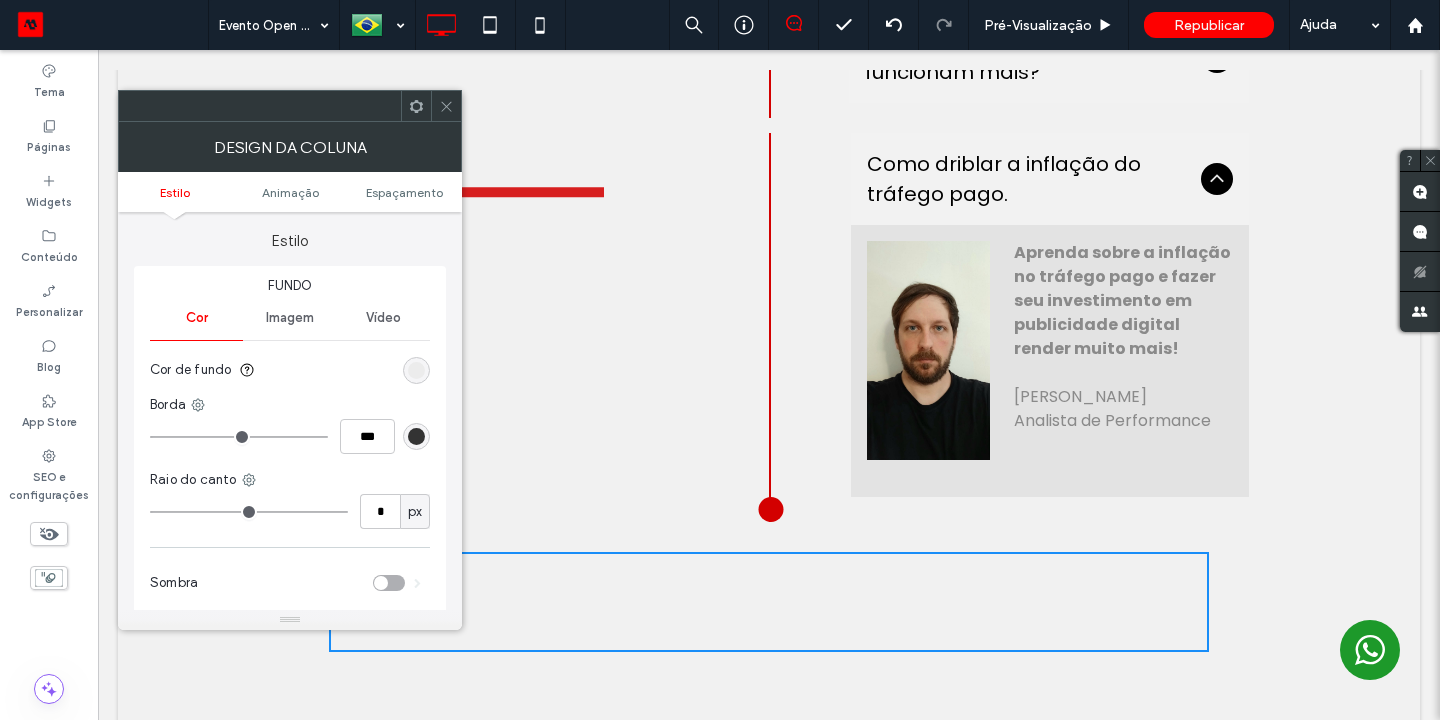 click at bounding box center [446, 106] 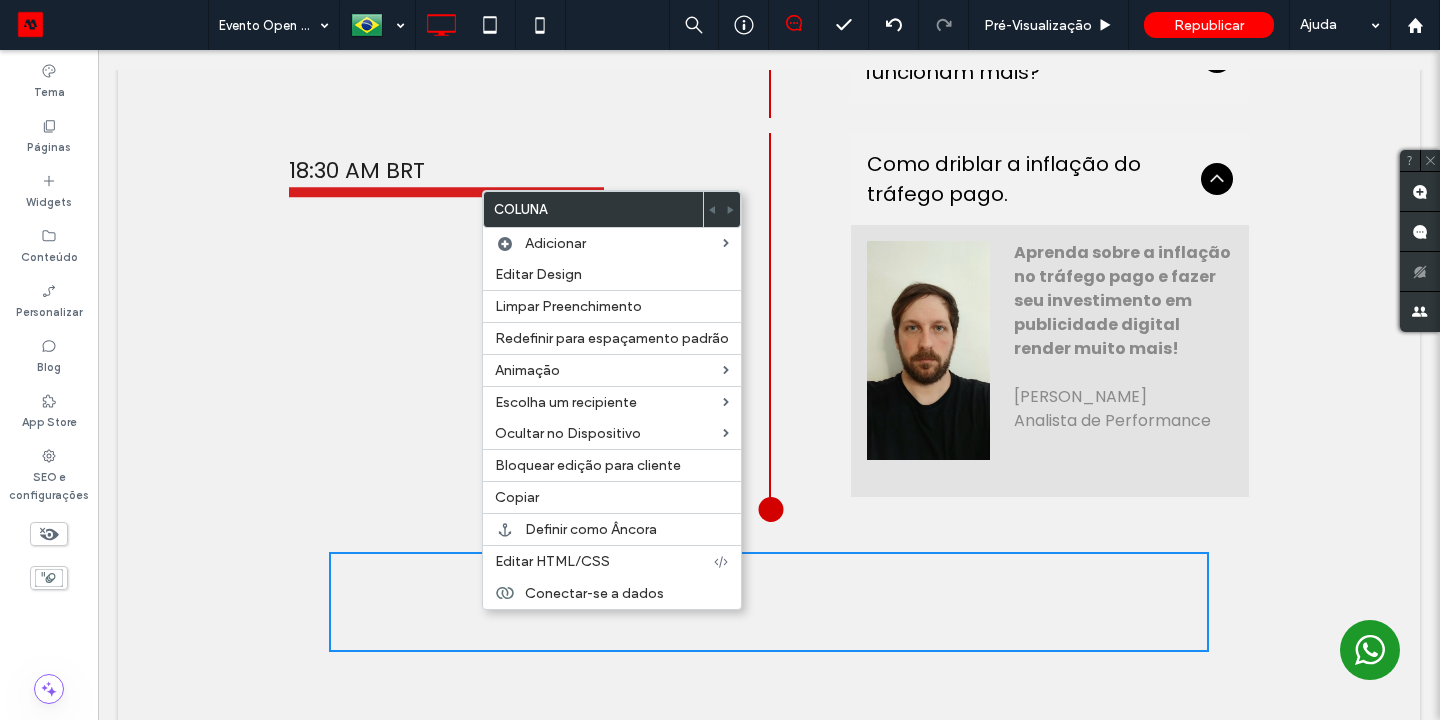 click on "18:30 AM BRT
Sorteio Inscreva-se e concorra a um site MotorLeads por um ano!   Title or Question Describe the item or answer the question so that site visitors who are interested get more information. You can emphasize this text with bullets, italics or bold, and add links. Button Button
Click To Paste" at bounding box center (529, 346) 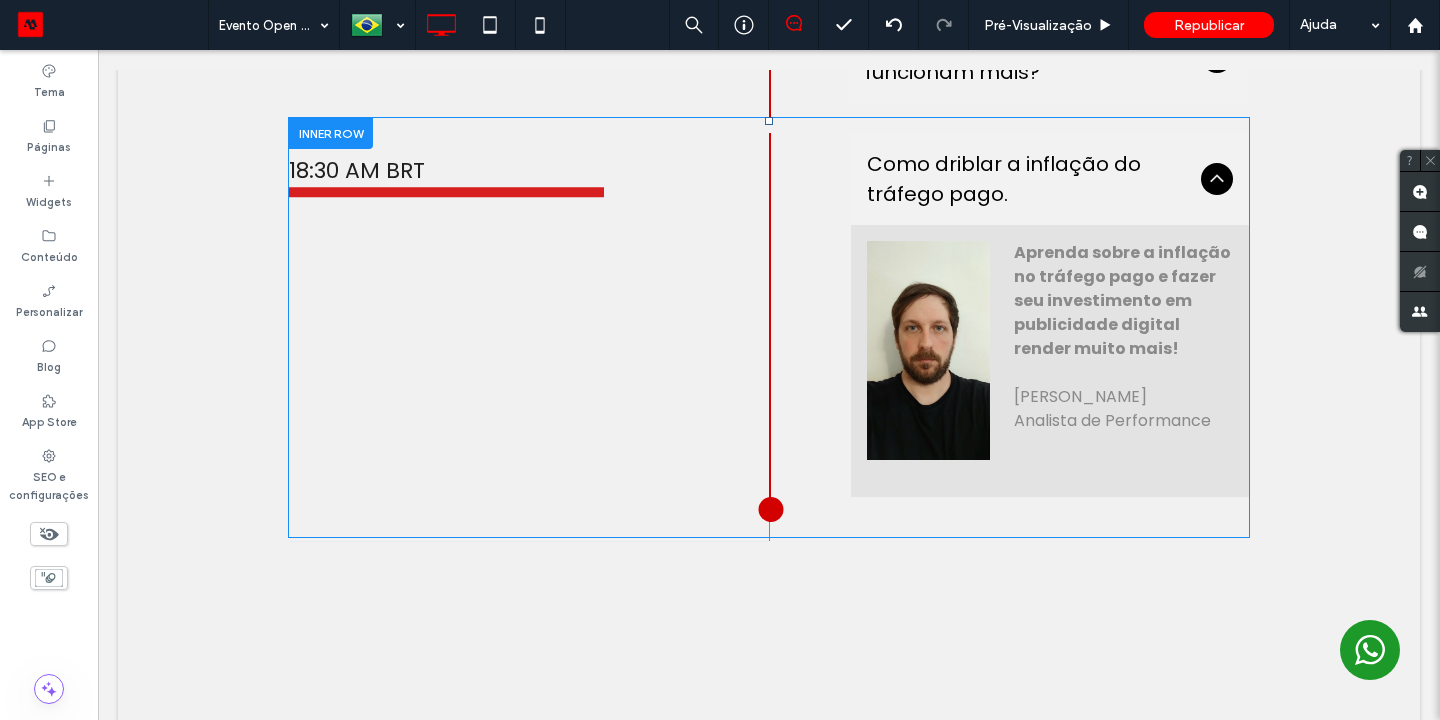 click on "Click To Paste     Click To Paste" at bounding box center (769, 602) 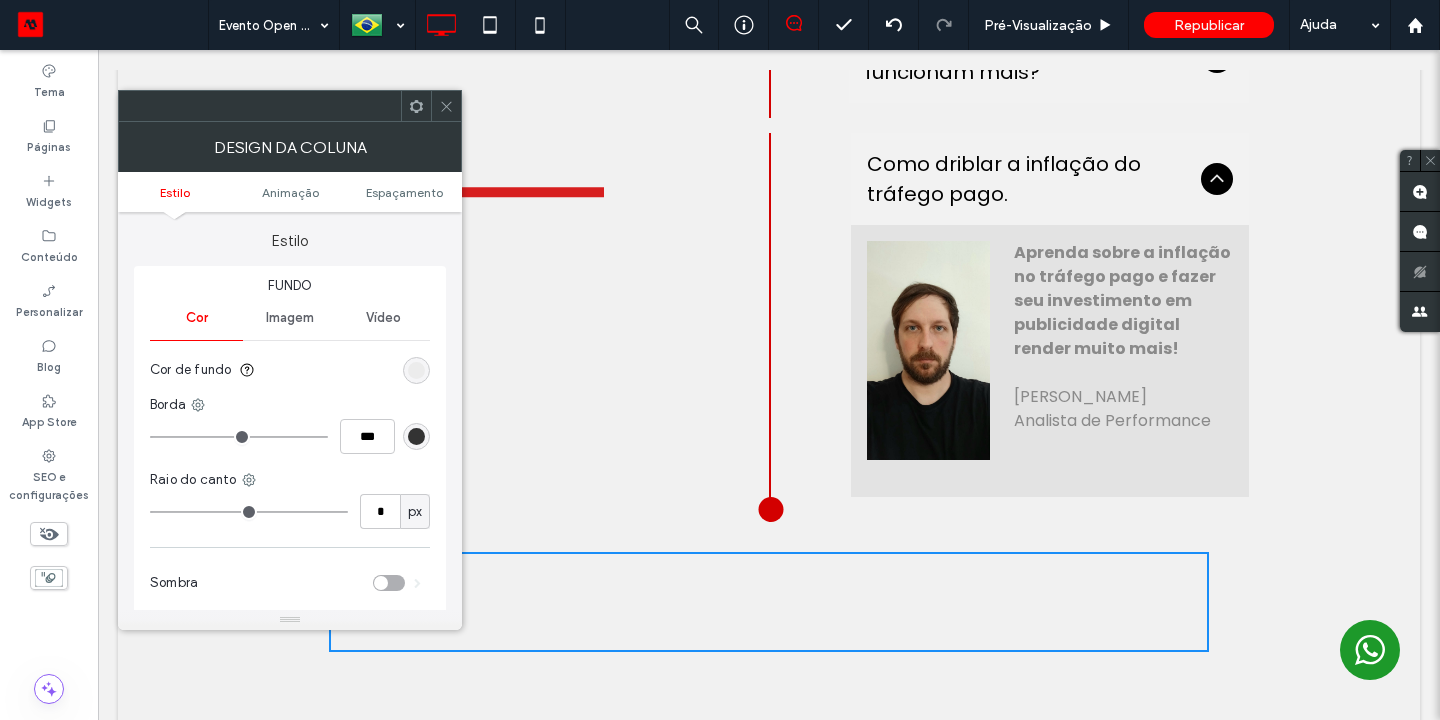 click at bounding box center (446, 106) 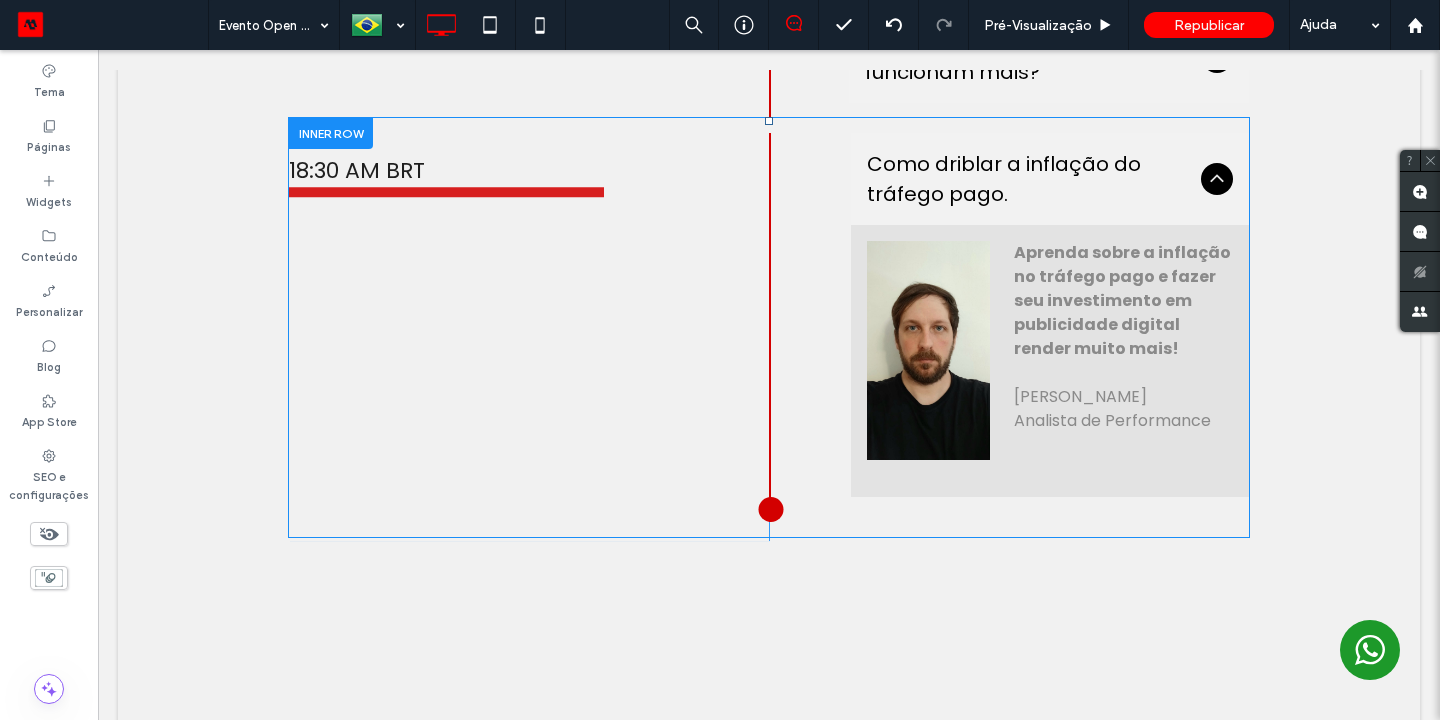 click on "Click To Paste     Click To Paste" at bounding box center (769, 602) 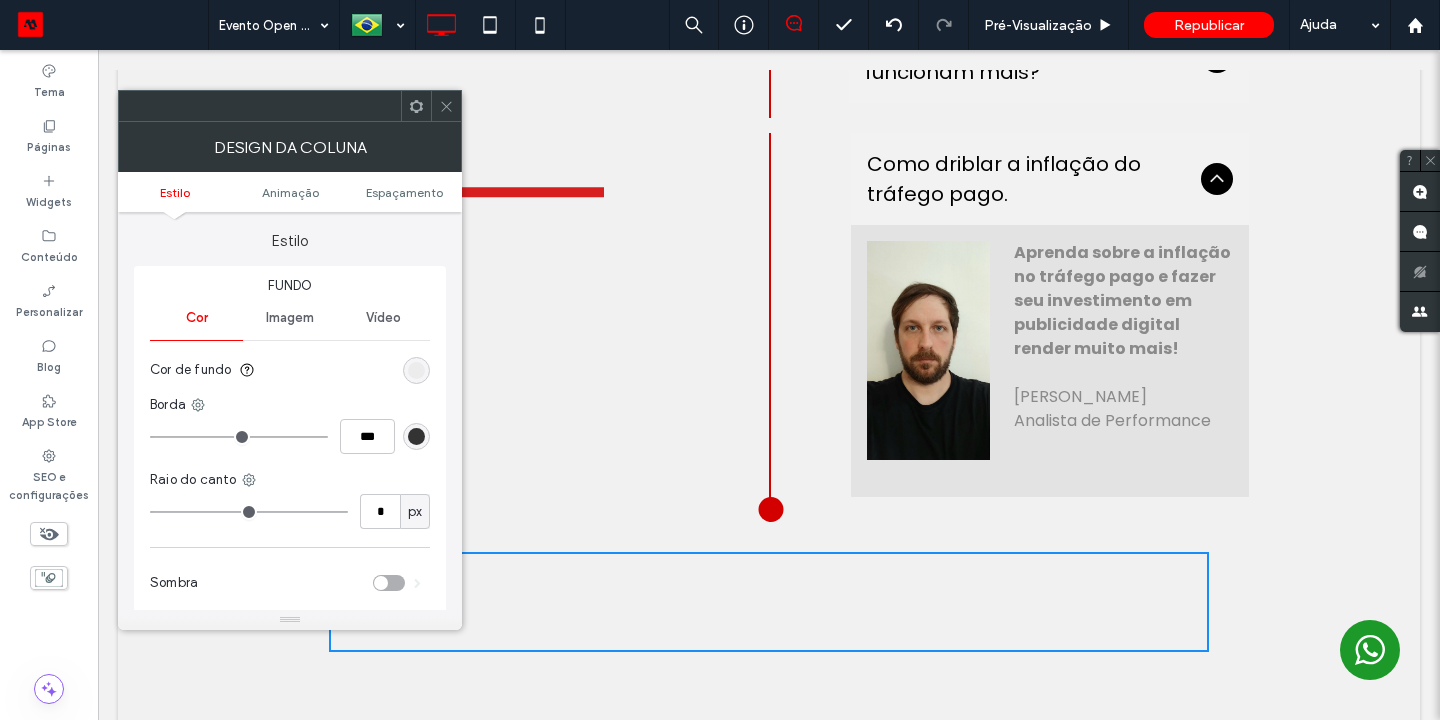 click at bounding box center [446, 106] 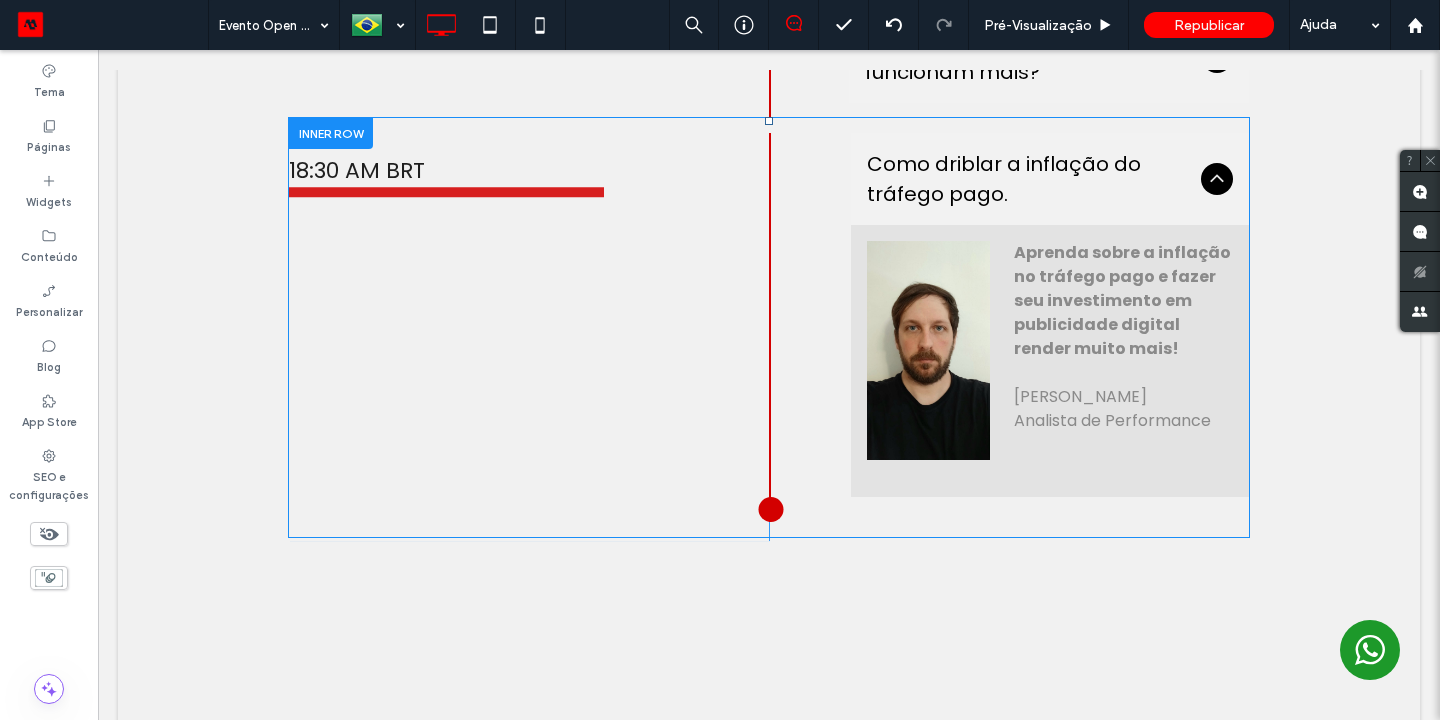 click on "Click To Paste     Click To Paste" at bounding box center (769, 602) 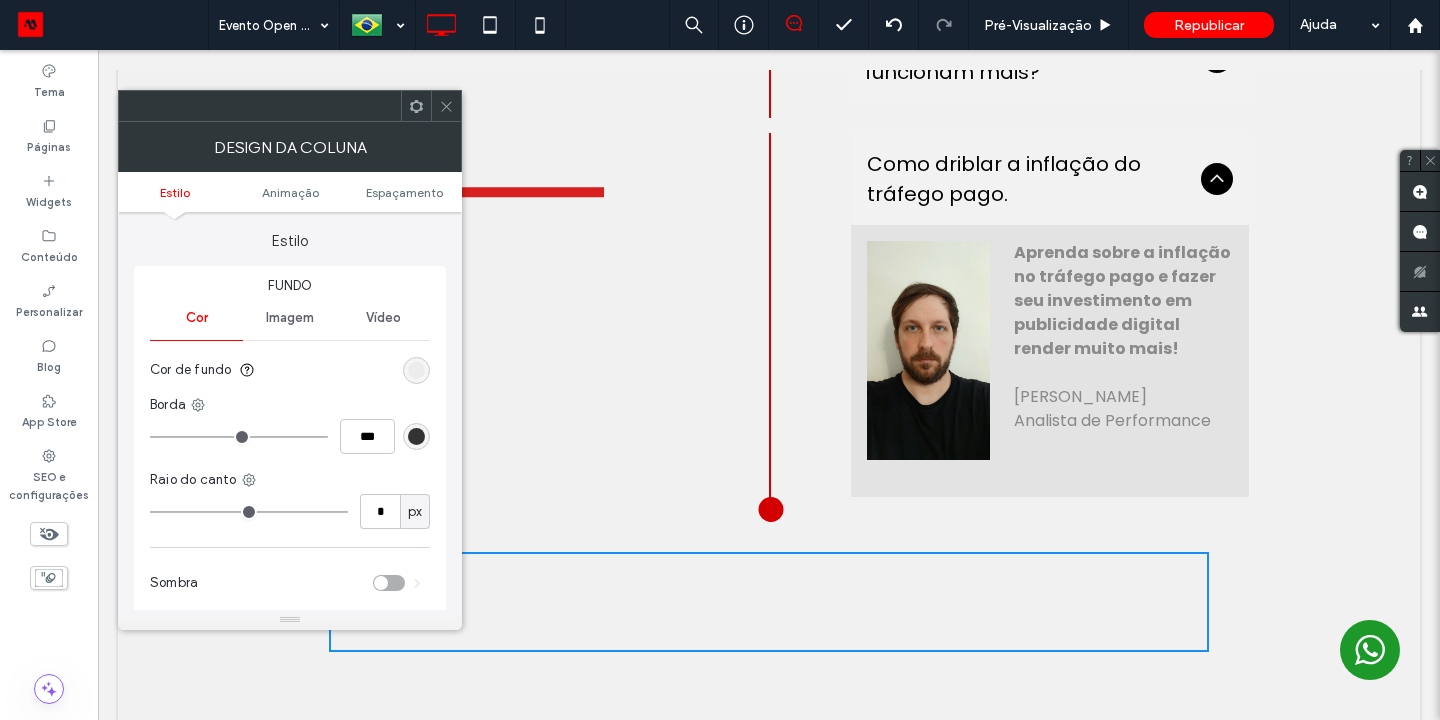 click 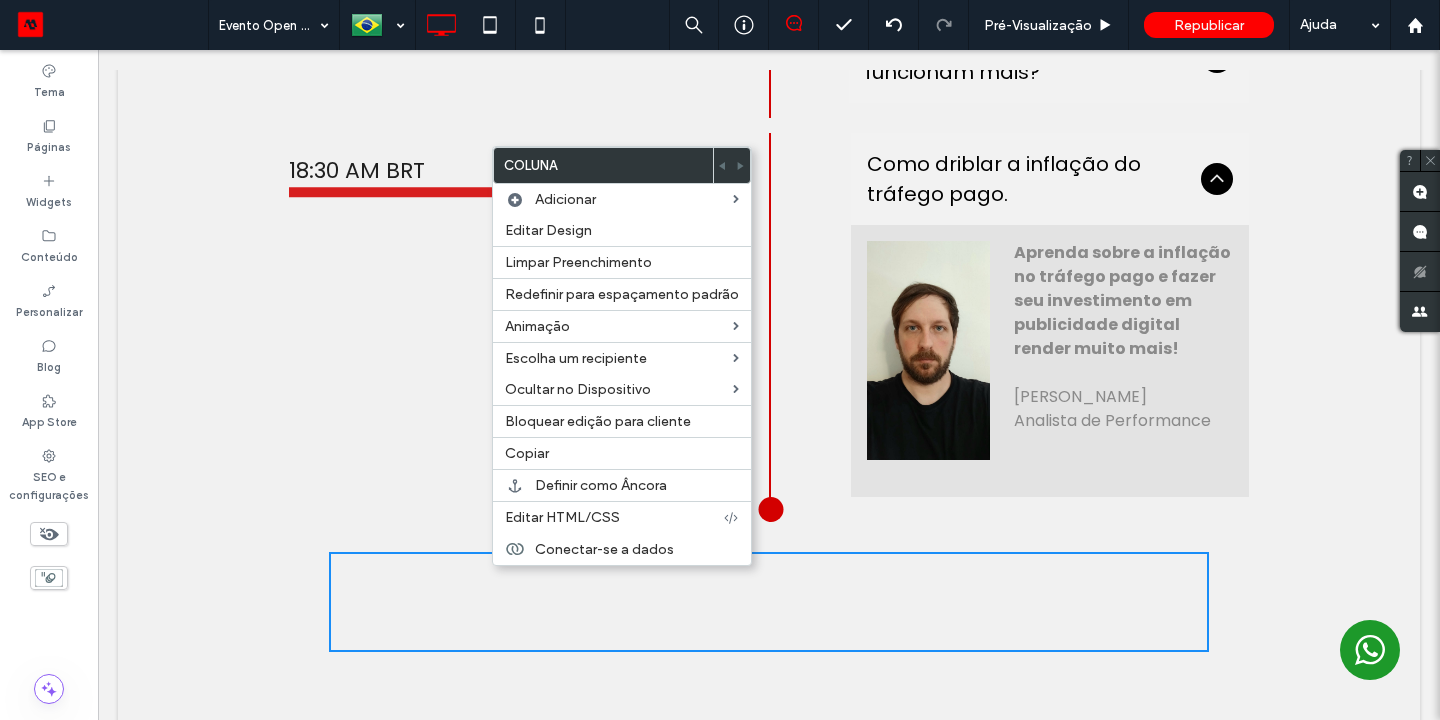 click on "Click To Paste     Click To Paste" at bounding box center (769, 602) 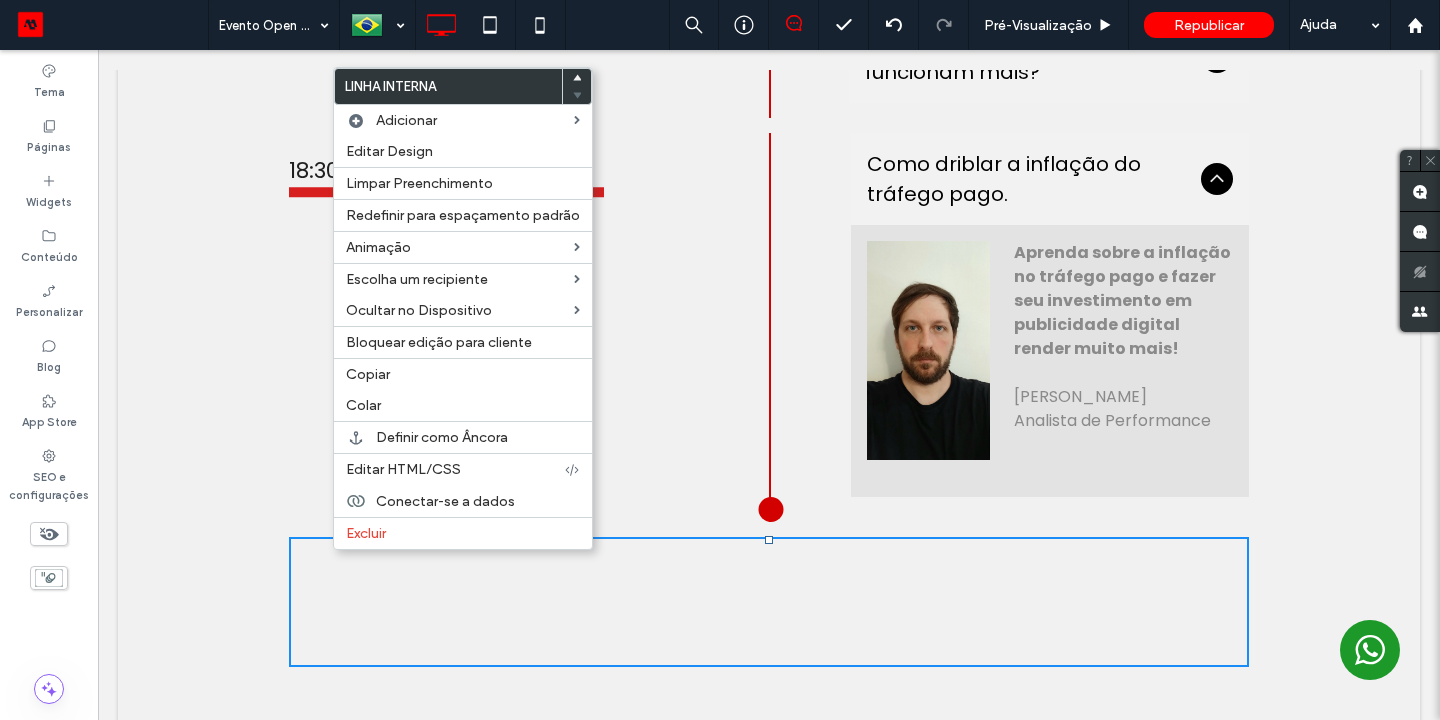 click on "Colar" at bounding box center (463, 405) 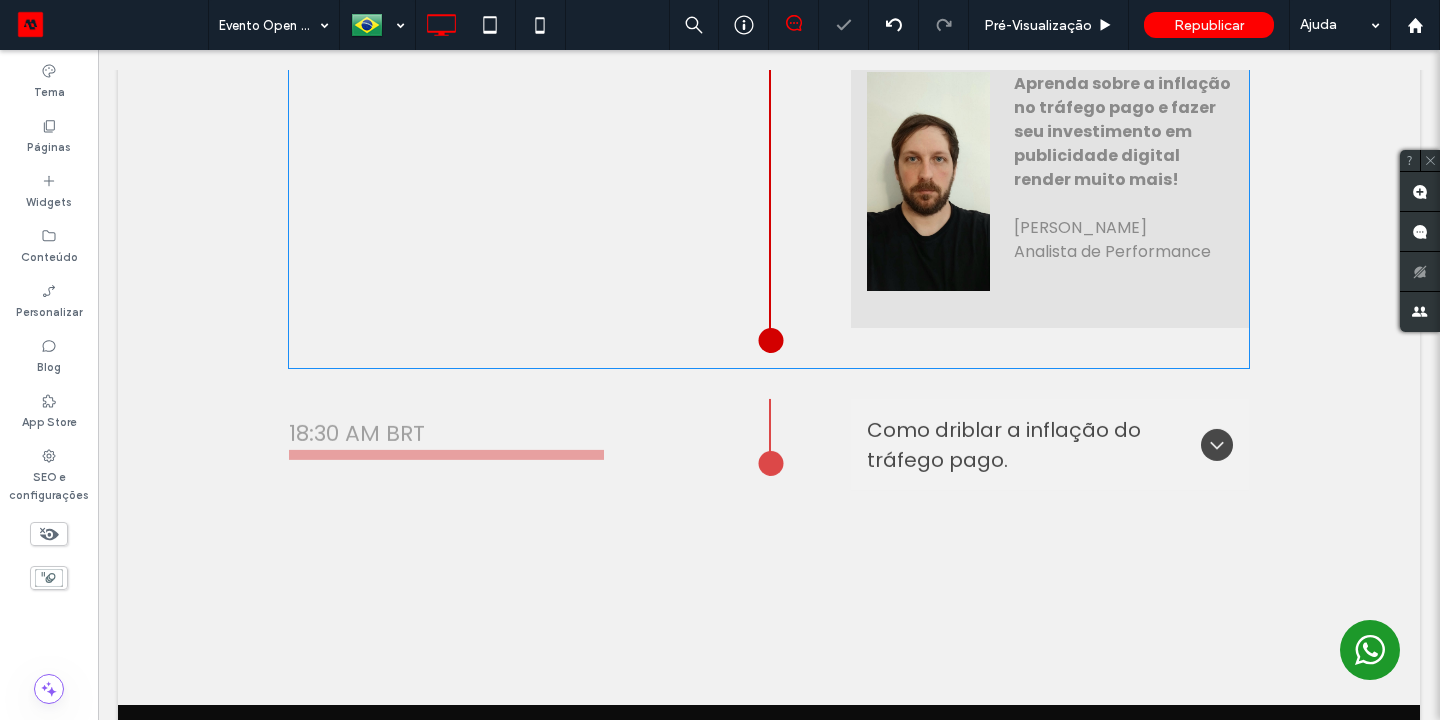 scroll, scrollTop: 2405, scrollLeft: 0, axis: vertical 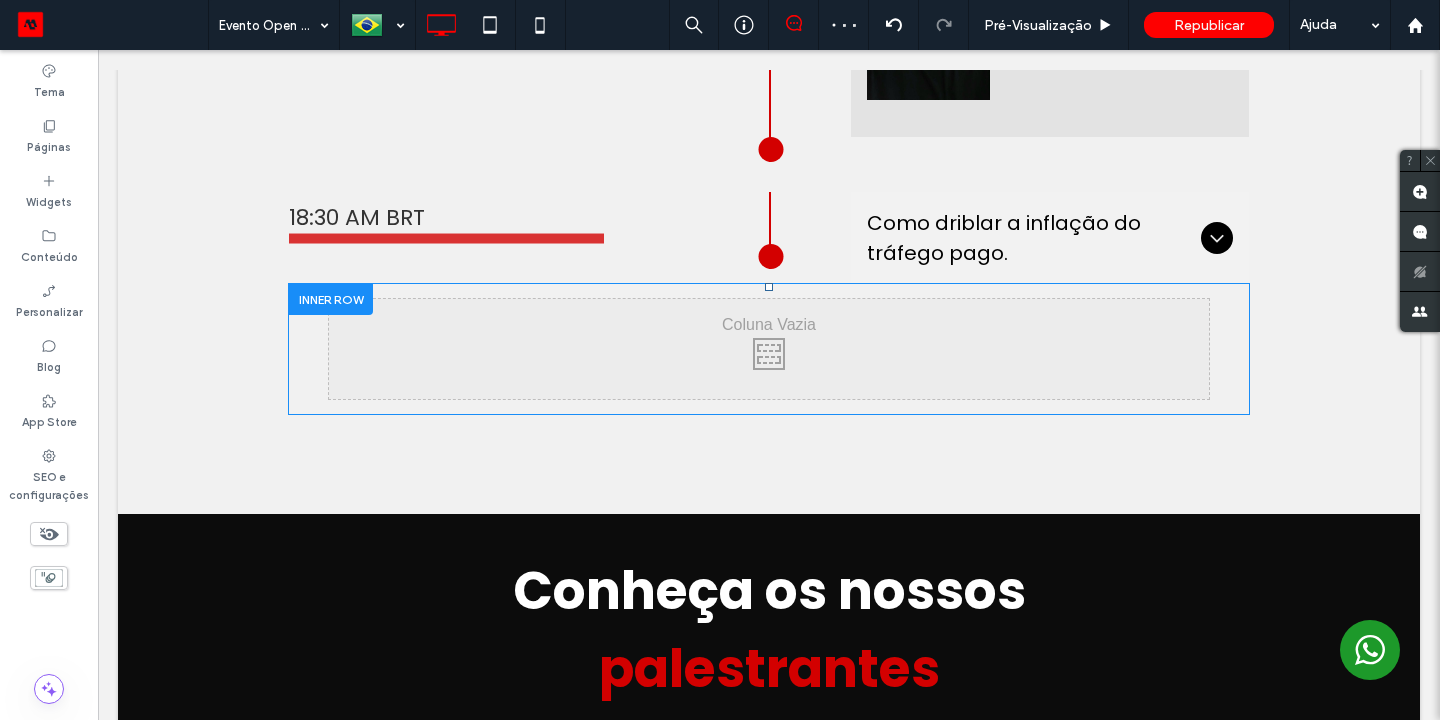 drag, startPoint x: 822, startPoint y: 125, endPoint x: 795, endPoint y: 368, distance: 244.49539 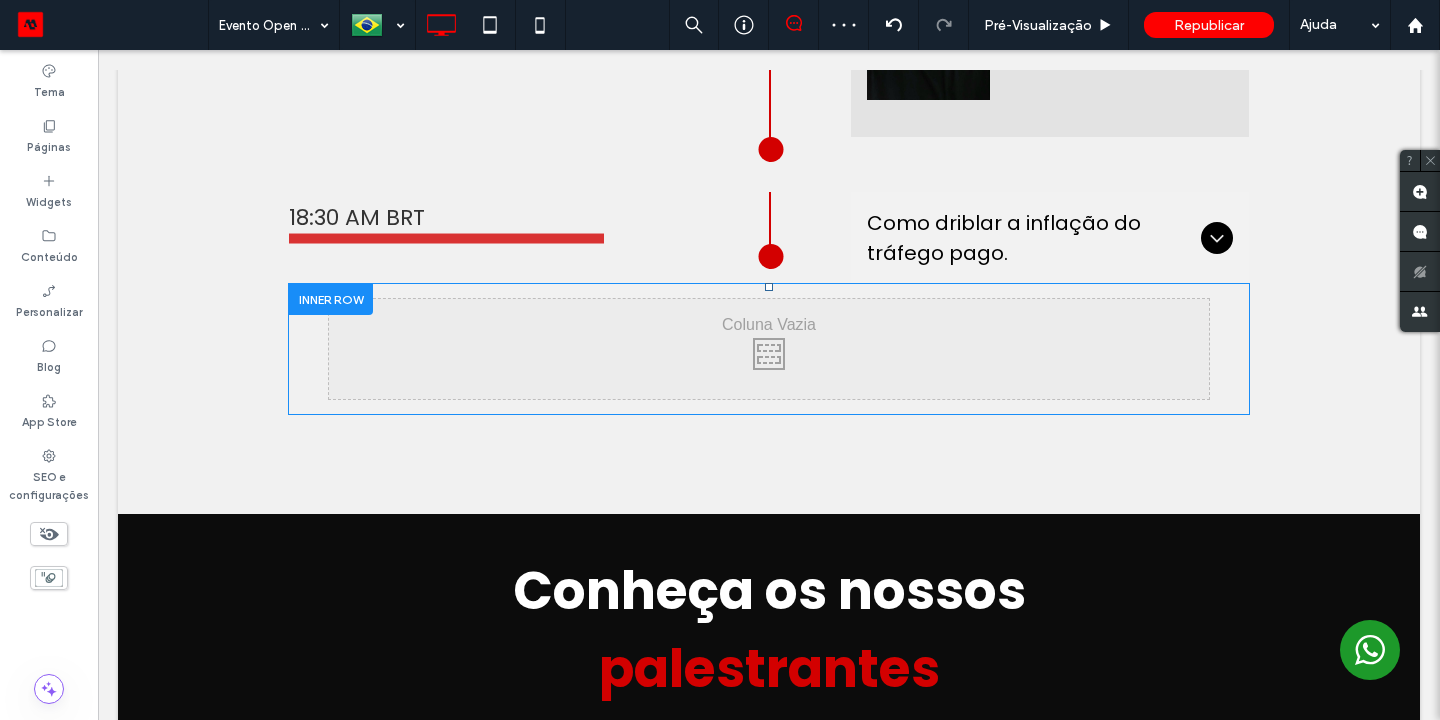 click on "Click To Paste     Click To Paste" at bounding box center (769, 349) 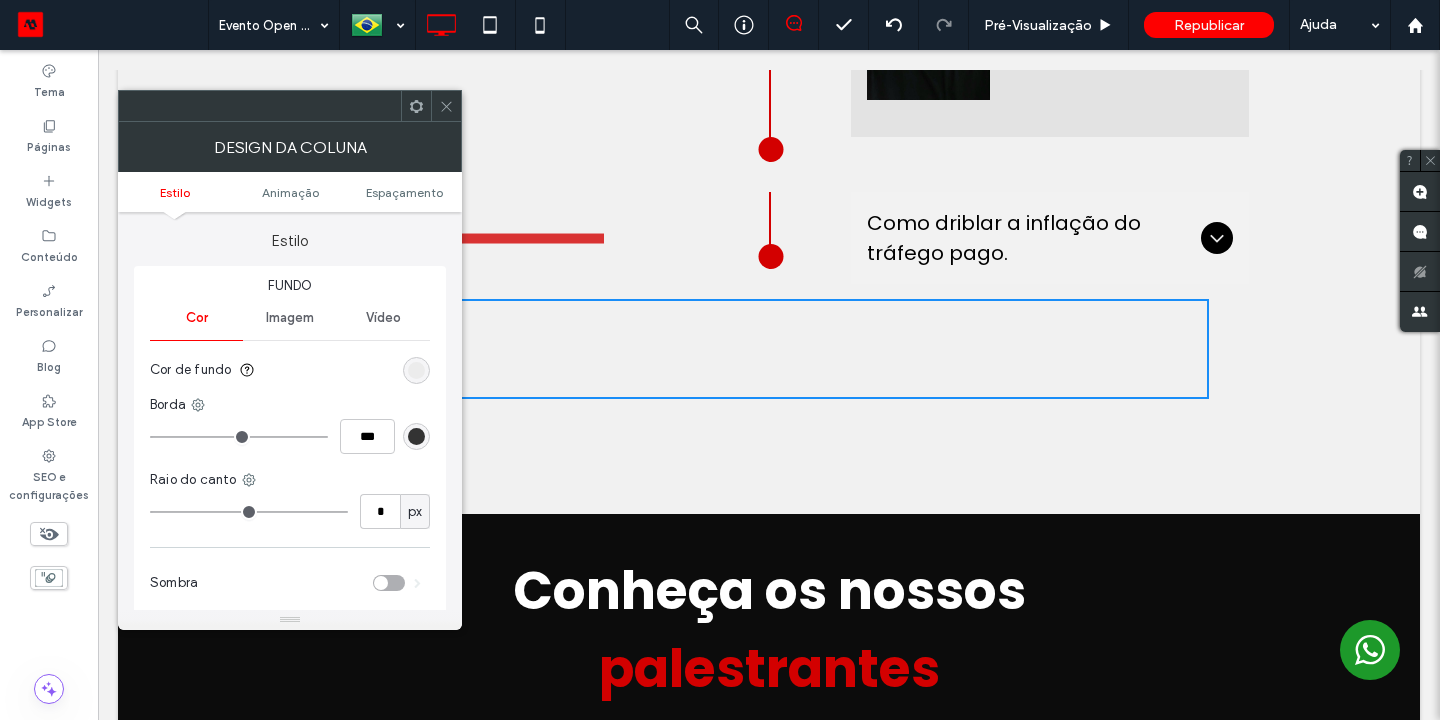 click at bounding box center [446, 106] 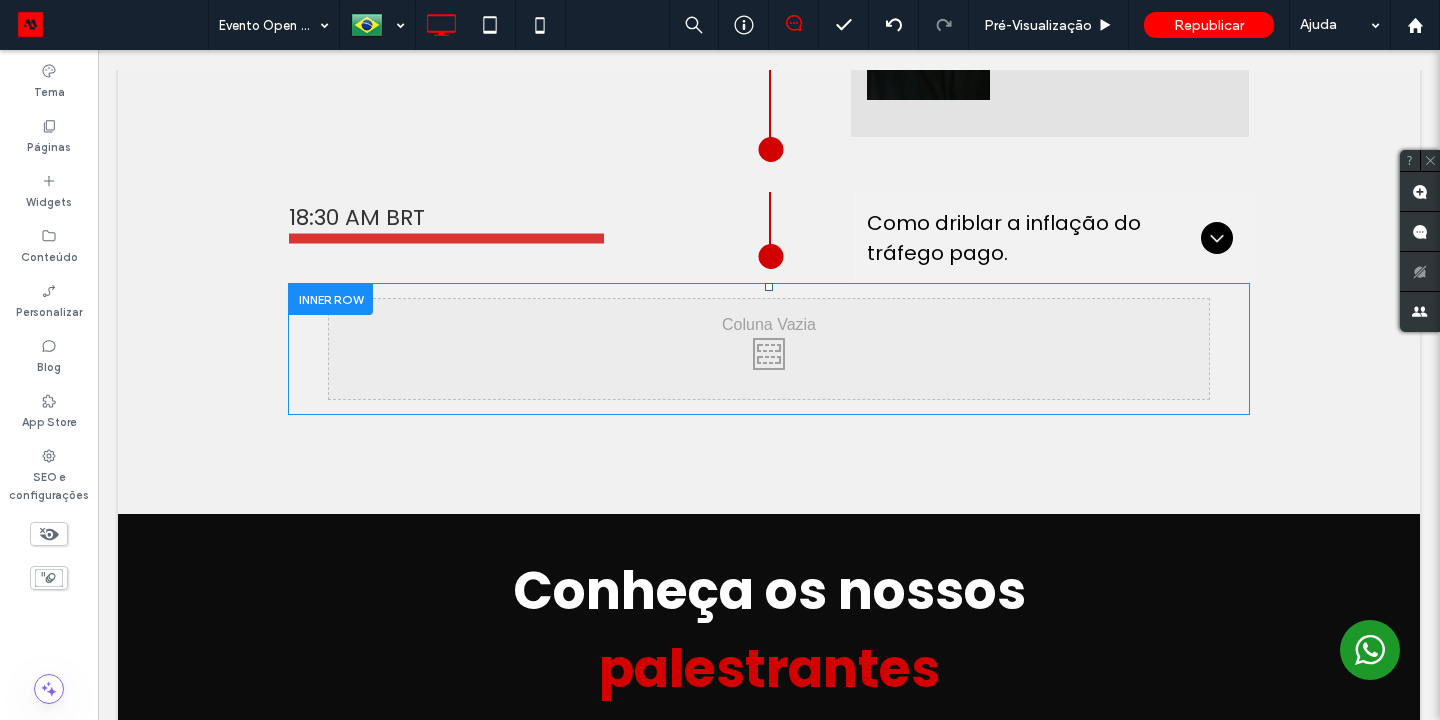 click on "Click To Paste     Click To Paste" at bounding box center [769, 349] 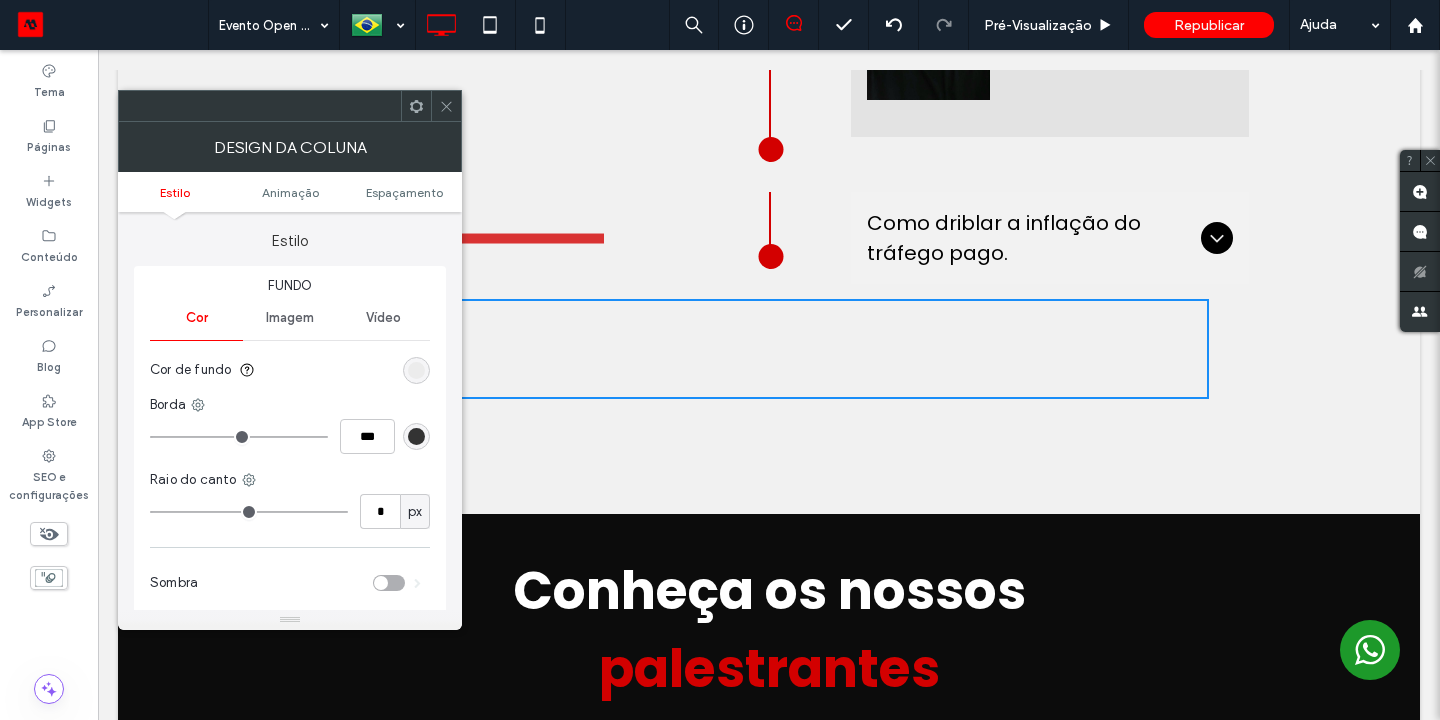 drag, startPoint x: 697, startPoint y: 318, endPoint x: 450, endPoint y: 106, distance: 325.5042 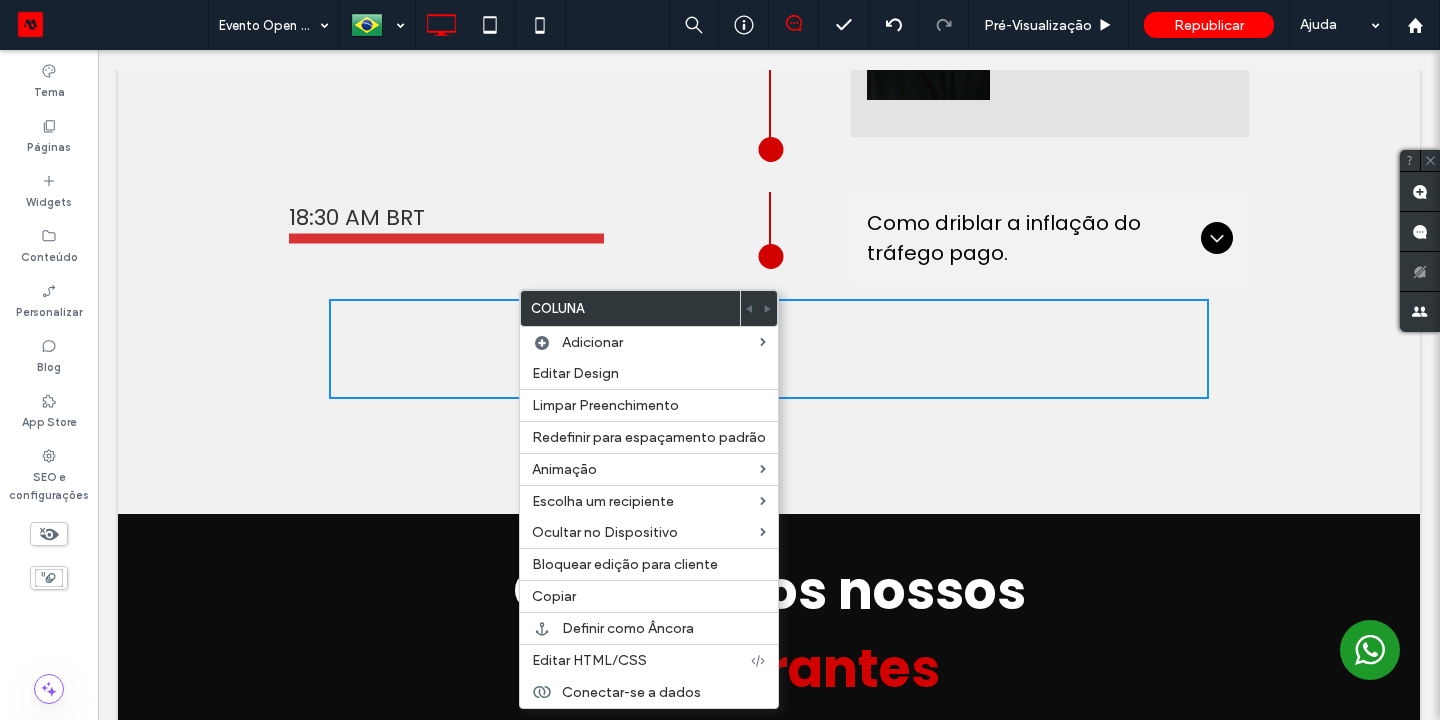 drag, startPoint x: 548, startPoint y: 156, endPoint x: 487, endPoint y: 382, distance: 234.08759 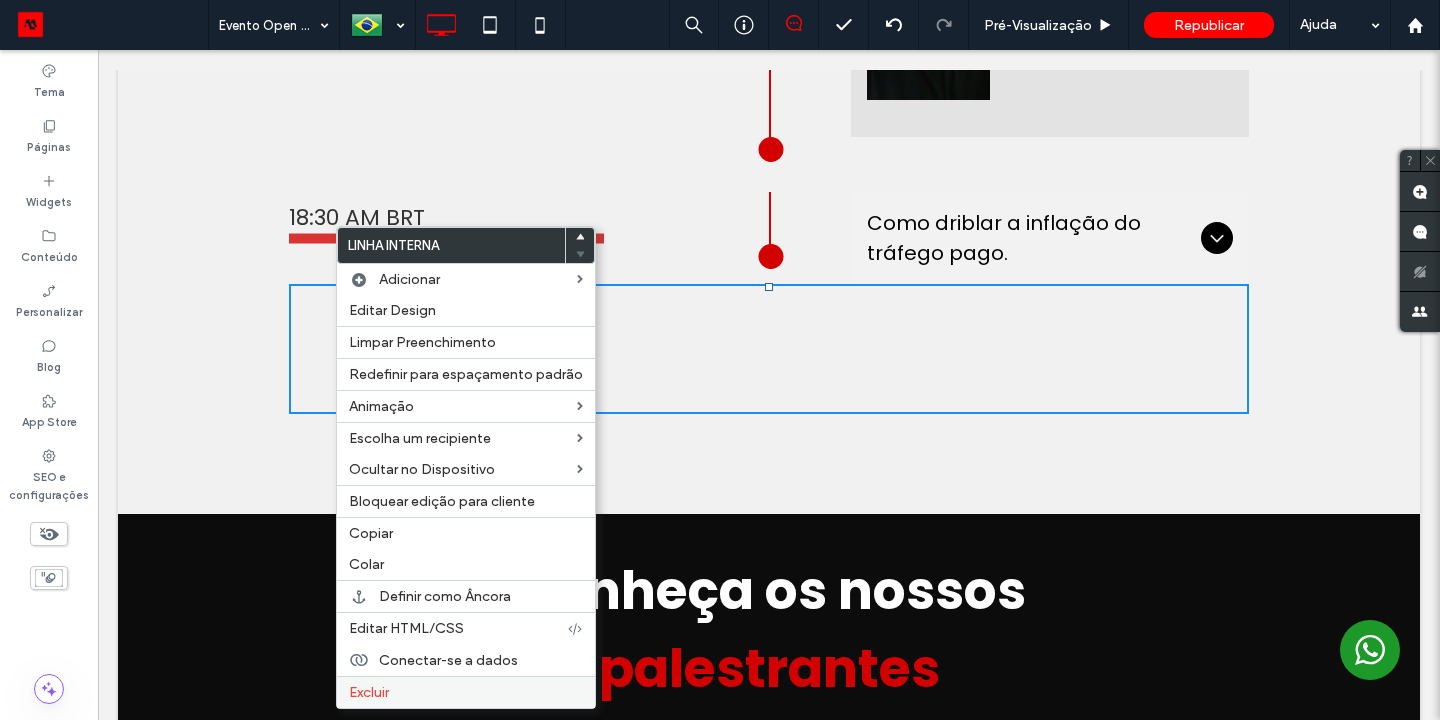 click on "Excluir" at bounding box center [466, 692] 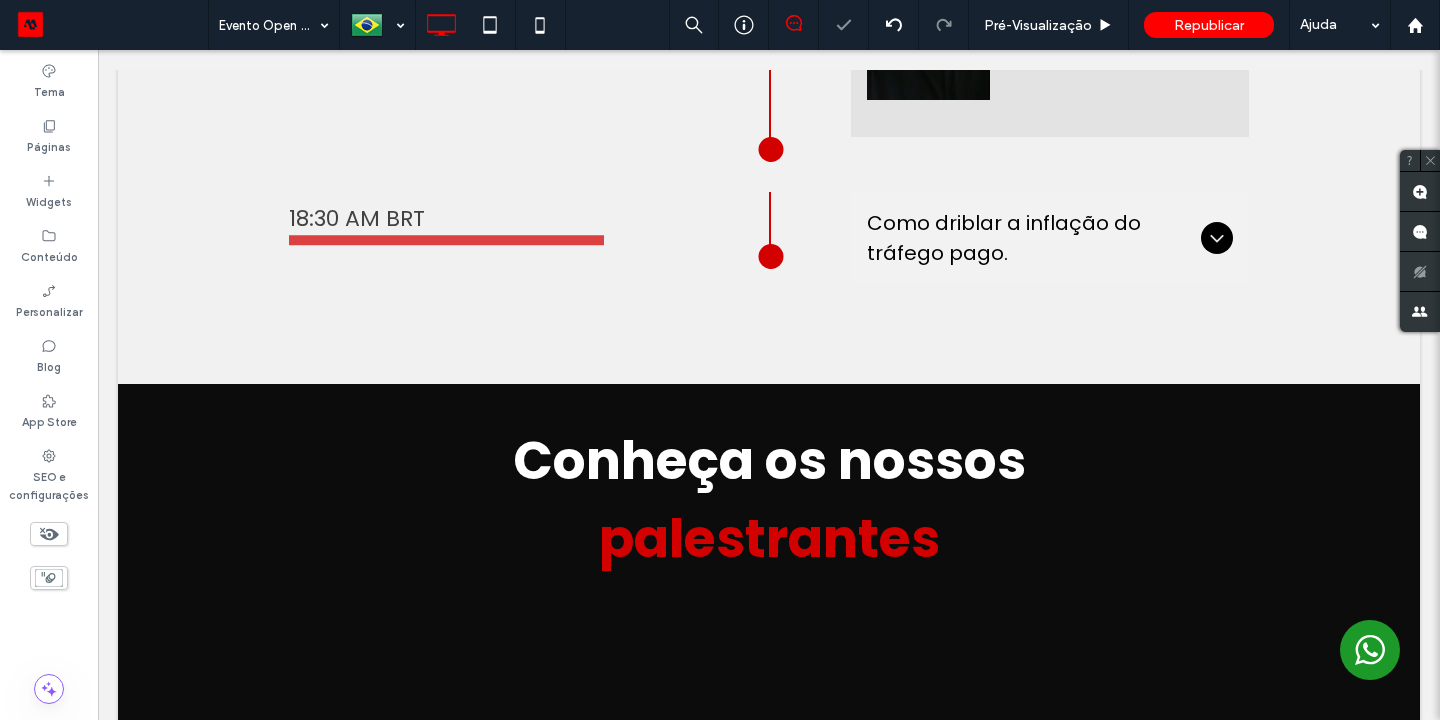 scroll, scrollTop: 2231, scrollLeft: 0, axis: vertical 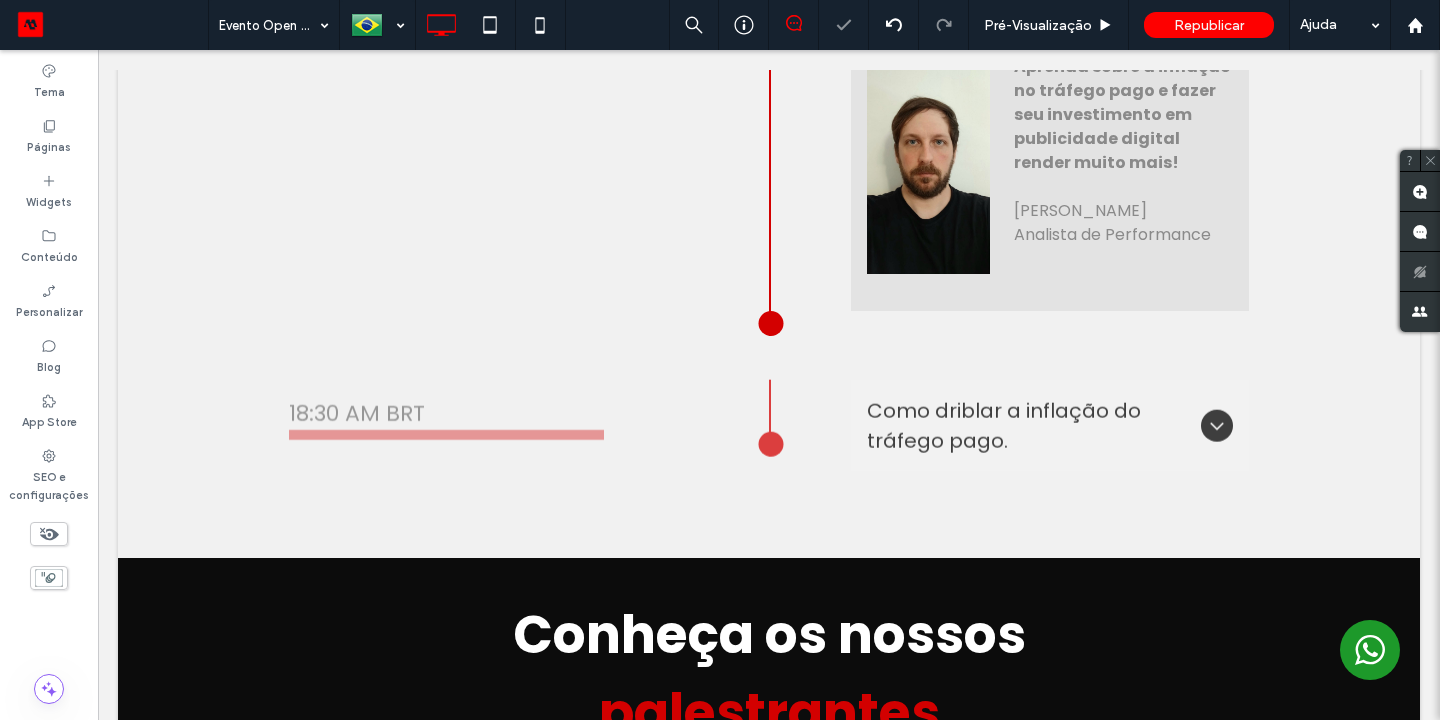 click on "Como driblar a inflação do tráfego pago. Aprenda sobre a inflação no tráfego pago e fazer seu investimento em publicidade digital render muito mais! [PERSON_NAME] Analista de Performance Title or Question Describe the item or answer the question so that site visitors who are interested get more information. You can emphasize this text with bullets, italics or bold, and add links. Button Button
Click To Paste     Click To Paste" at bounding box center [1009, 418] 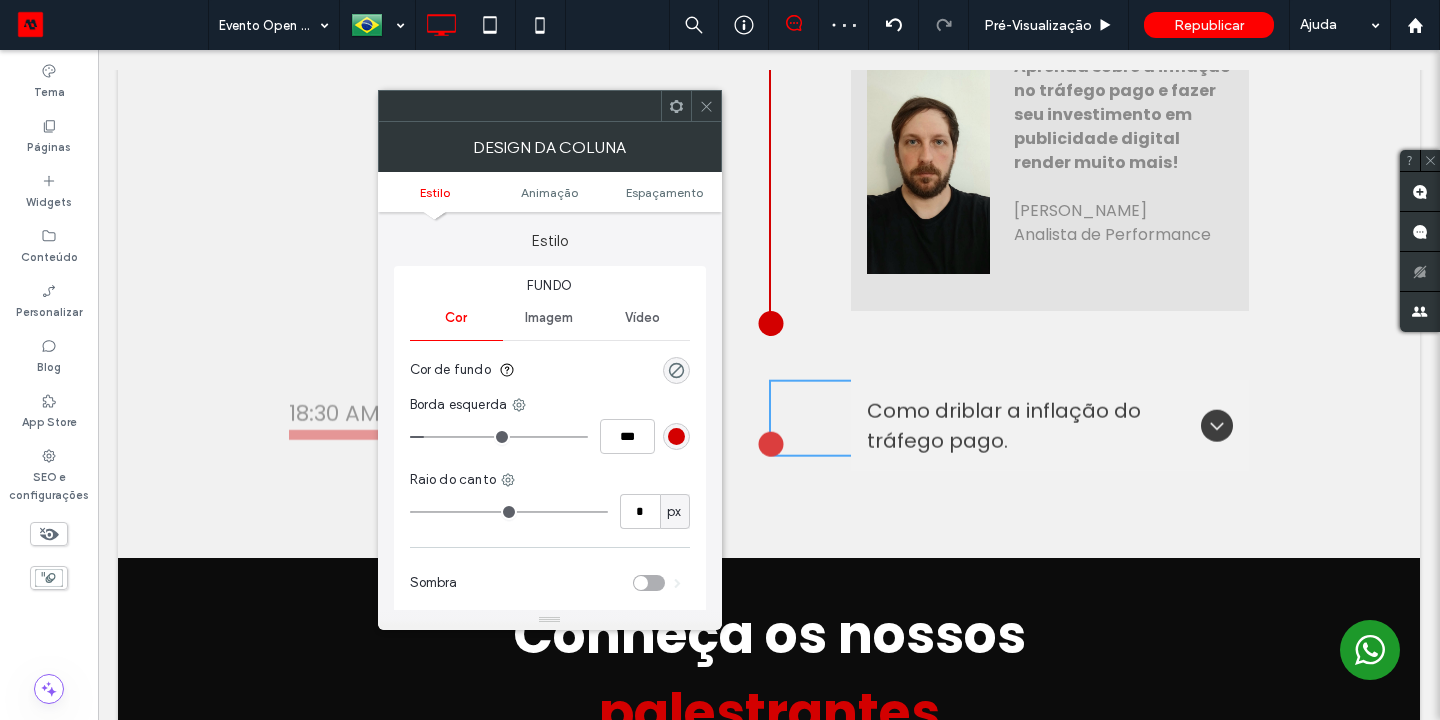 click on "16:00 AM BRT
Click To Paste
Click To Paste
Diversificar ou focar esforços de Marketing? A escolha entre diversificar em múltiplos canais ou focar em esforços específicos de marketing é crucial para otimizar recursos e maximizar o retorno do investimento do seu negócio. [PERSON_NAME]  CEO Motorleads
Click To Paste
16:30 AM BRT
Click To Paste
Click To Paste
Como melhorar a conversão de leads? Desvende estratégias comprovadas para transformar seus leads em compradores e aumentar sua taxa de conversão. [PERSON_NAME]  Head of Sales Motorleads
Click To Paste
17:30 AM BRT
Click To Paste
Click To Paste
Como extrair o máximo da sua agência de marketing? Até onde você pode ir e o que solicitar para sua agência com objetivo de extrair o máximo potencial da parceria. Rui
Click To Paste" at bounding box center [769, -163] 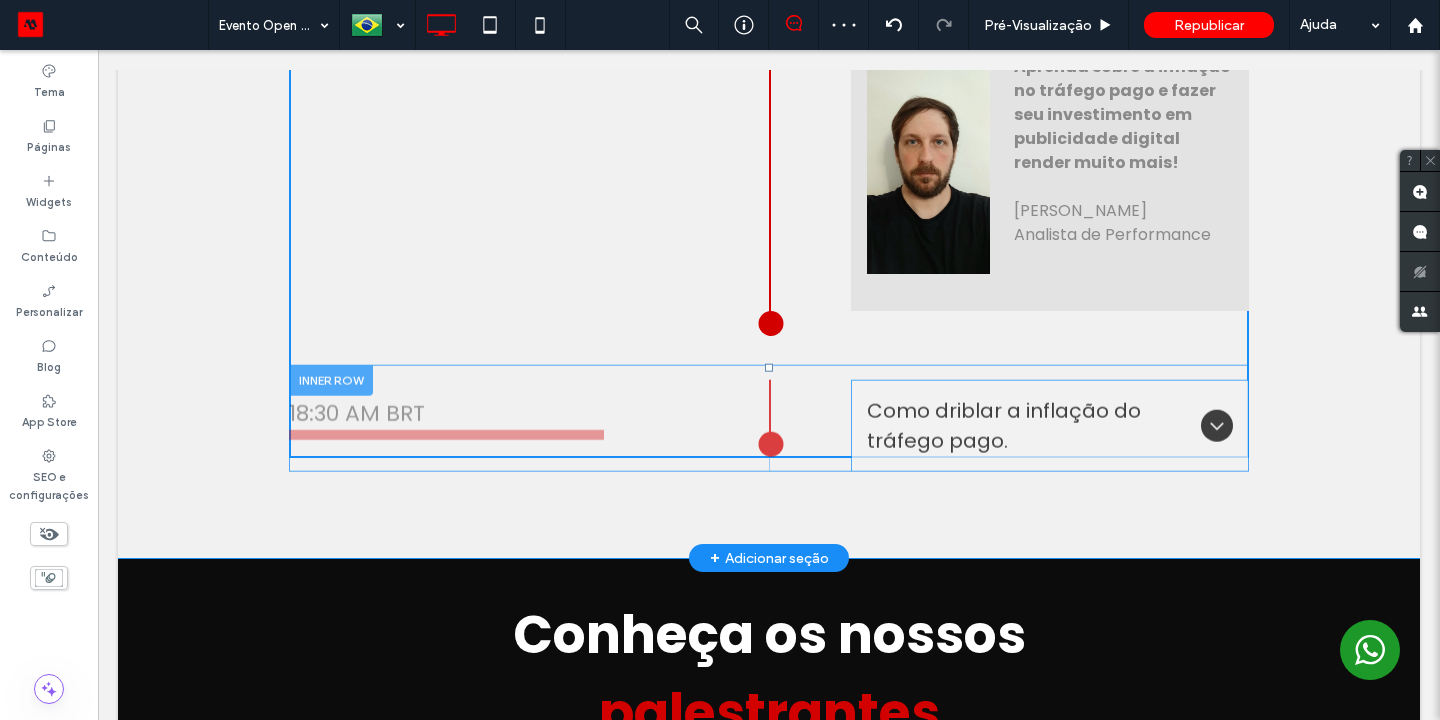 drag, startPoint x: 507, startPoint y: 753, endPoint x: 1209, endPoint y: 423, distance: 775.6958 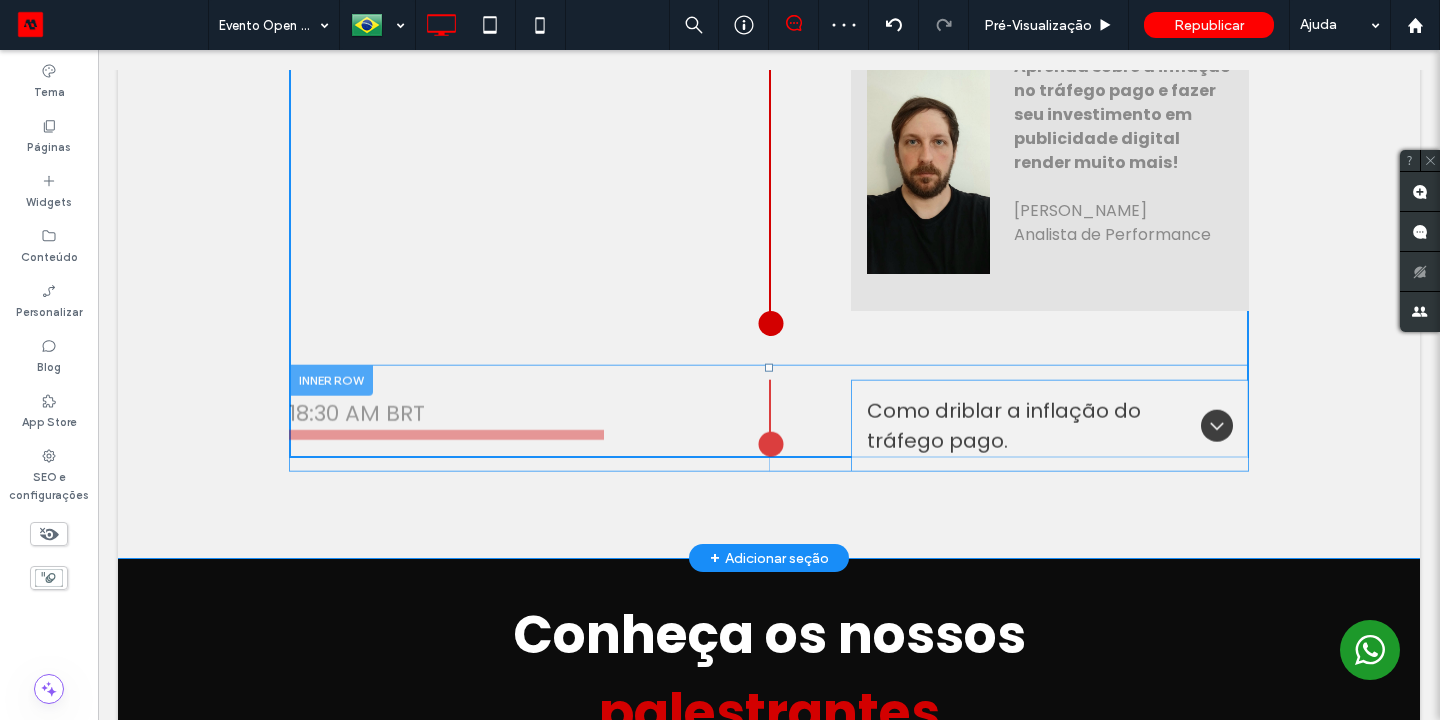 click 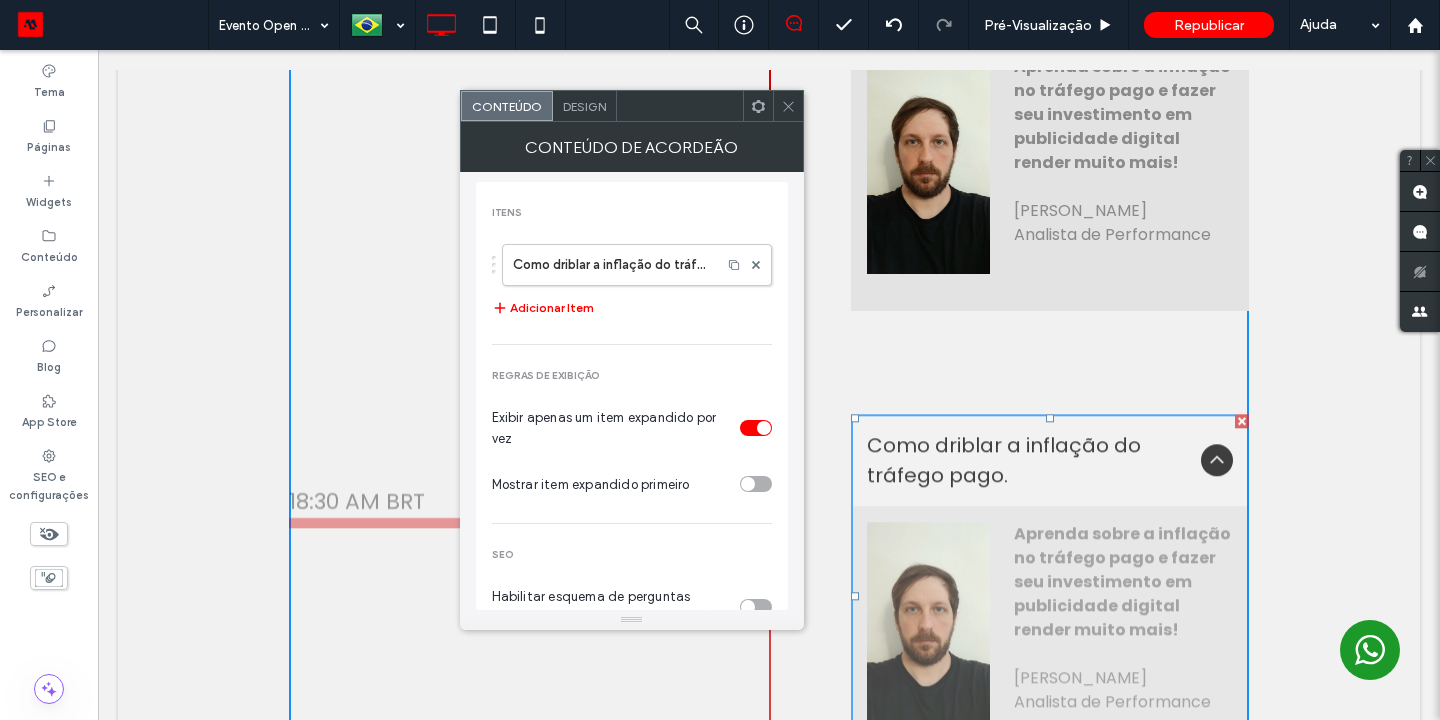 click 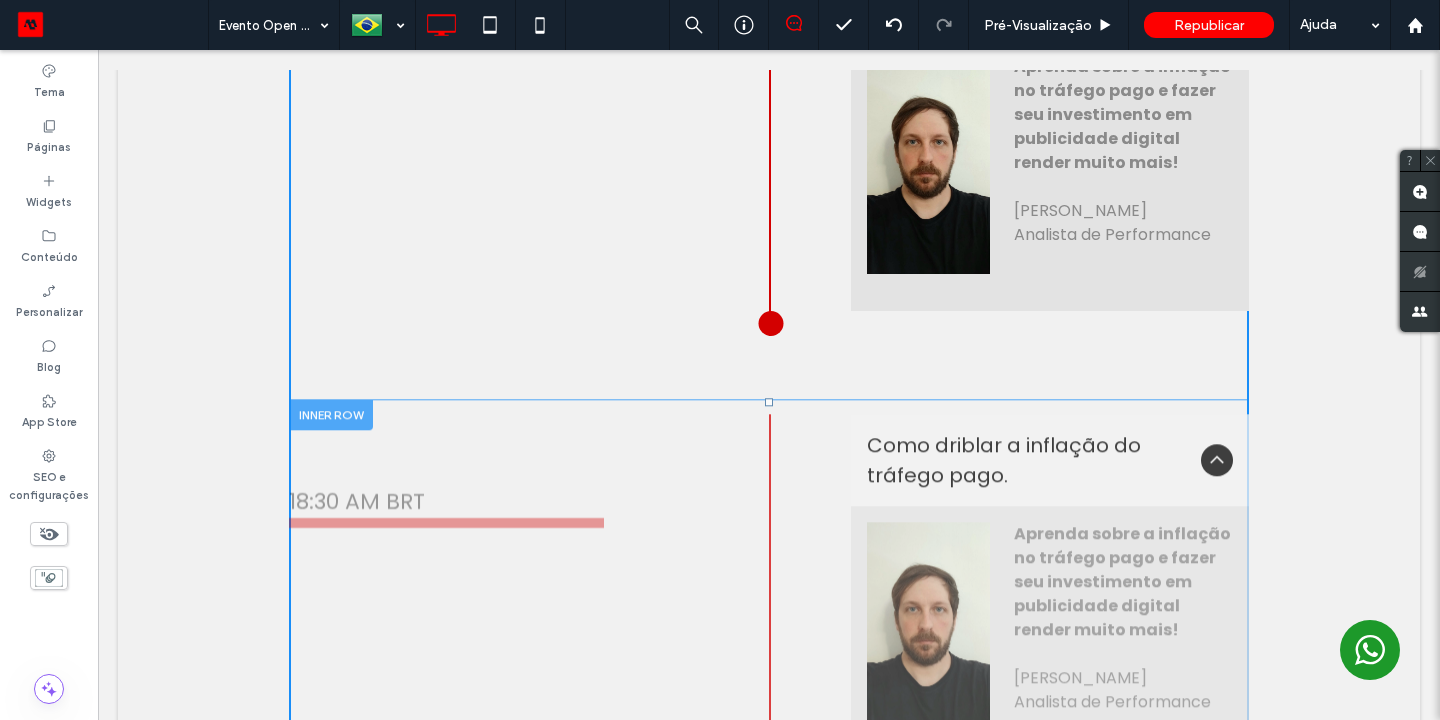 click 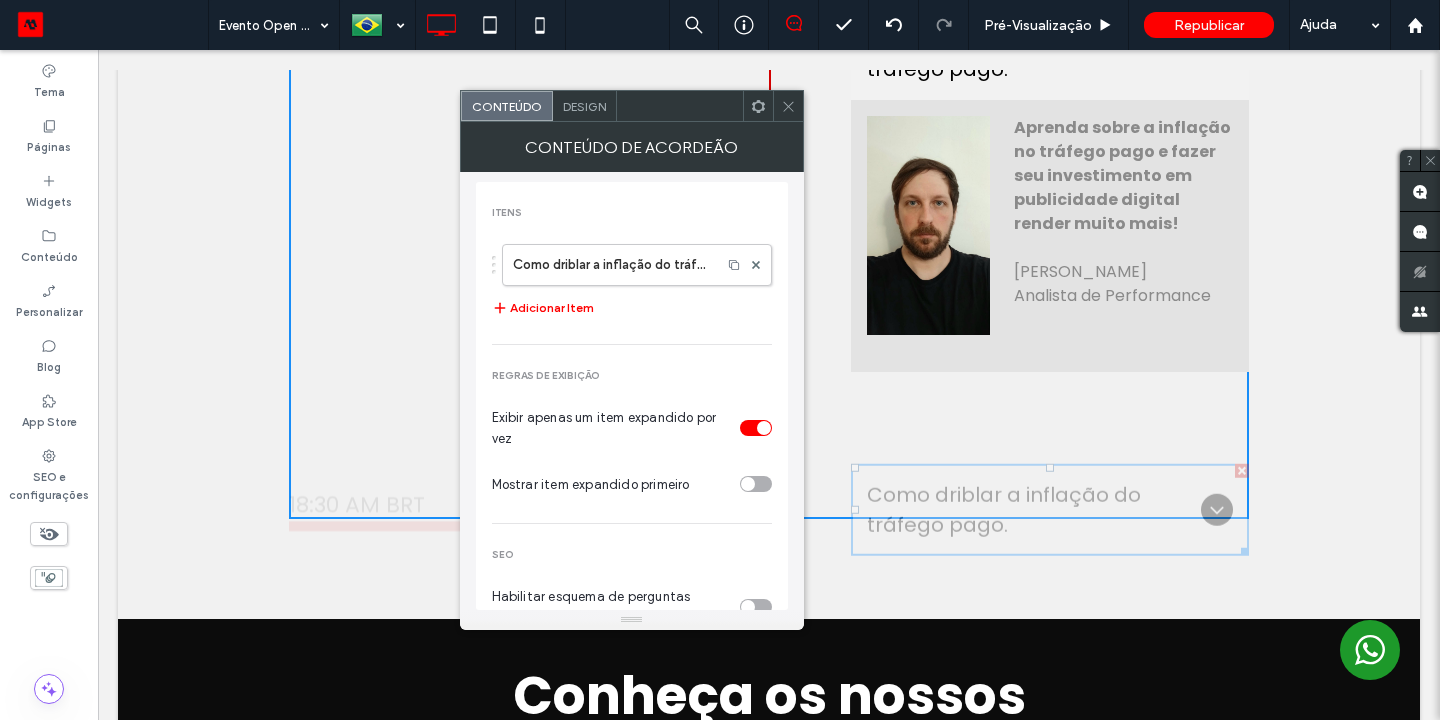 scroll, scrollTop: 2076, scrollLeft: 0, axis: vertical 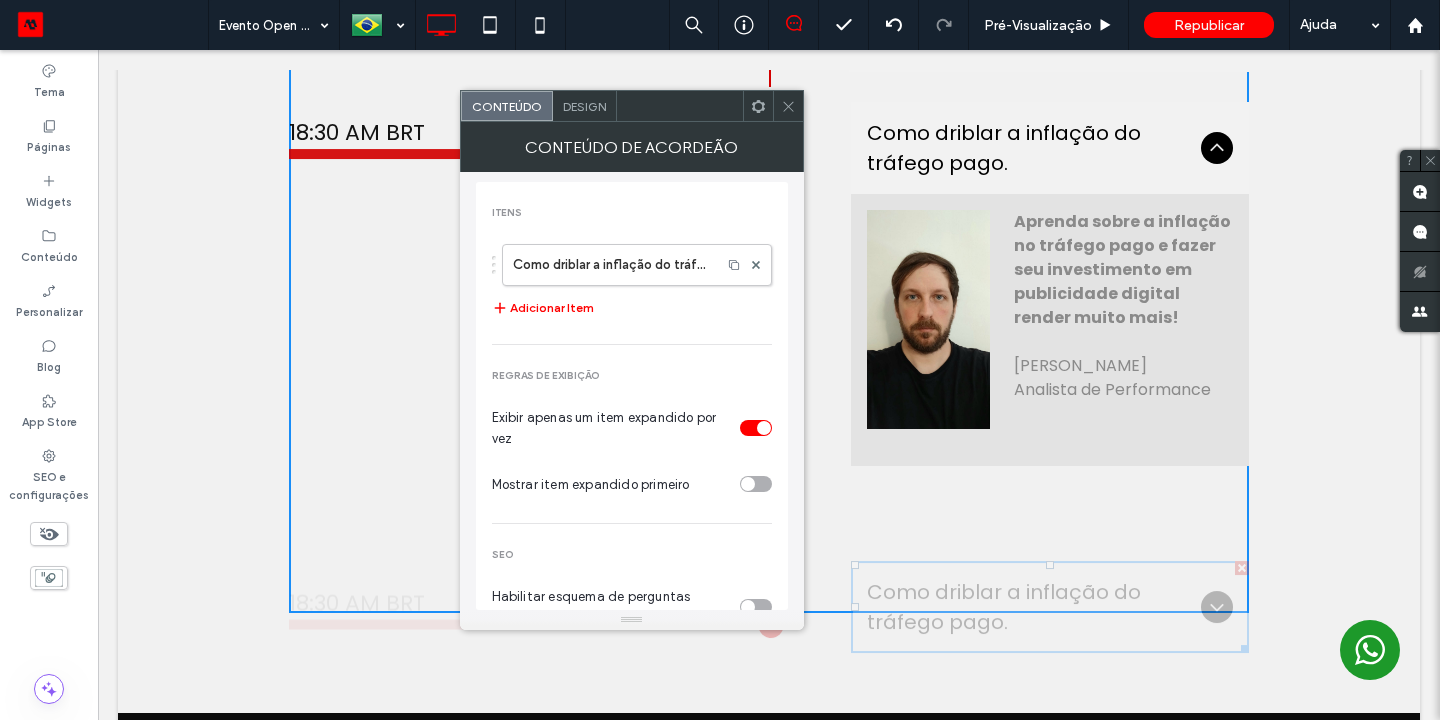 click 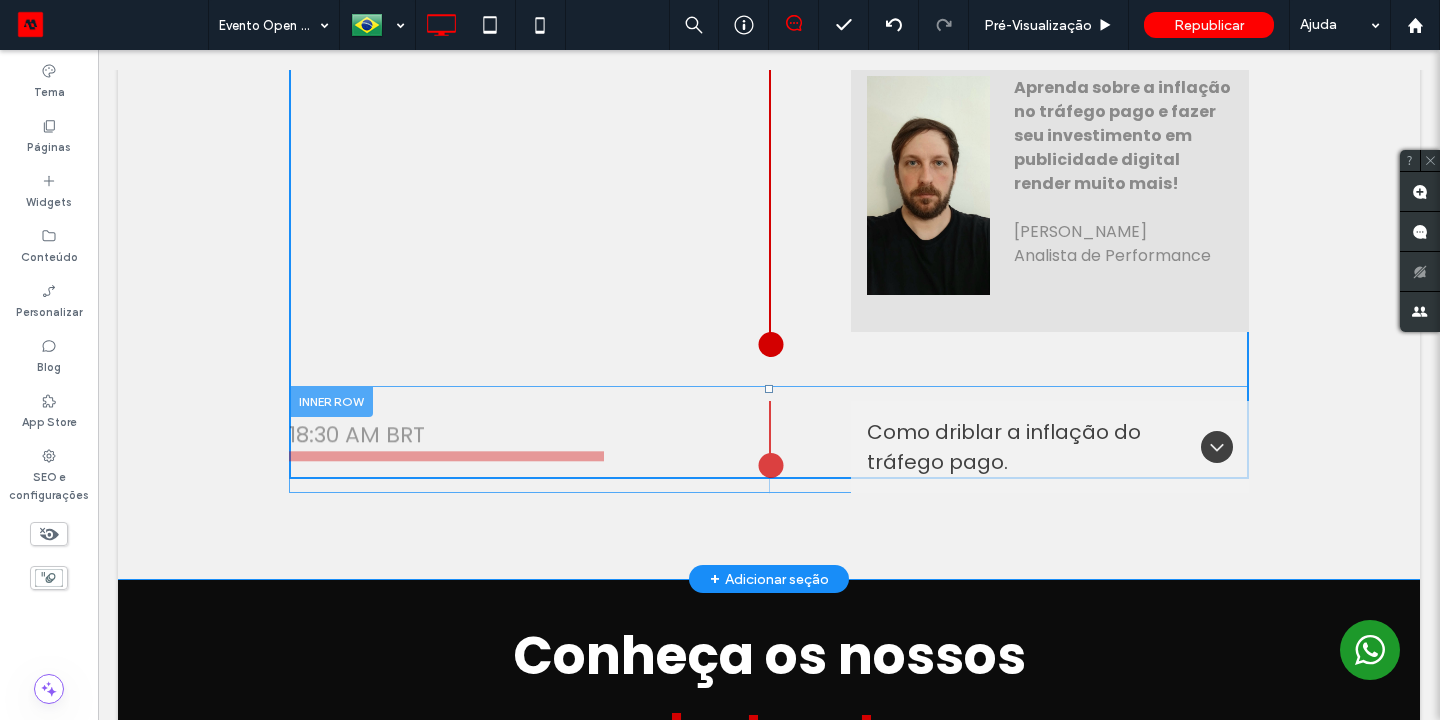 scroll, scrollTop: 2229, scrollLeft: 0, axis: vertical 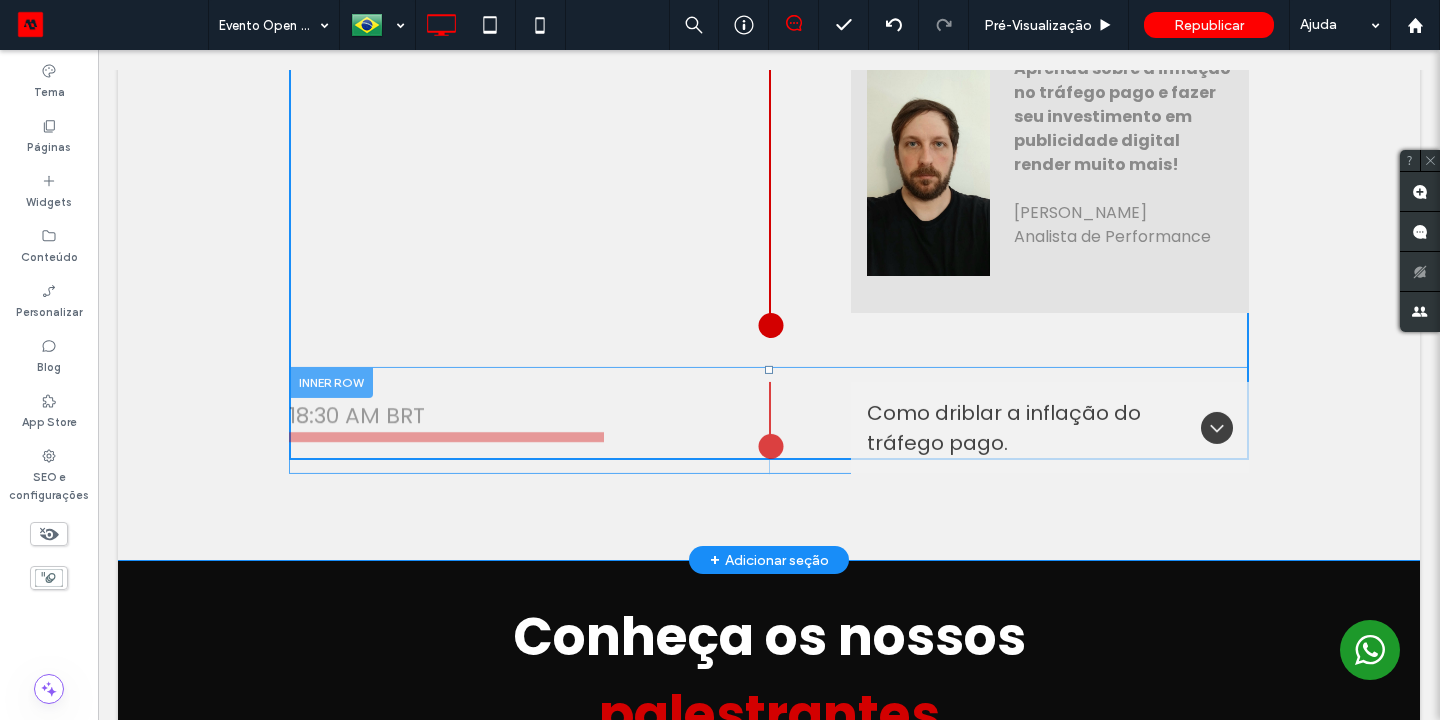 drag, startPoint x: 1209, startPoint y: 423, endPoint x: 467, endPoint y: 410, distance: 742.1139 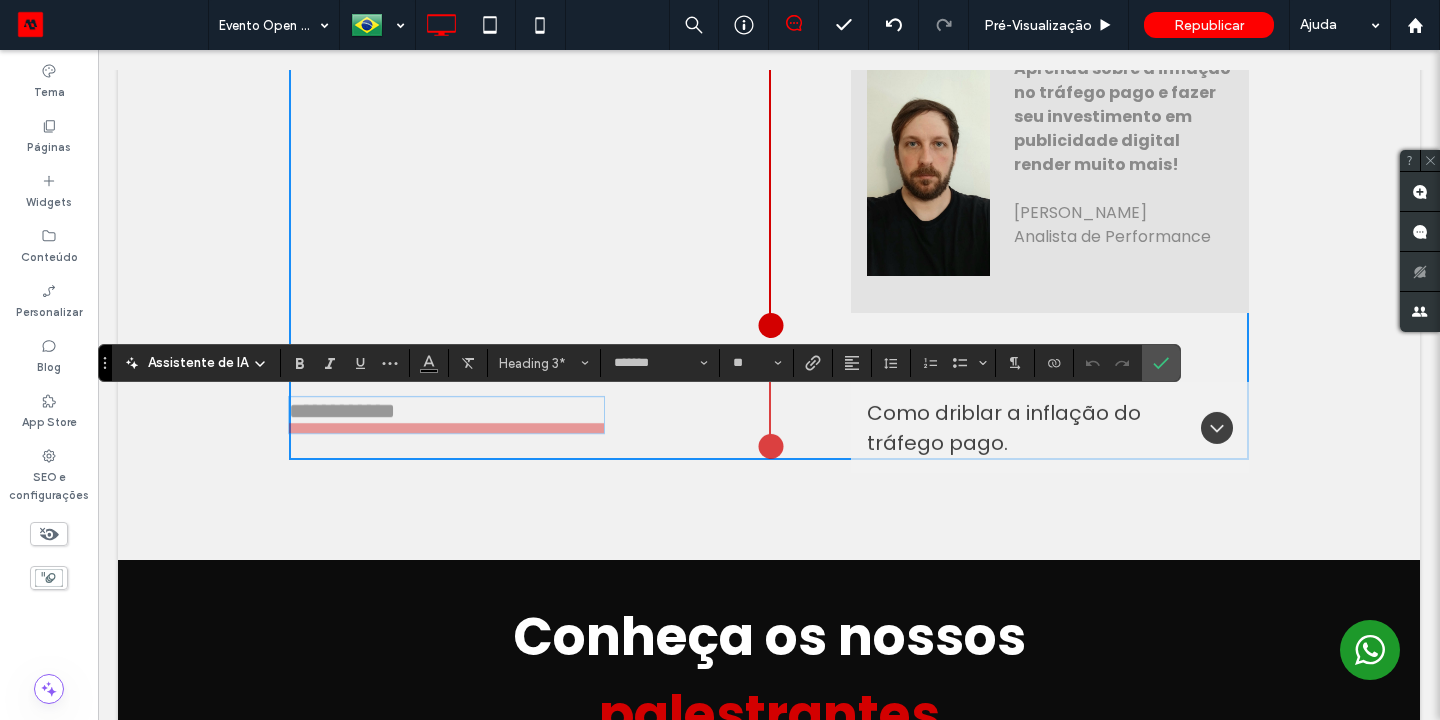 click on "**********" at bounding box center (342, 411) 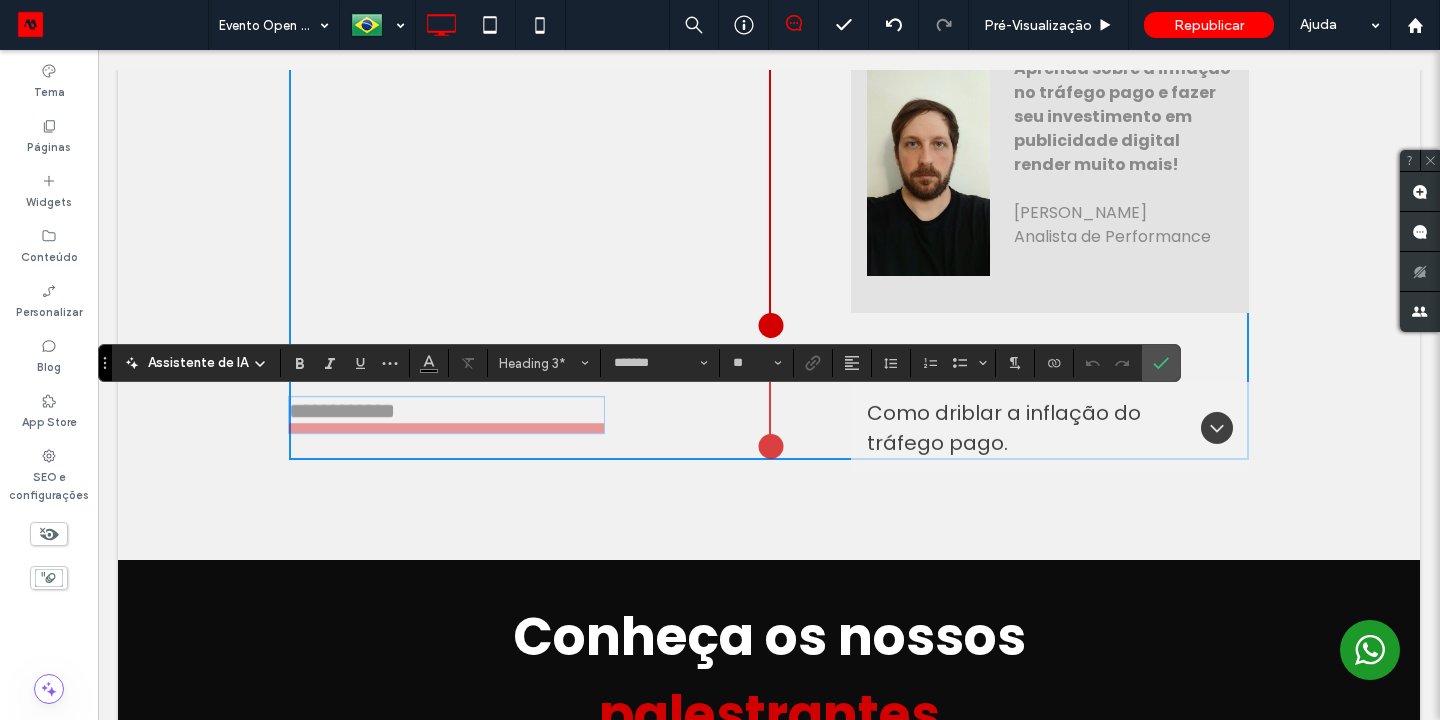 click on "**********" at bounding box center [342, 411] 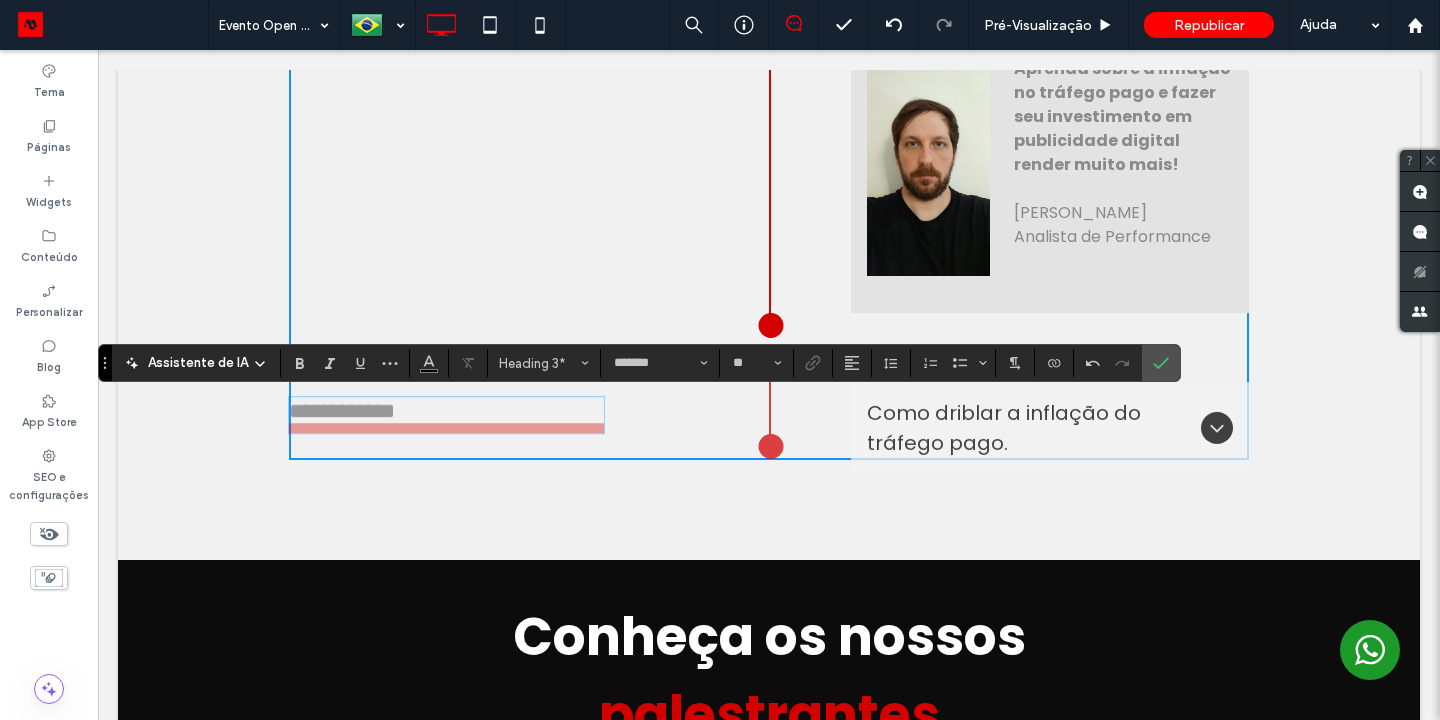 click on "**********" at bounding box center [342, 411] 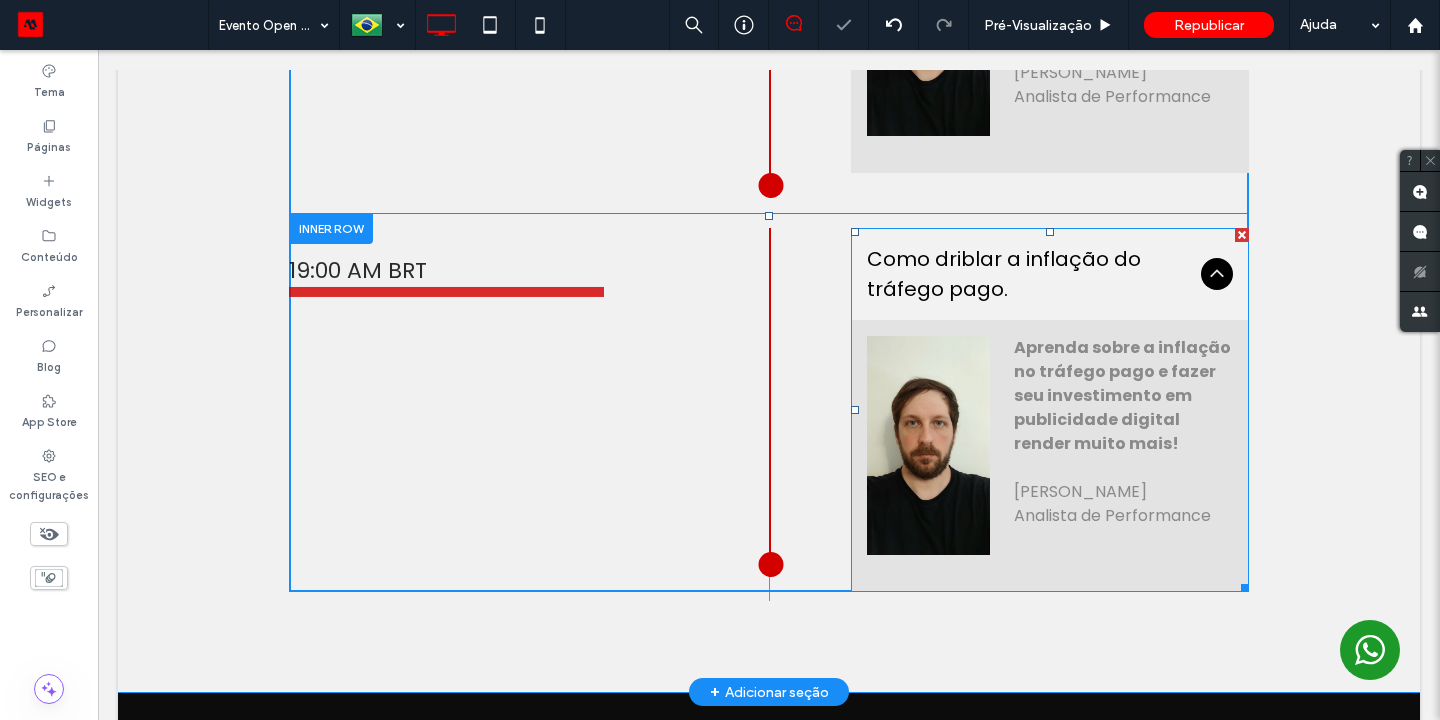scroll, scrollTop: 2432, scrollLeft: 0, axis: vertical 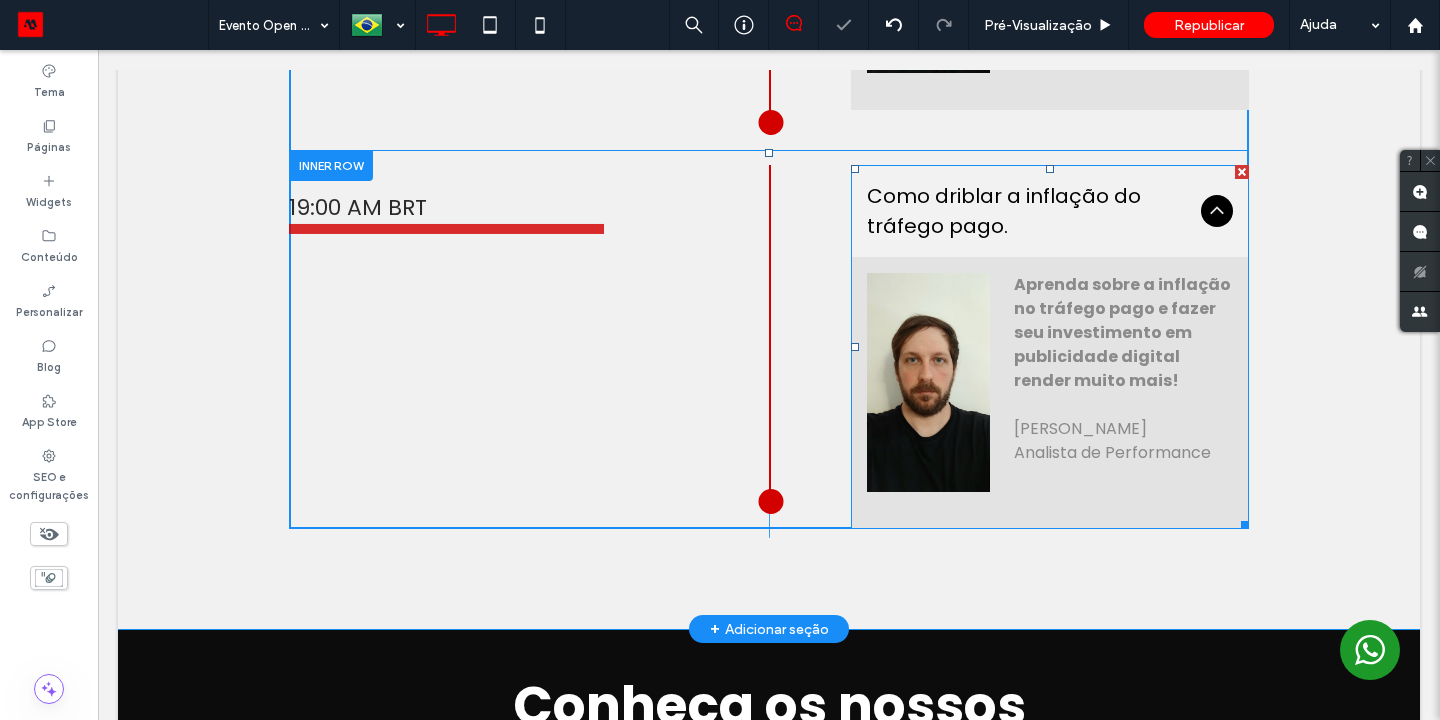 click on "Aprenda sobre a inflação no tráfego pago e fazer seu investimento em publicidade digital render muito mais! [PERSON_NAME] Analista de Performance" at bounding box center (1123, 393) 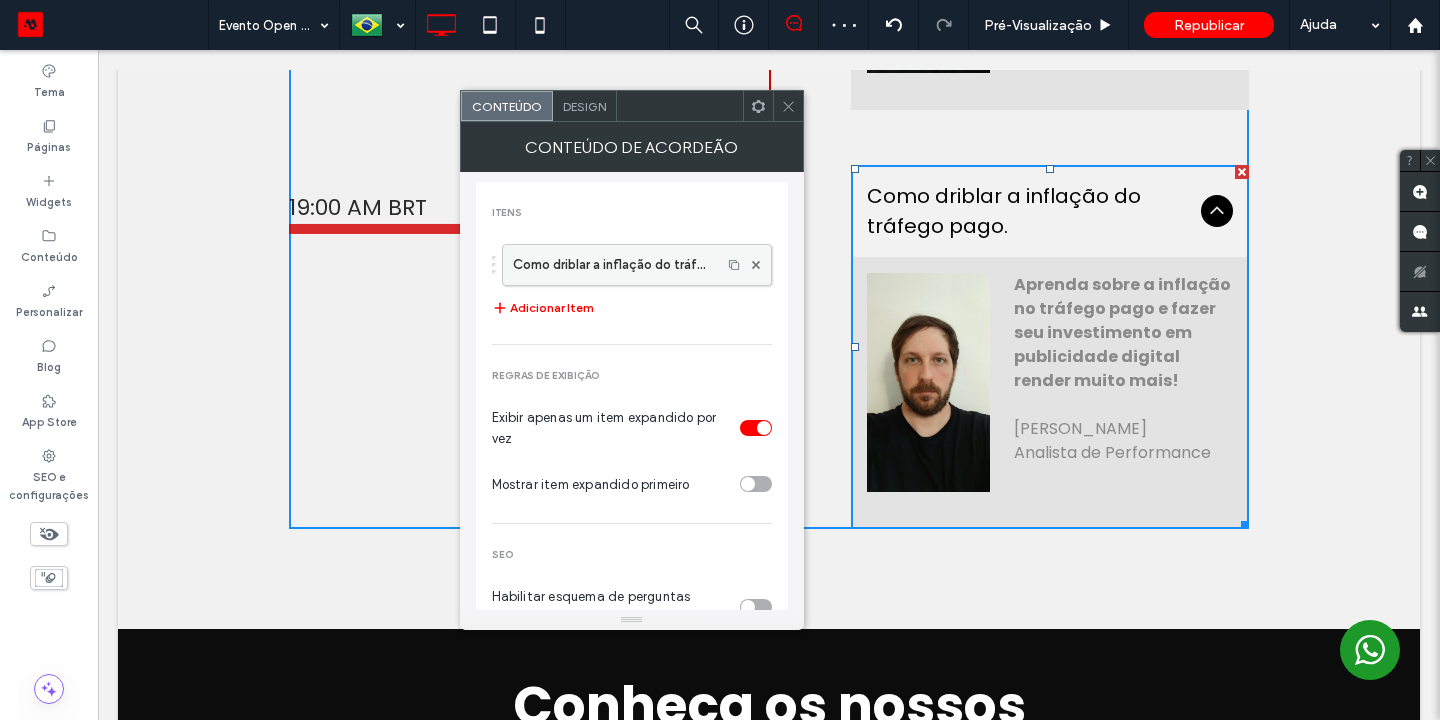drag, startPoint x: 369, startPoint y: 360, endPoint x: 696, endPoint y: 266, distance: 340.24255 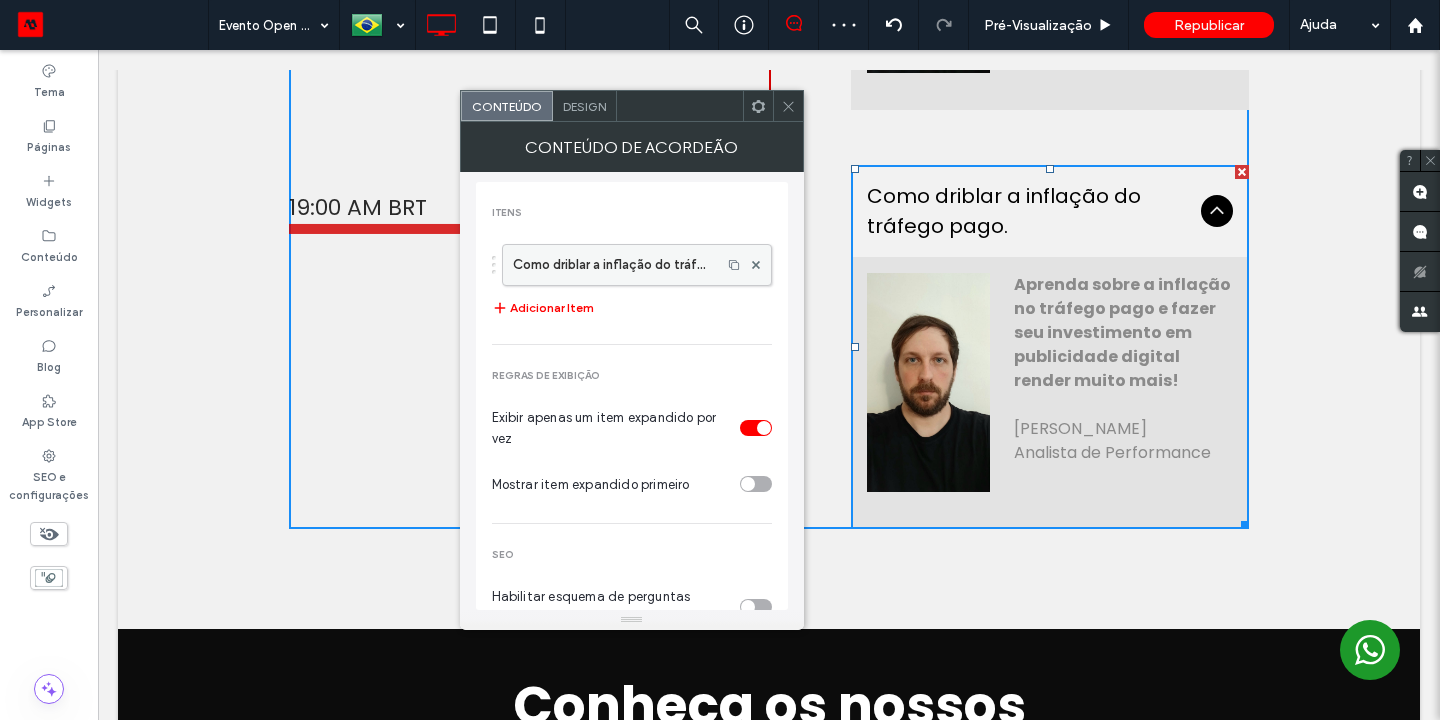 click on "Como driblar a inflação do tráfego pago." at bounding box center (612, 265) 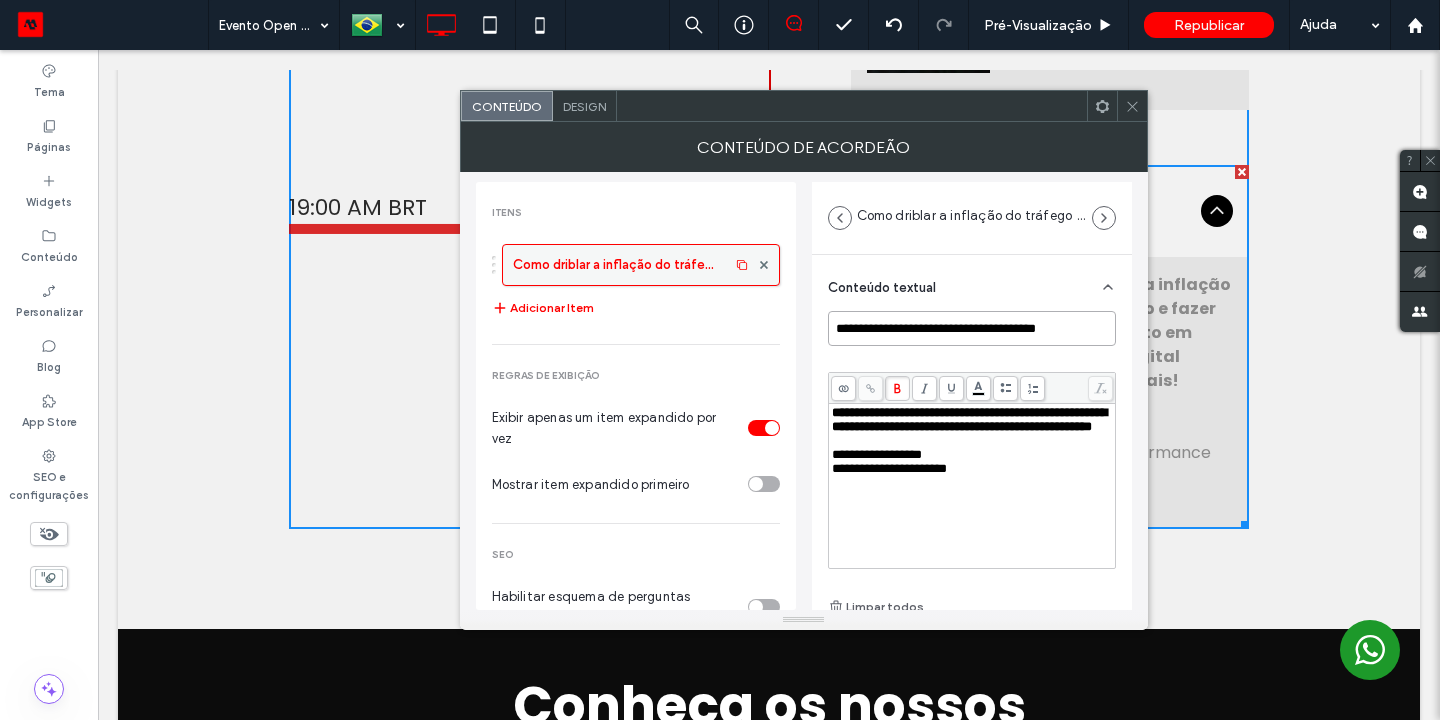 click on "**********" at bounding box center [972, 328] 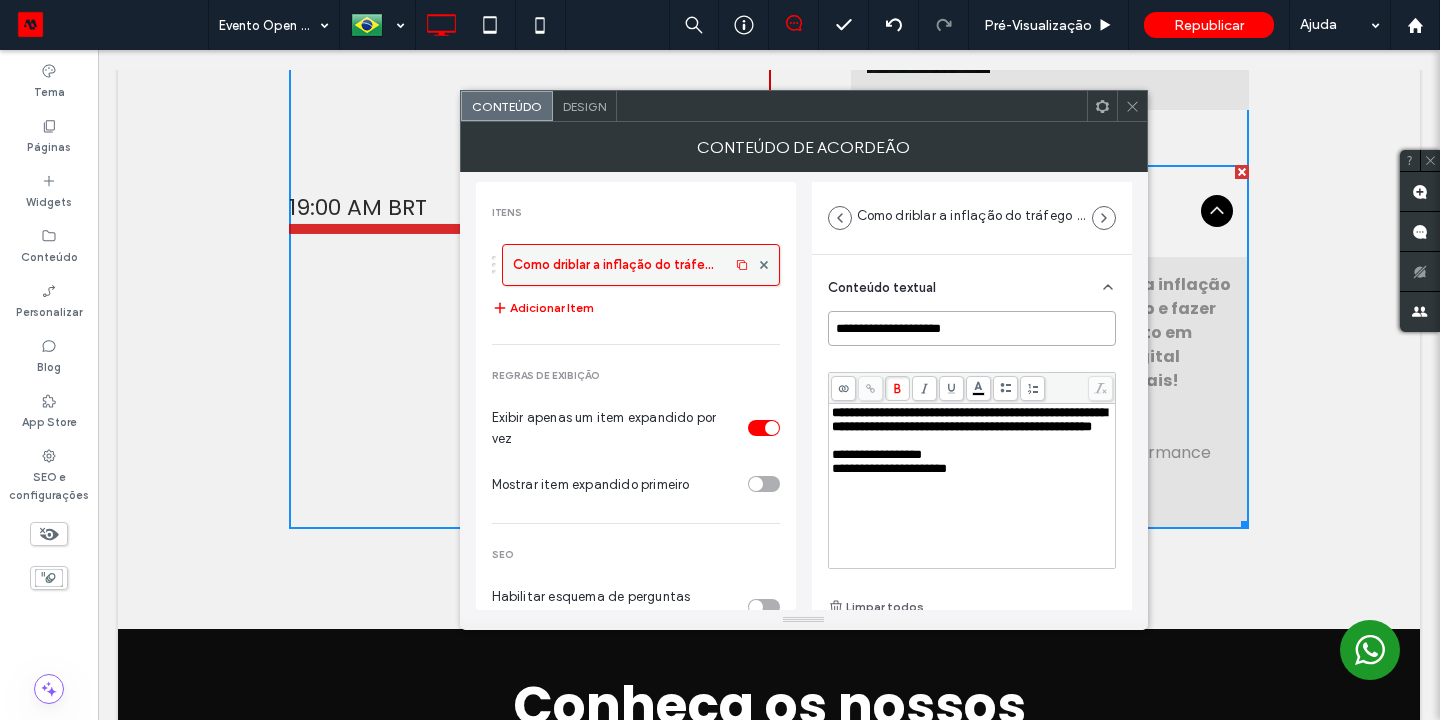 type on "**********" 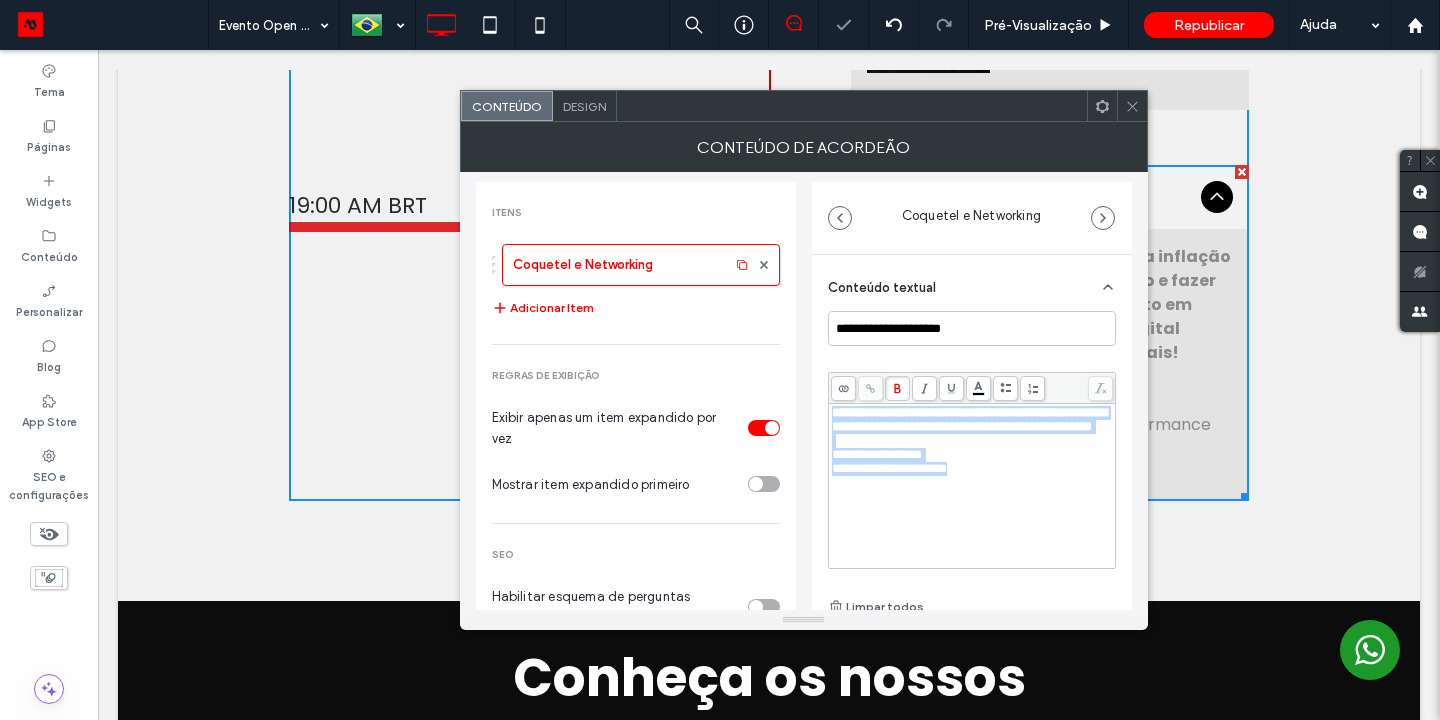 drag, startPoint x: 696, startPoint y: 266, endPoint x: 825, endPoint y: 408, distance: 191.8463 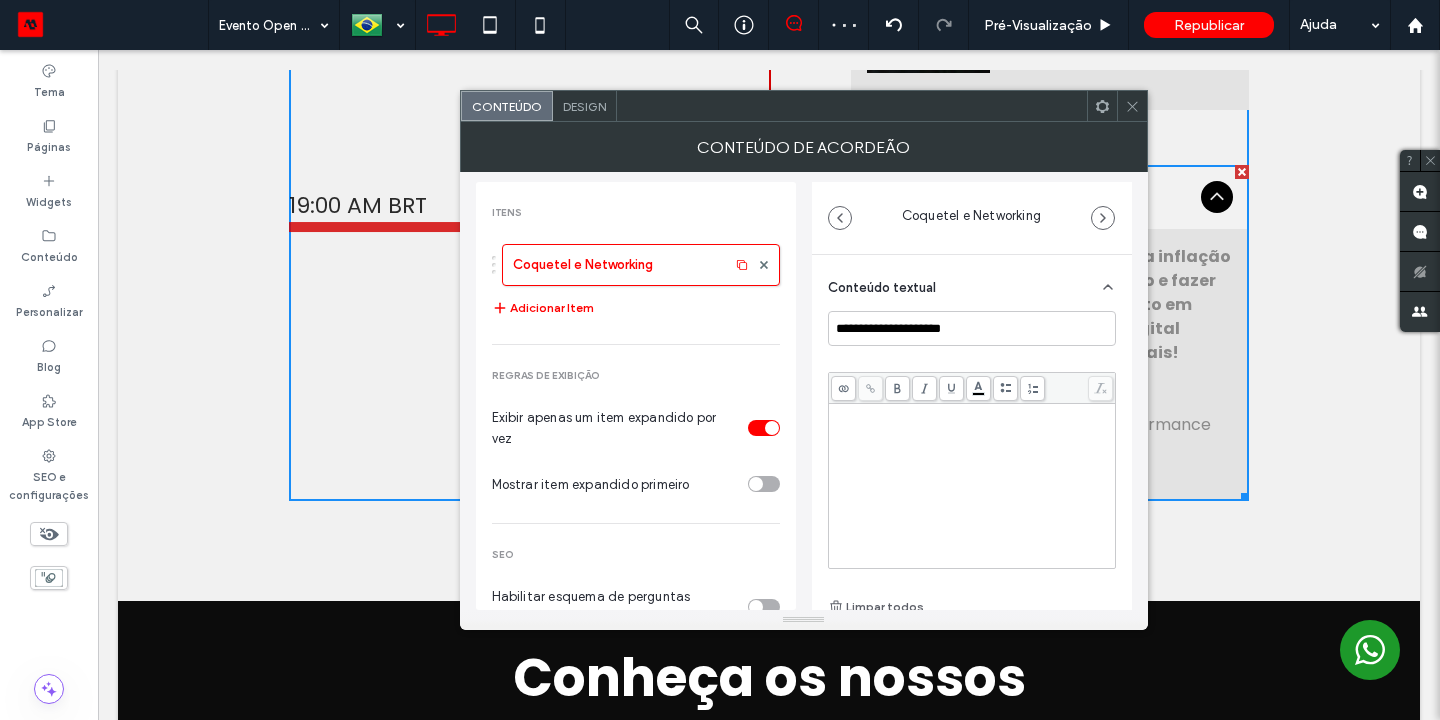 scroll, scrollTop: 15, scrollLeft: 0, axis: vertical 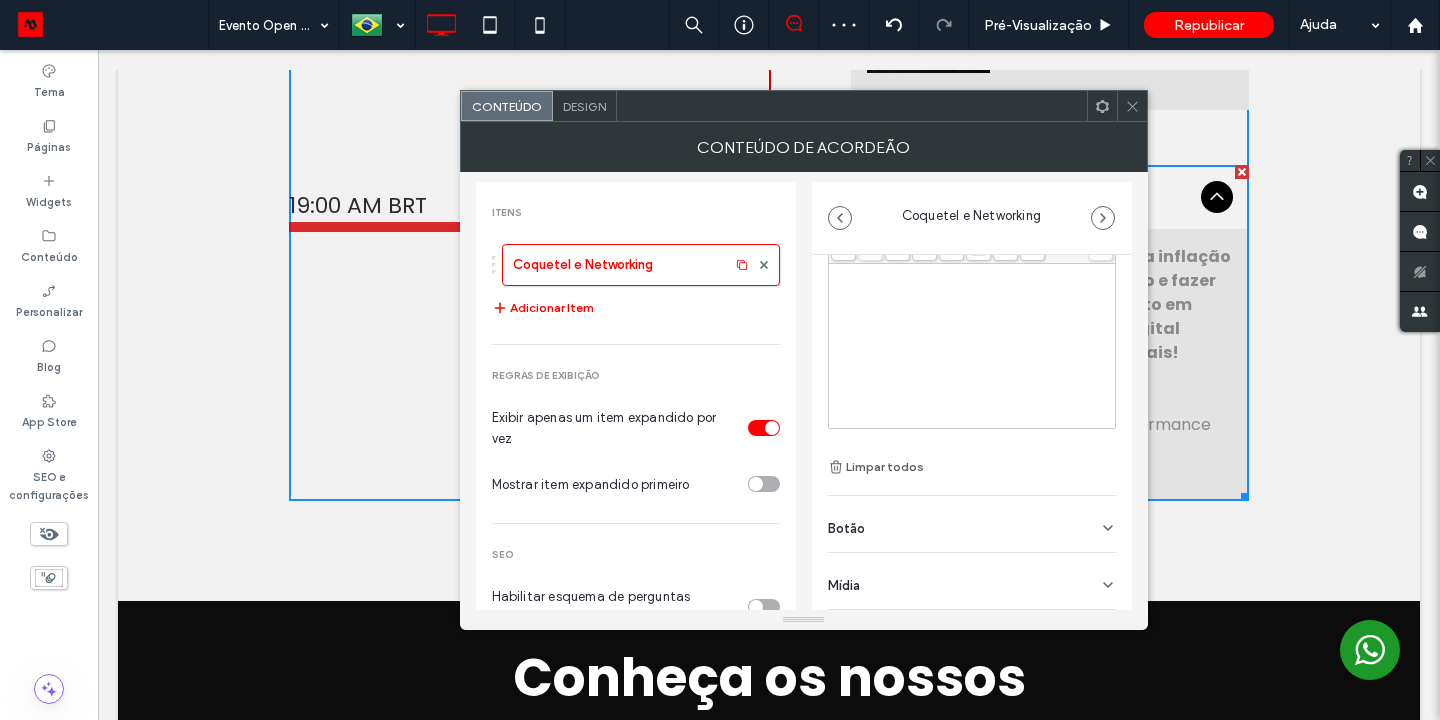 click on "Mídia" at bounding box center [972, 581] 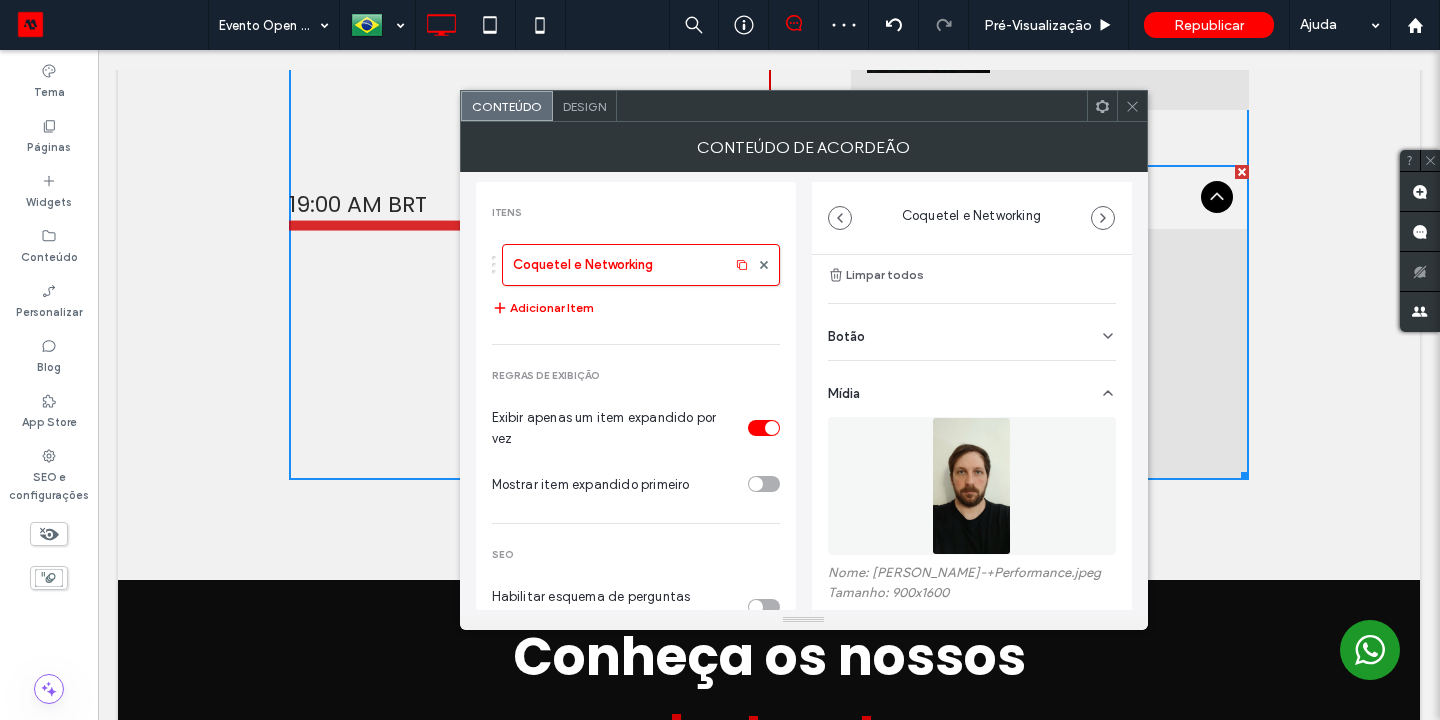 scroll, scrollTop: 485, scrollLeft: 0, axis: vertical 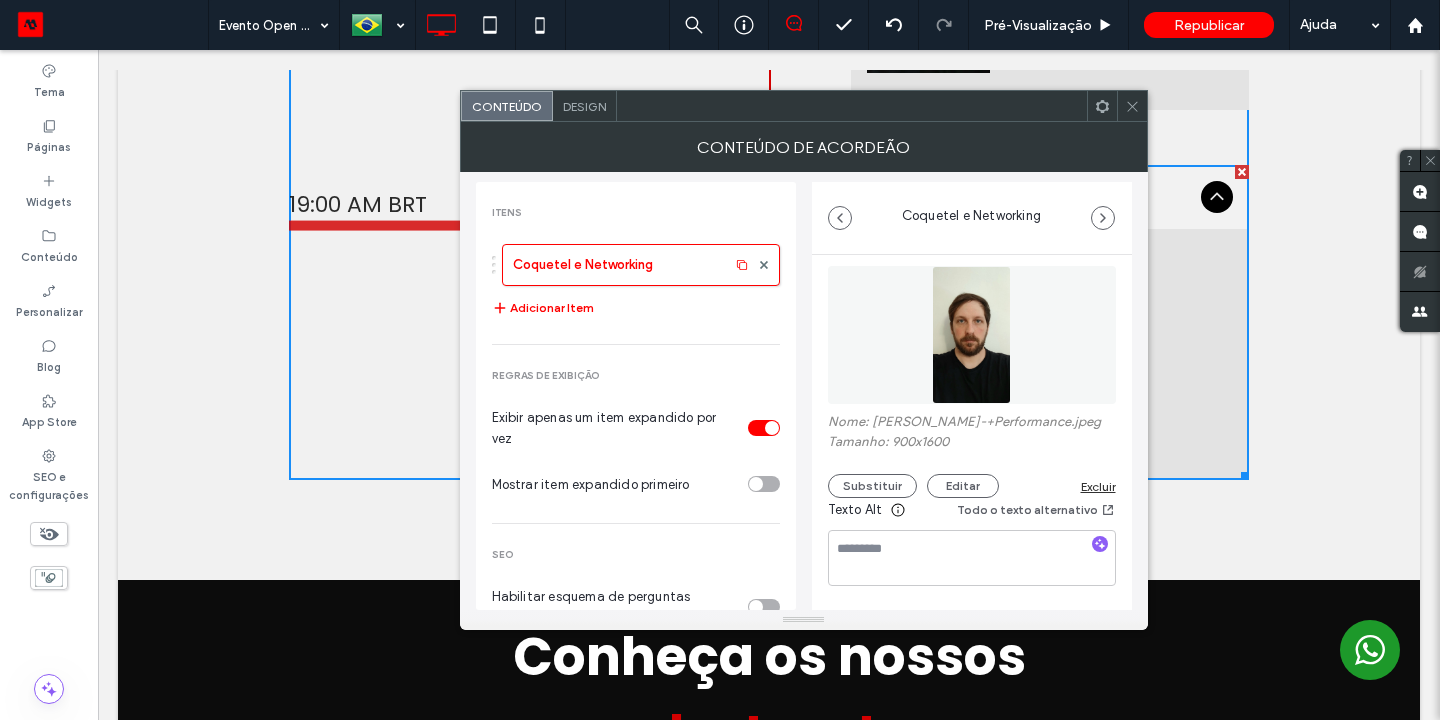 click on "Excluir" at bounding box center [1098, 486] 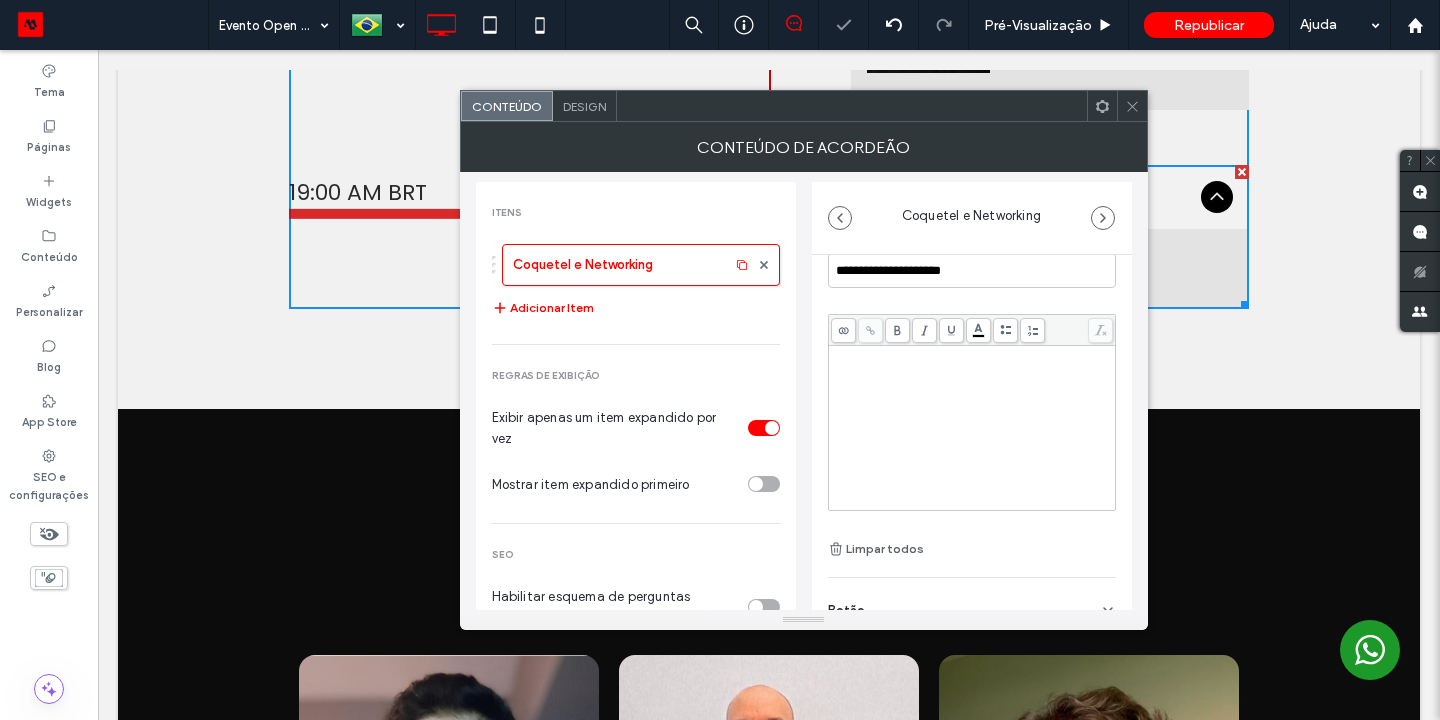scroll, scrollTop: 0, scrollLeft: 0, axis: both 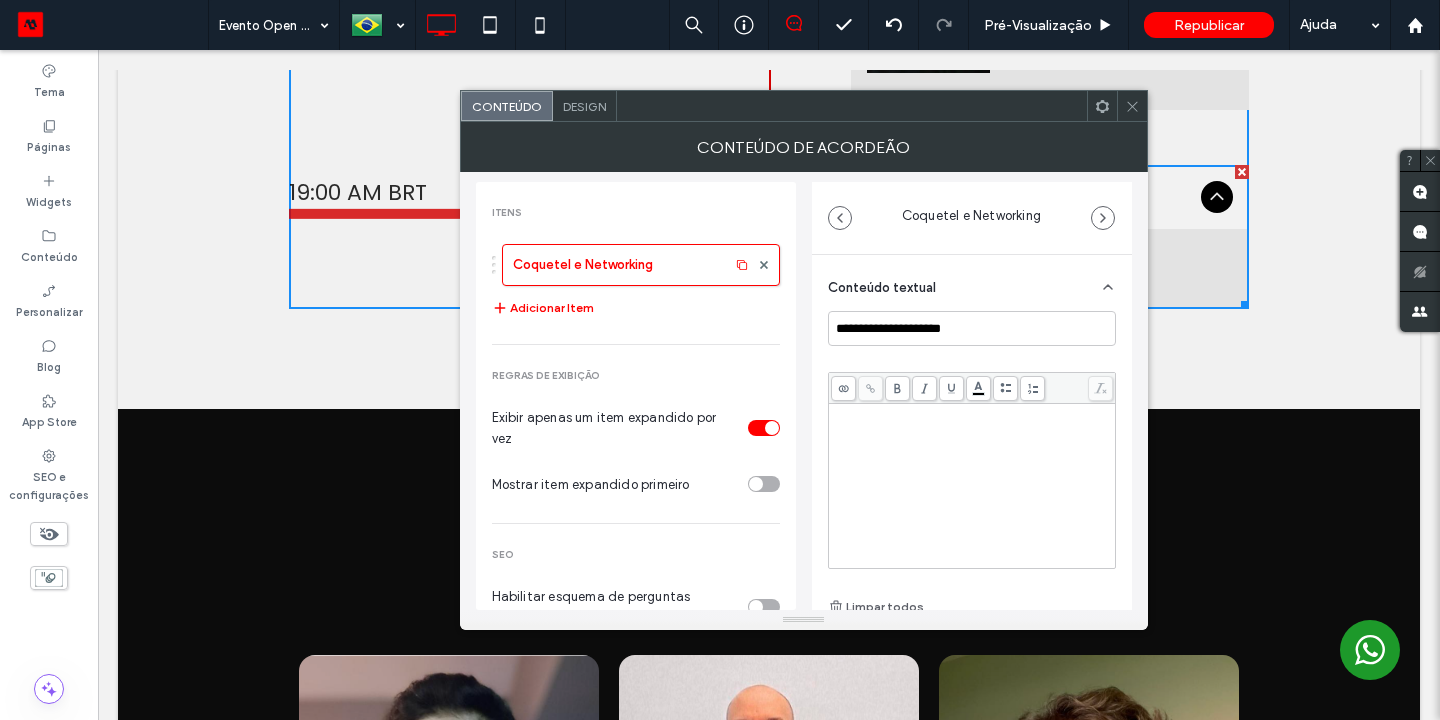 click at bounding box center [972, 427] 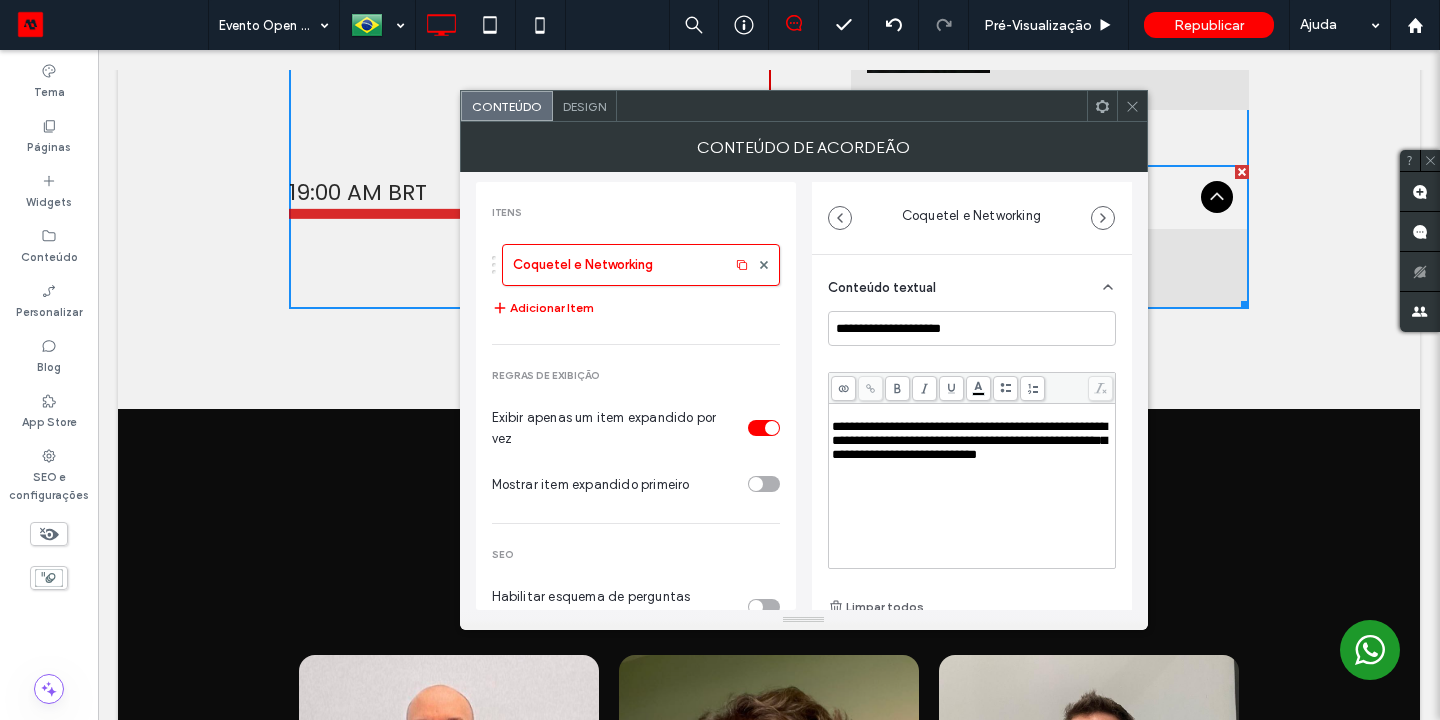 click on "**********" at bounding box center [969, 440] 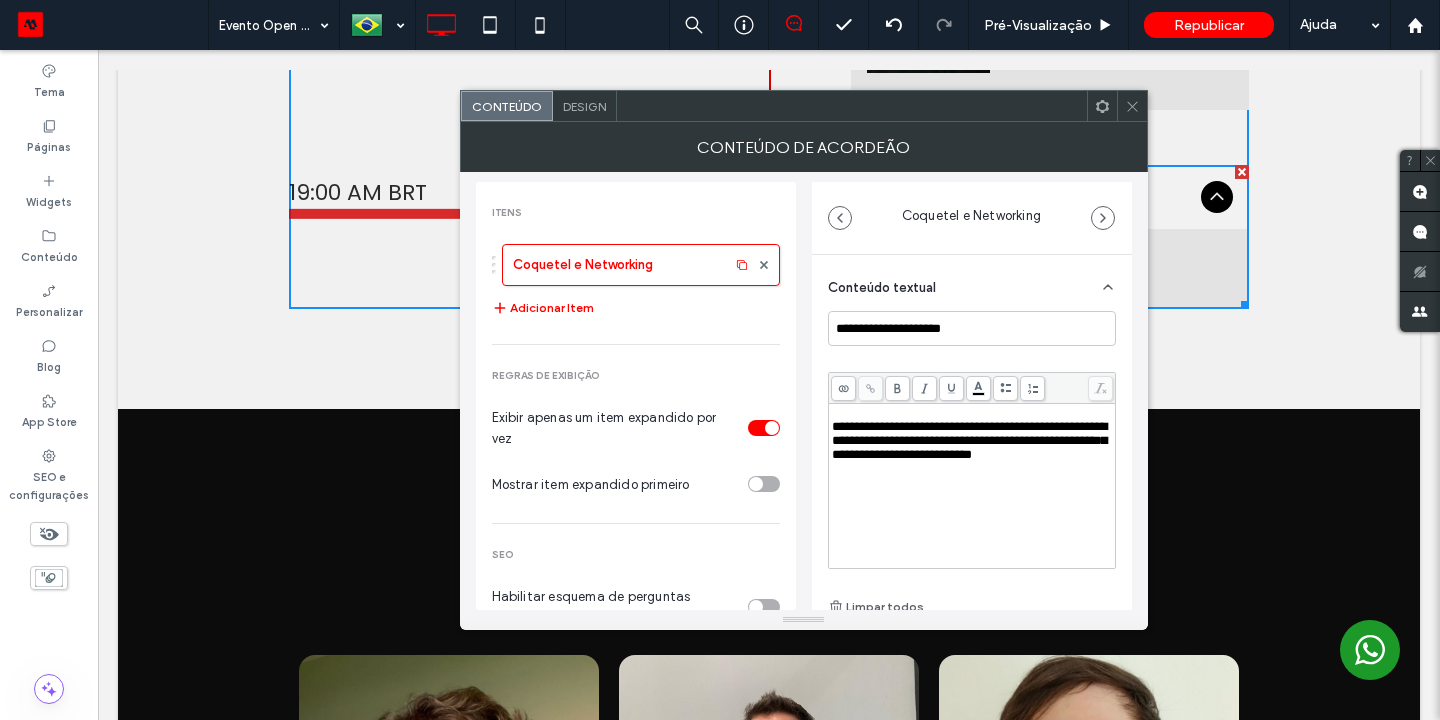 type 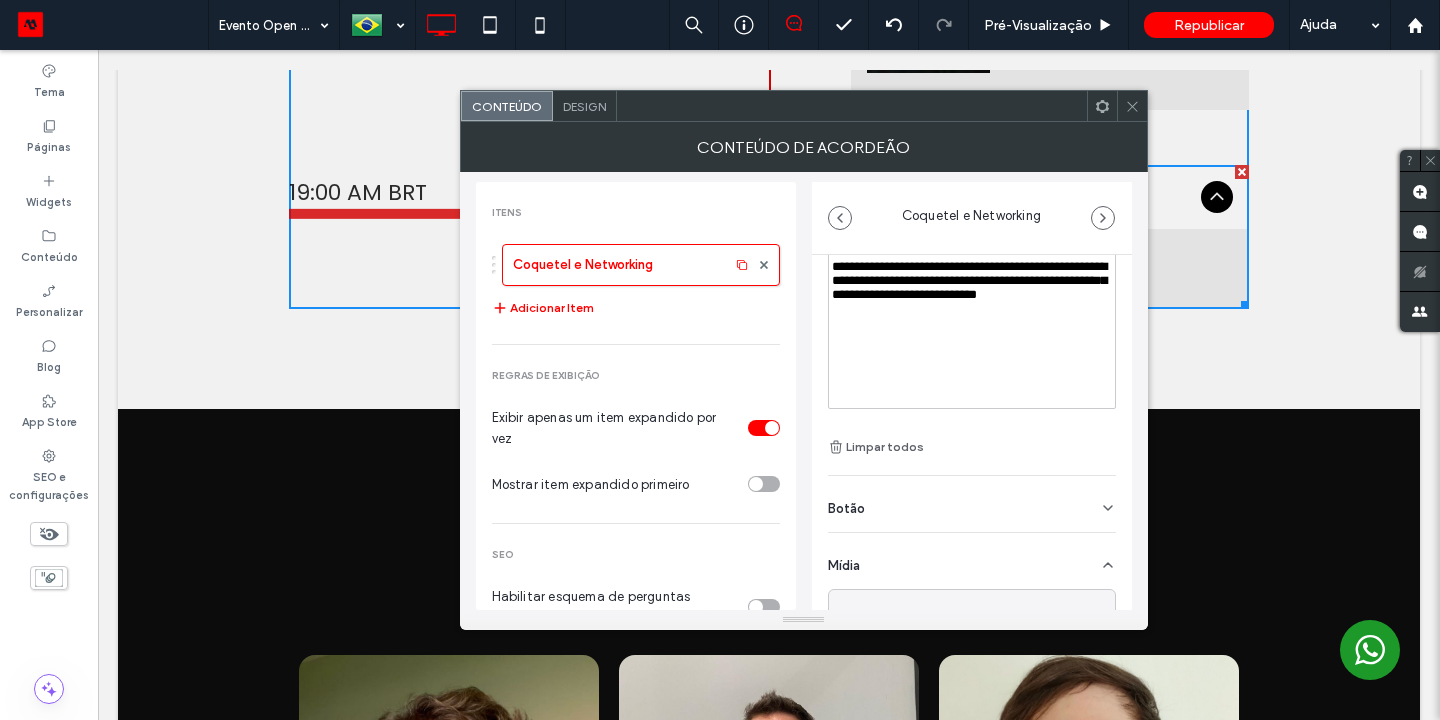 scroll, scrollTop: 293, scrollLeft: 0, axis: vertical 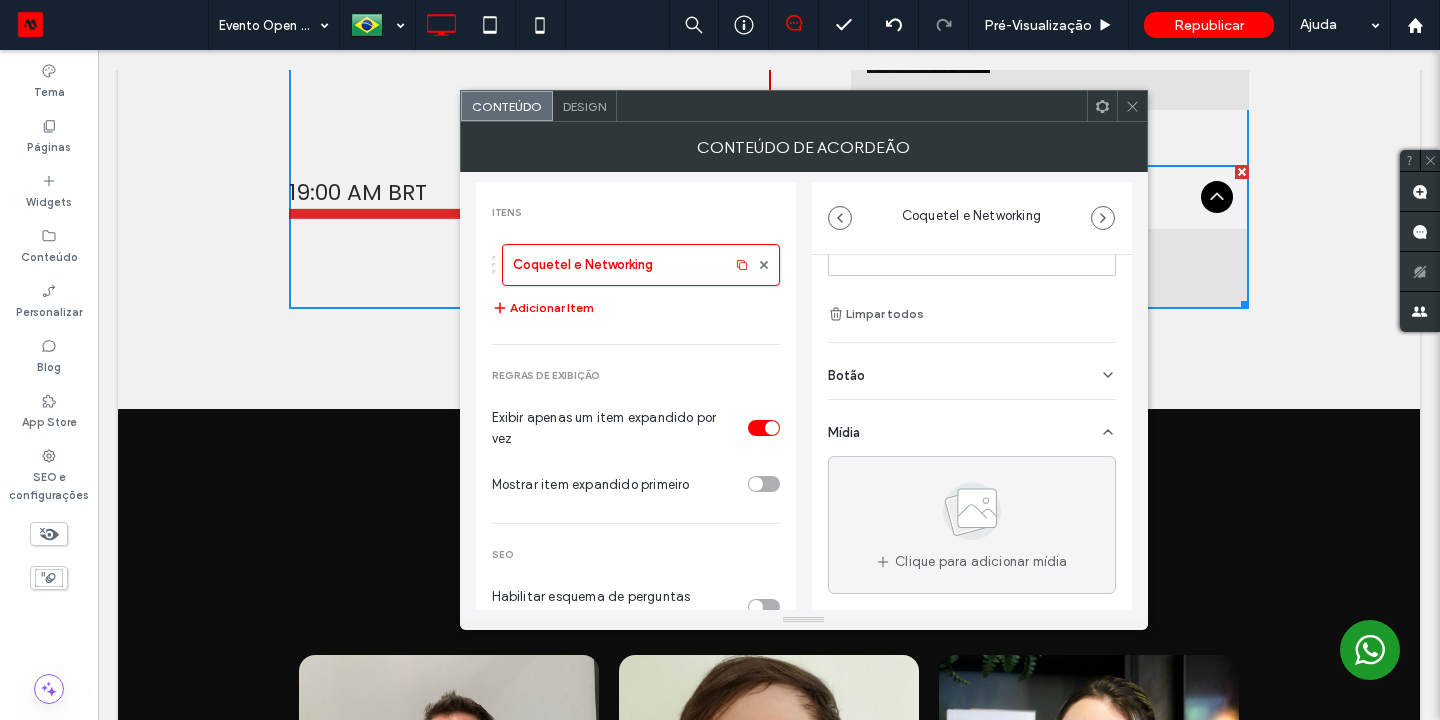 click 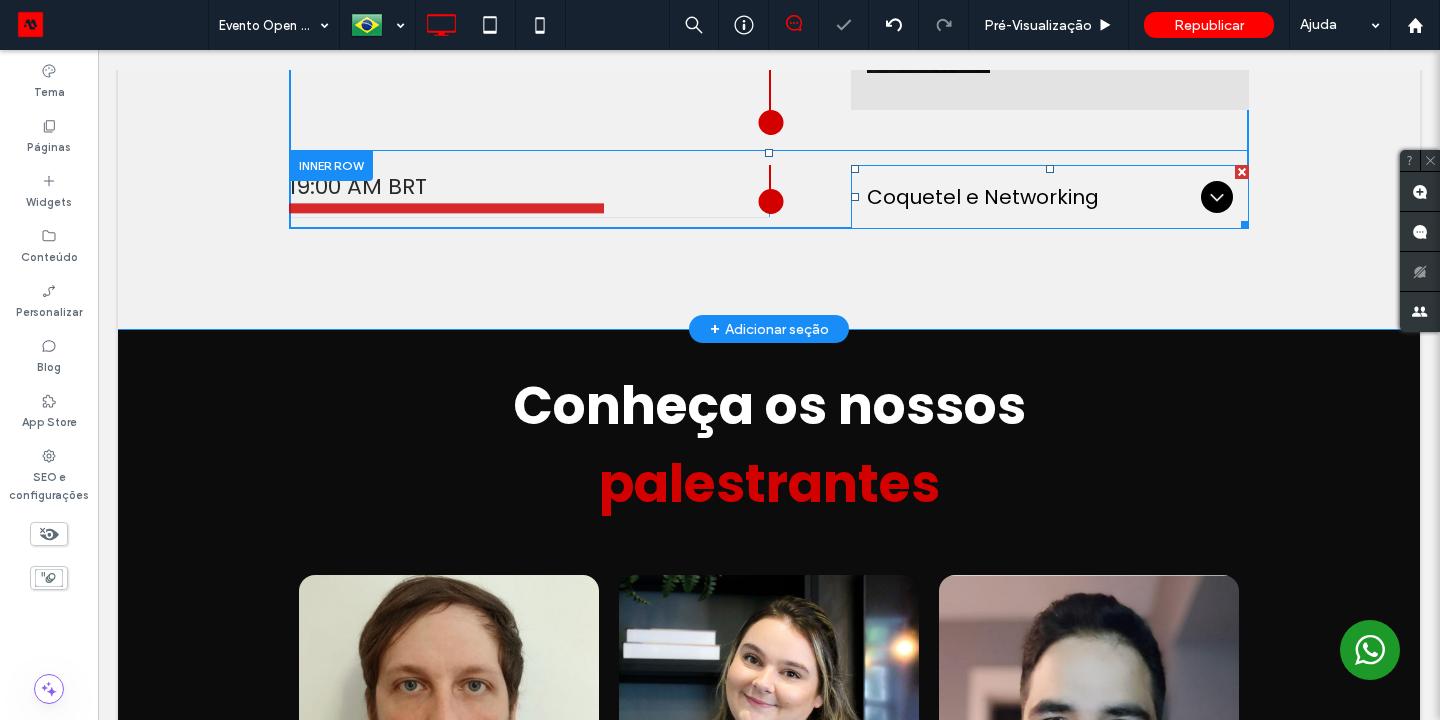 click 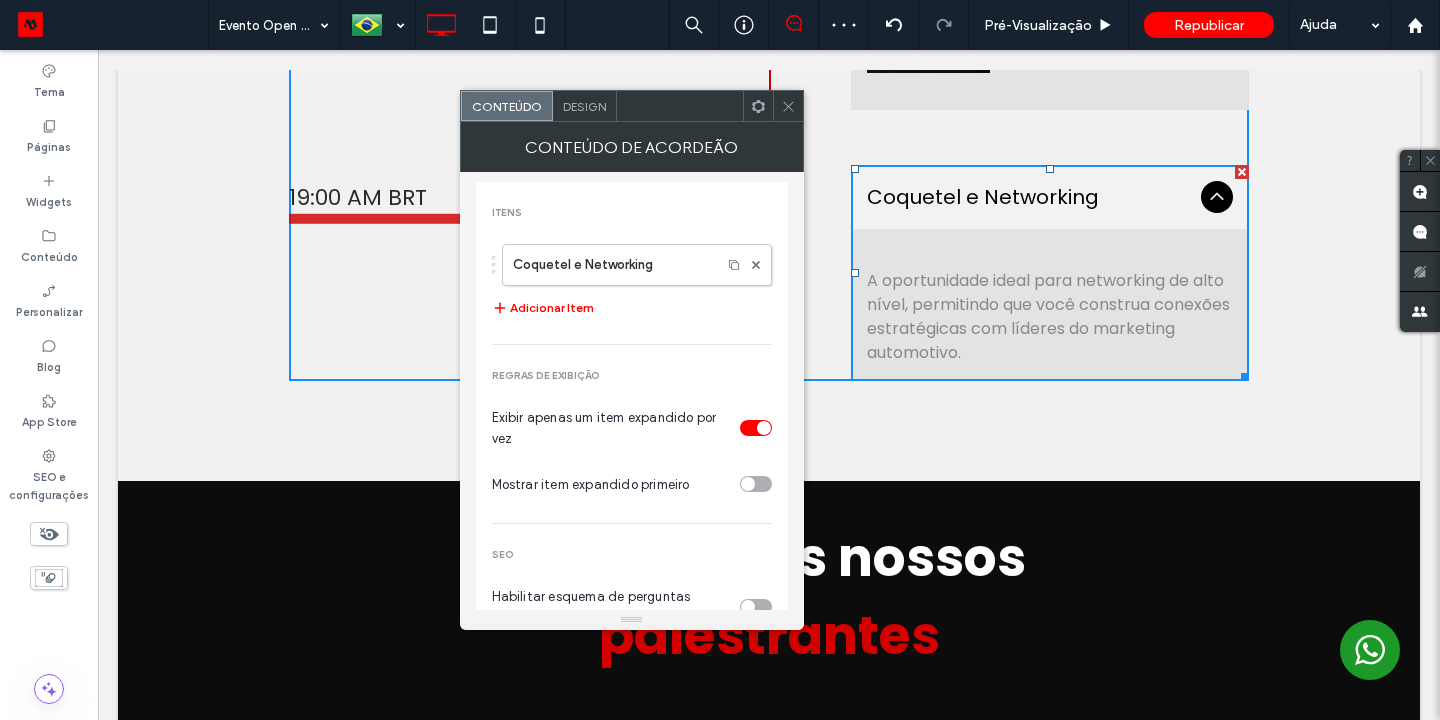 click 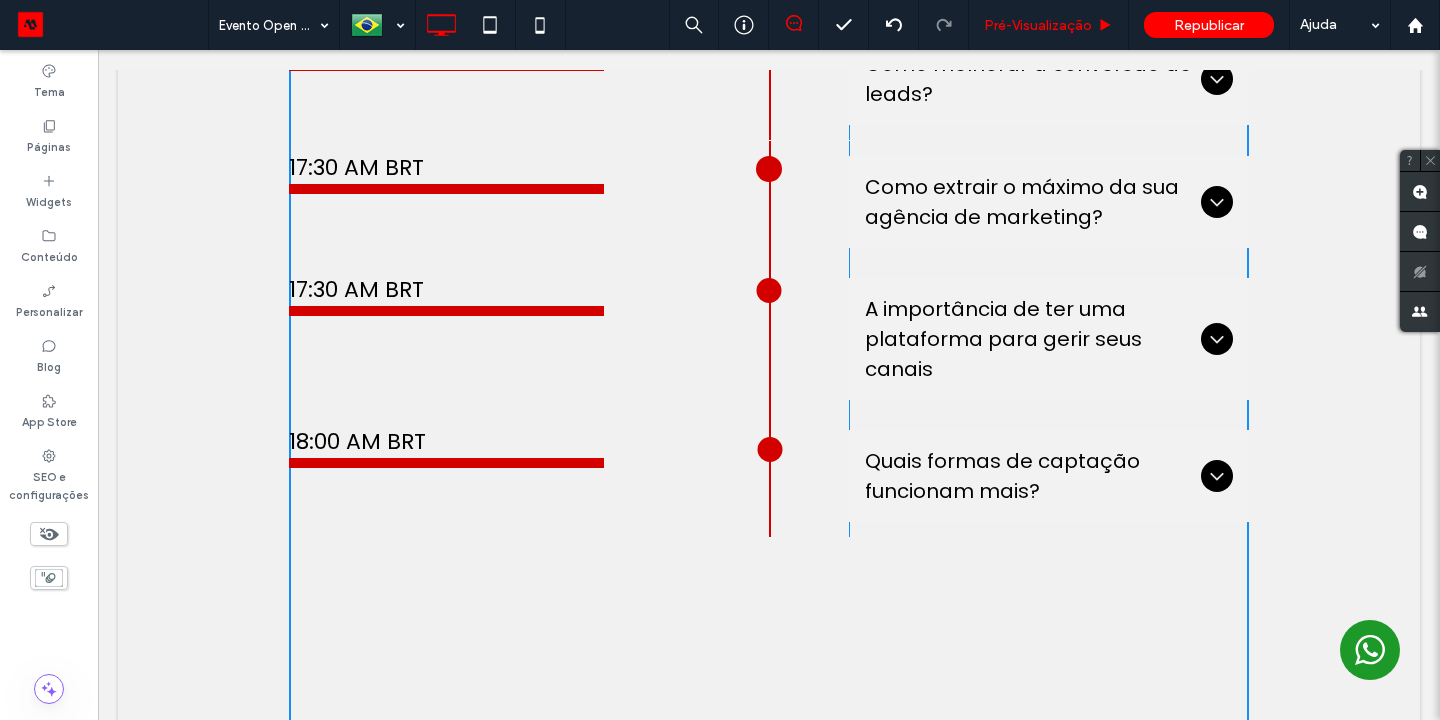 drag, startPoint x: 825, startPoint y: 408, endPoint x: 1048, endPoint y: 30, distance: 438.87698 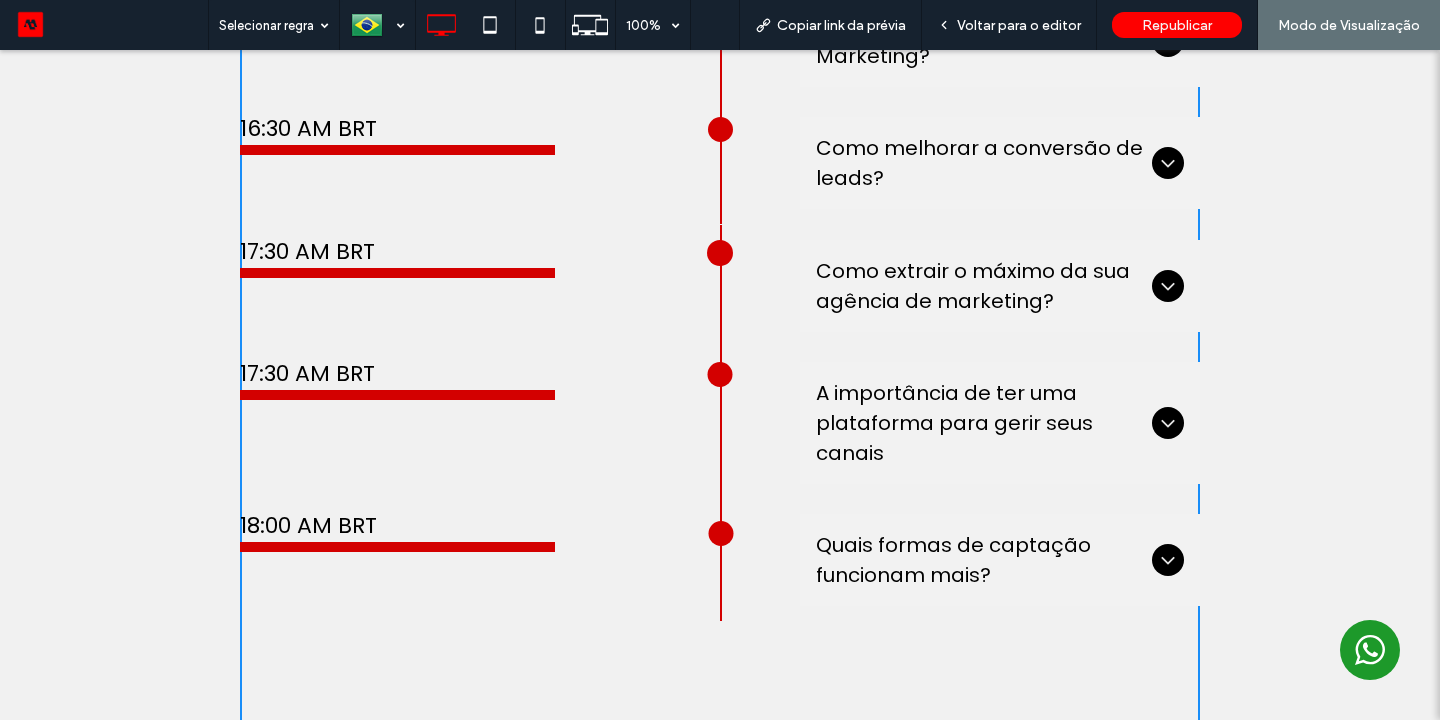 scroll, scrollTop: 915, scrollLeft: 0, axis: vertical 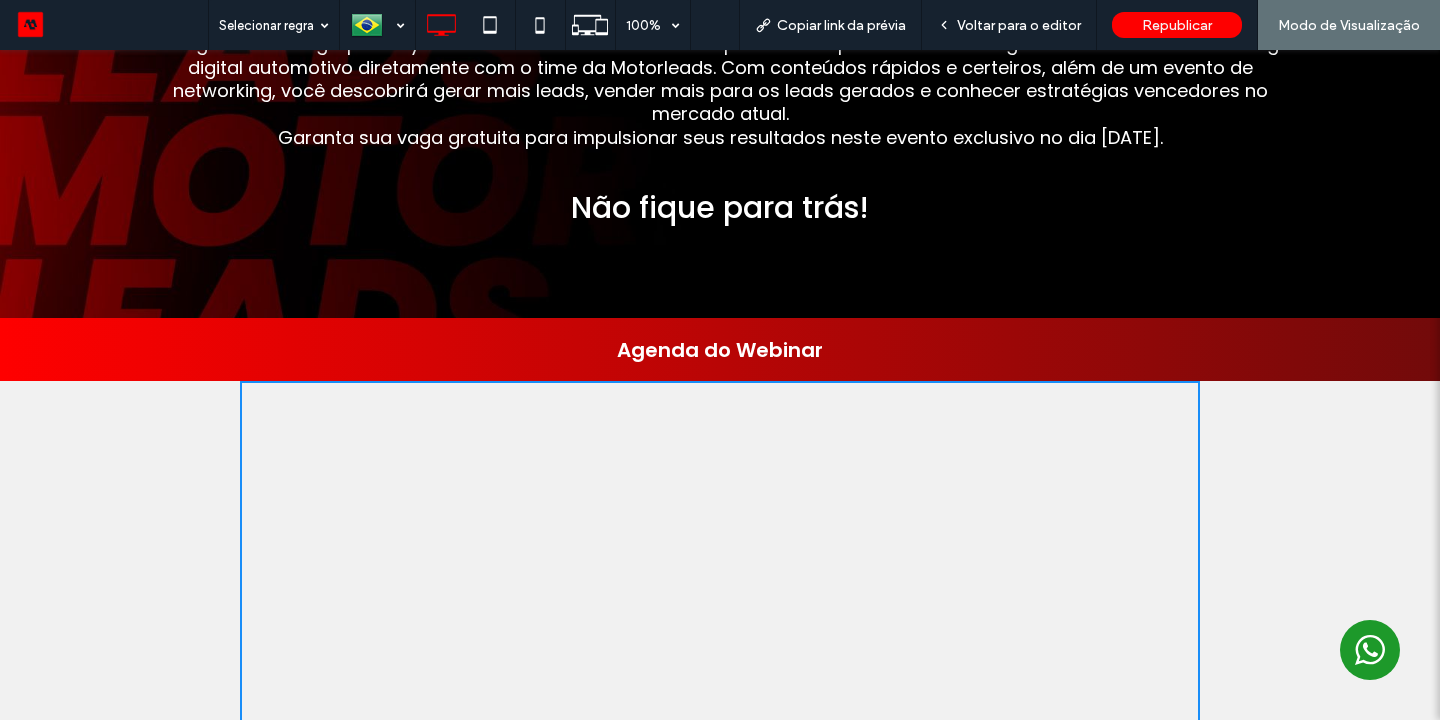 click on "Voltar para o editor" at bounding box center [1019, 25] 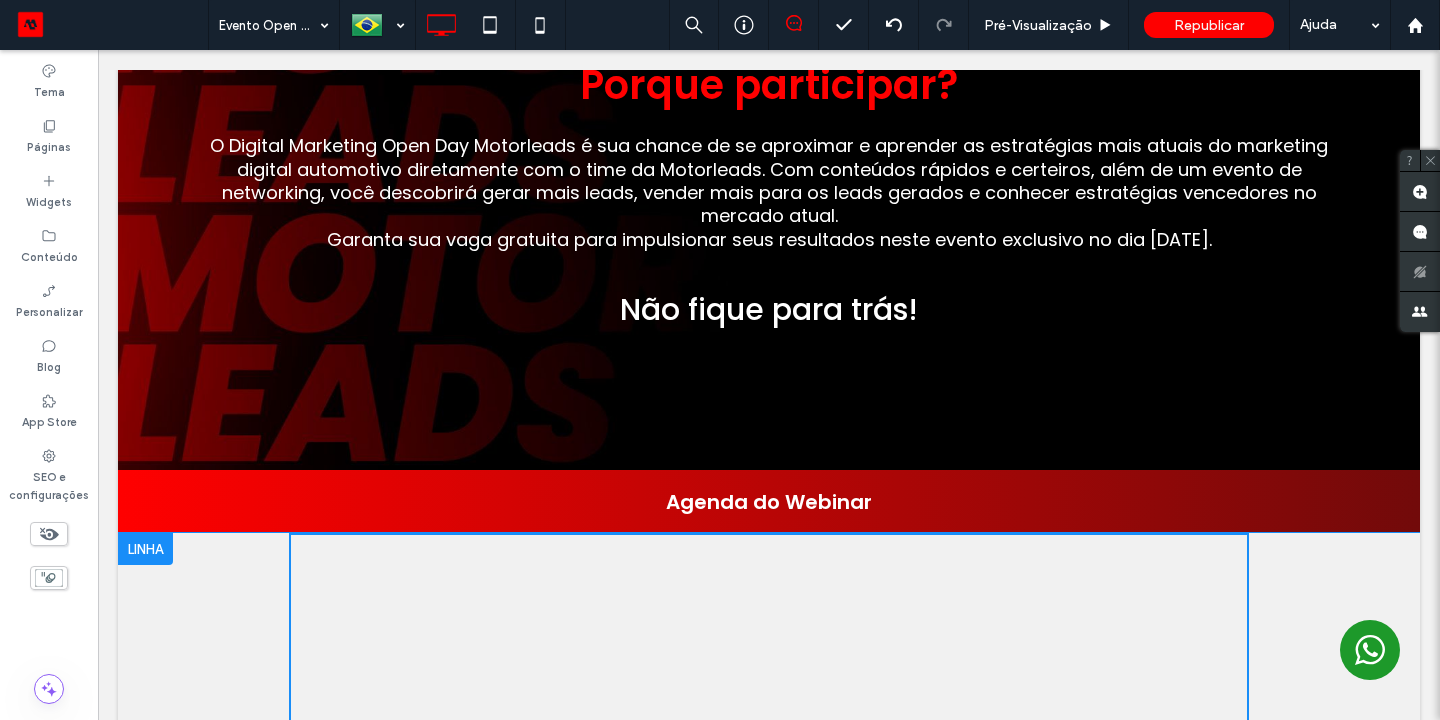 click on "Agenda do Webinar
Seção Clique para editar no Modo Flex + Adicionar seção" at bounding box center [769, 501] 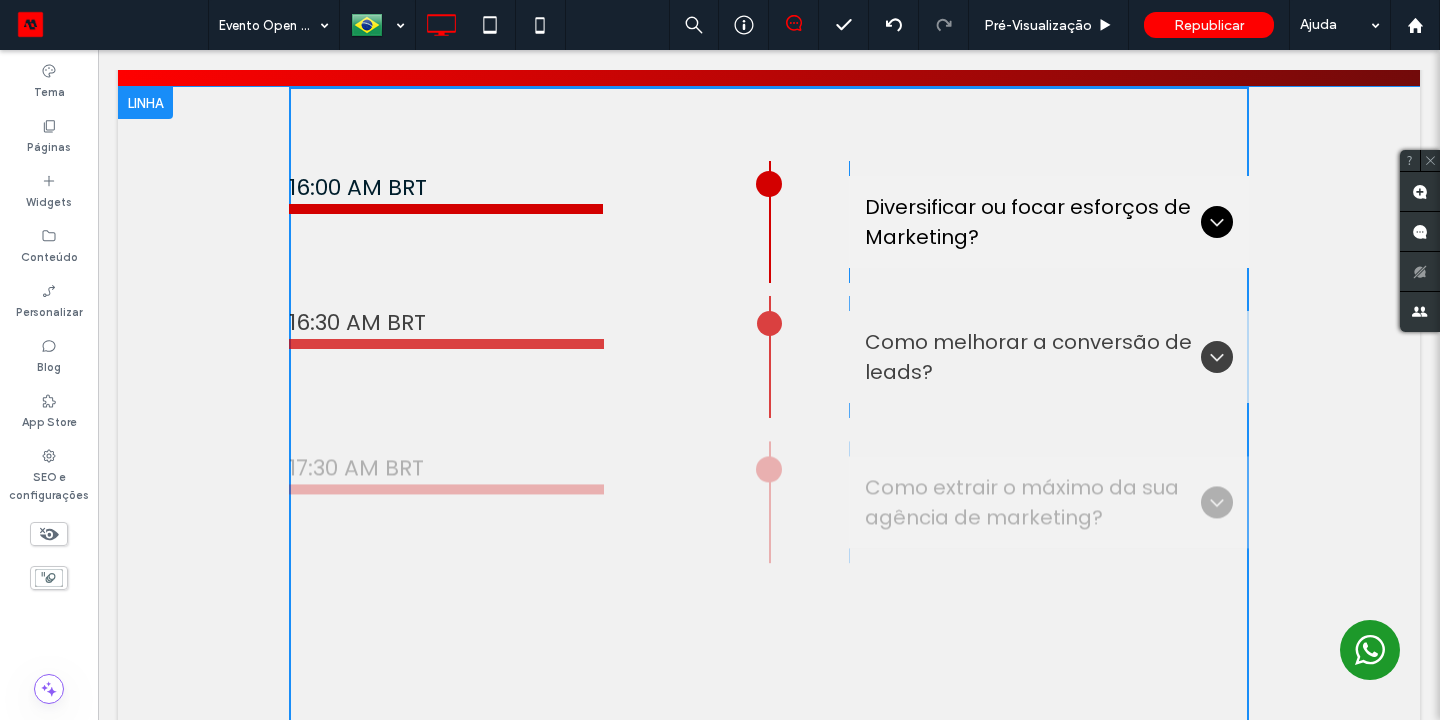 scroll, scrollTop: 1466, scrollLeft: 0, axis: vertical 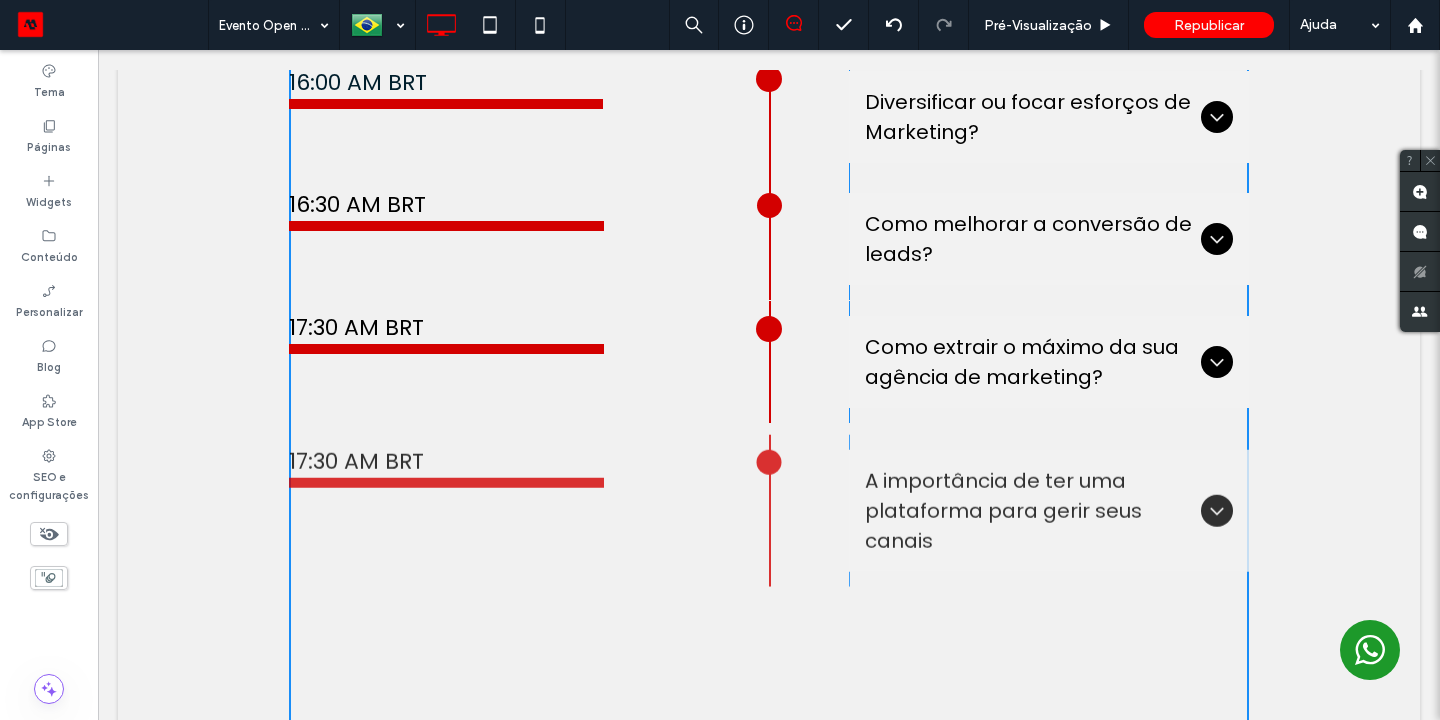 click on "16:00 AM BRT
Click To Paste
Click To Paste
Diversificar ou focar esforços de Marketing? A escolha entre diversificar em múltiplos canais ou focar em esforços específicos de marketing é crucial para otimizar recursos e maximizar o retorno do investimento do seu negócio. [PERSON_NAME]  CEO Motorleads
Click To Paste
16:30 AM BRT
Click To Paste
Click To Paste
Como melhorar a conversão de leads? Desvende estratégias comprovadas para transformar seus leads em compradores e aumentar sua taxa de conversão. [PERSON_NAME]  Head of Sales Motorleads
Click To Paste
17:30 AM BRT
Click To Paste
Click To Paste
Como extrair o máximo da sua agência de marketing? Até onde você pode ir e o que solicitar para sua agência com objetivo de extrair o máximo potencial da parceria. Rui
Click To Paste" at bounding box center (769, 714) 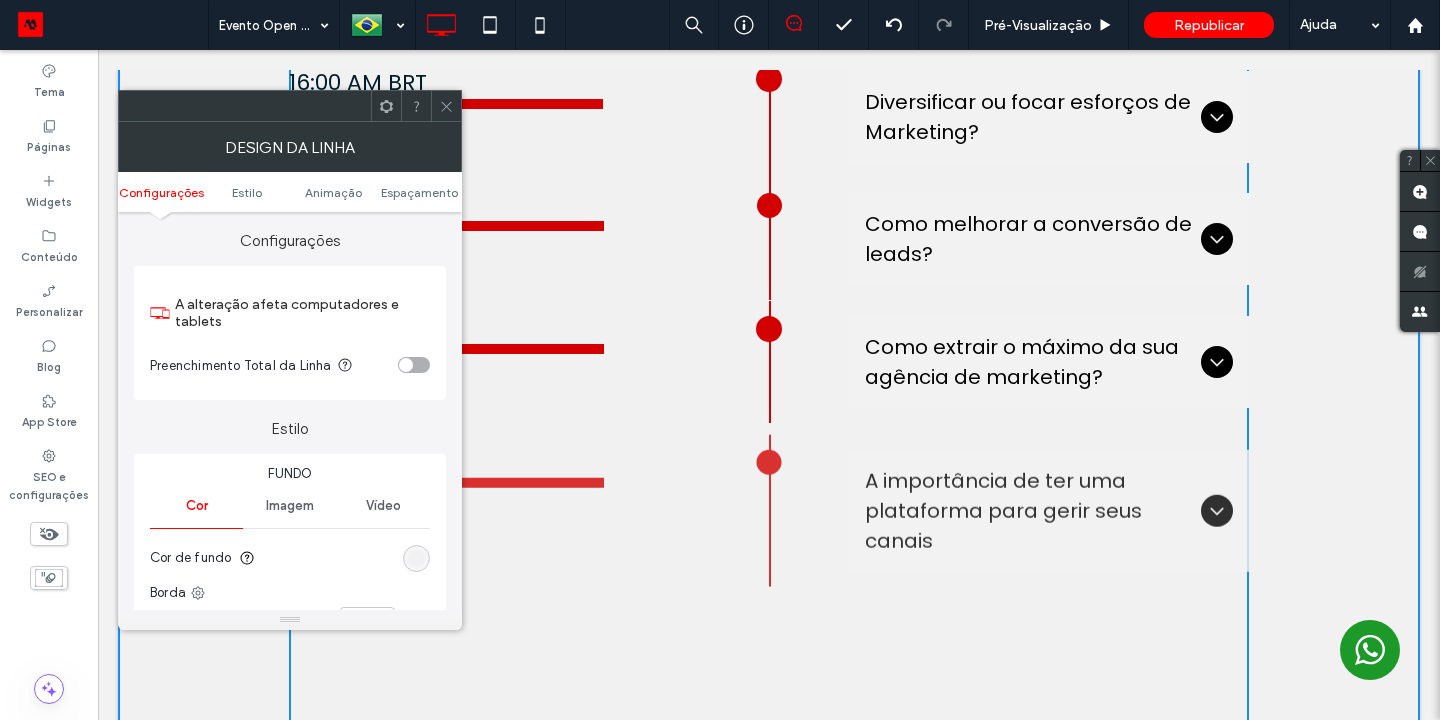 click 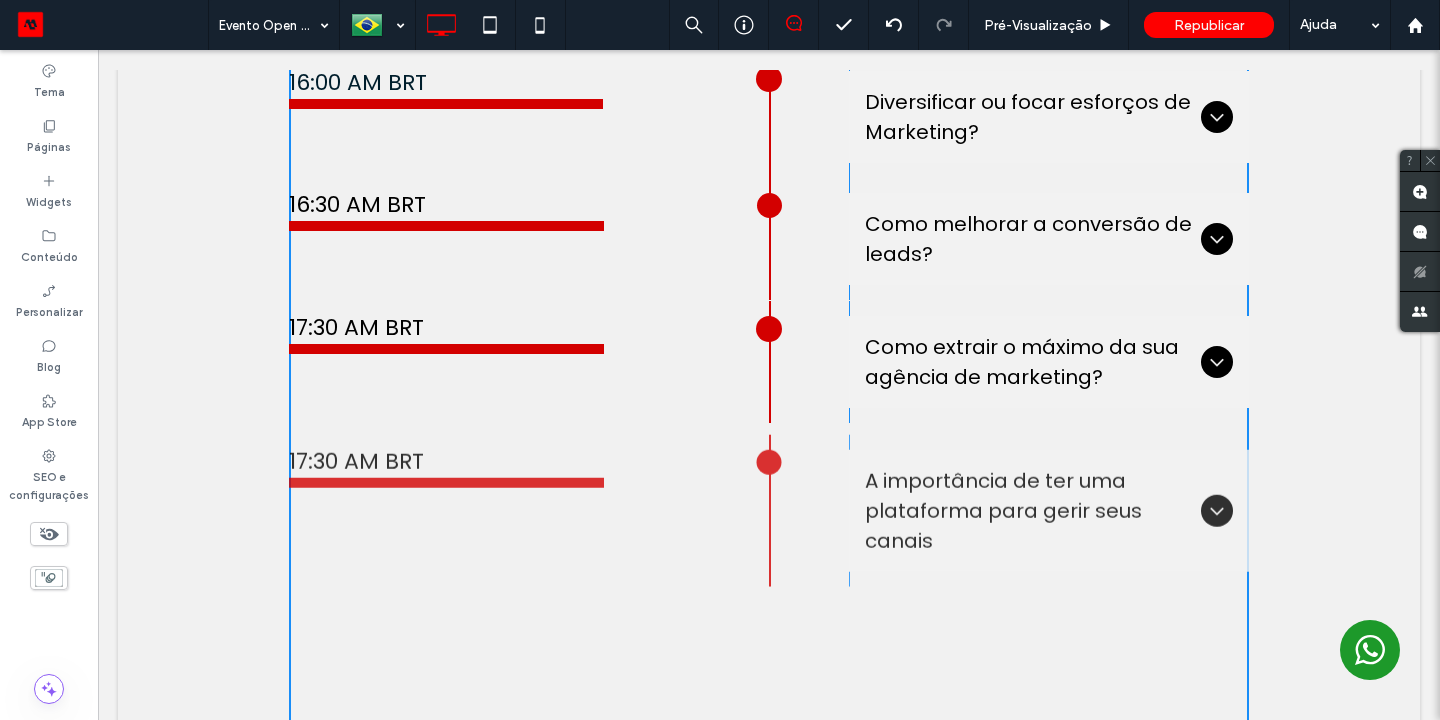 click on "Pré-Visualizaçāo" at bounding box center [1049, 25] 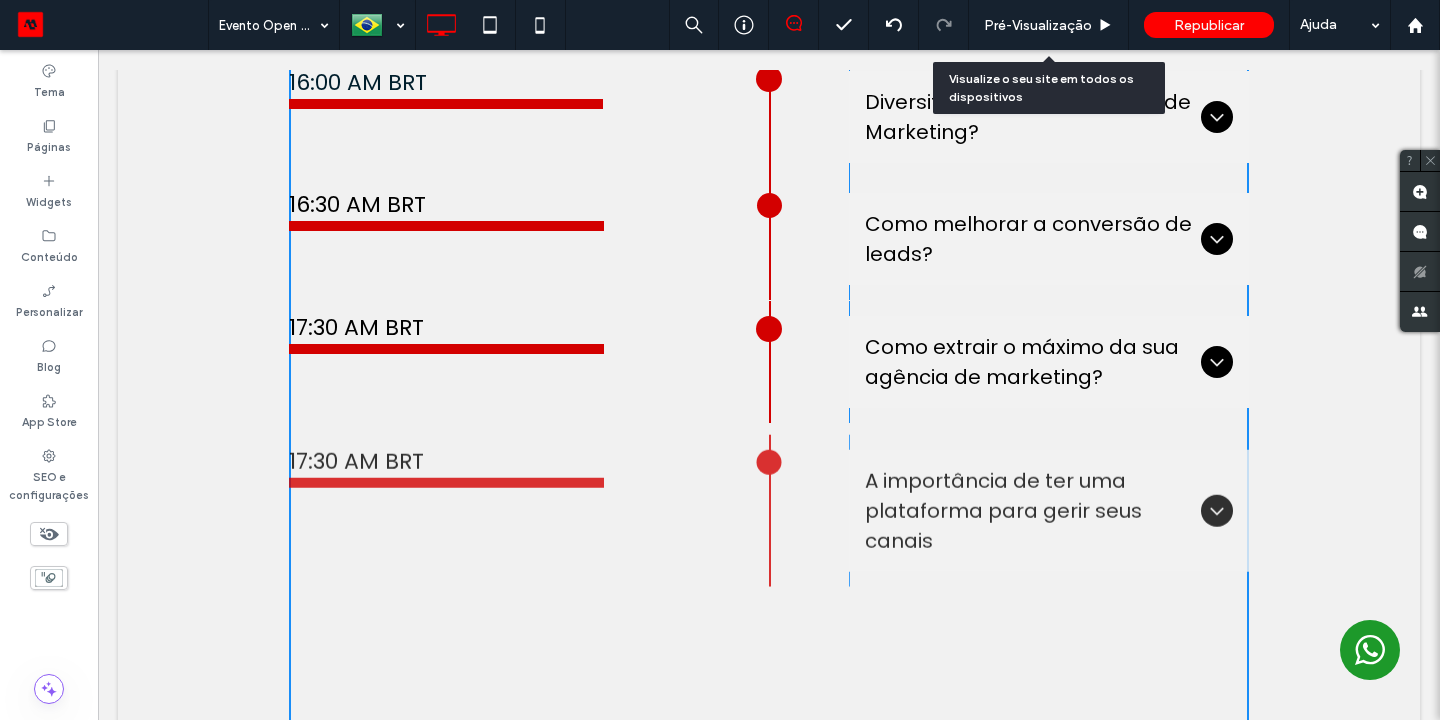 click on "Pré-Visualizaçāo" at bounding box center [1038, 25] 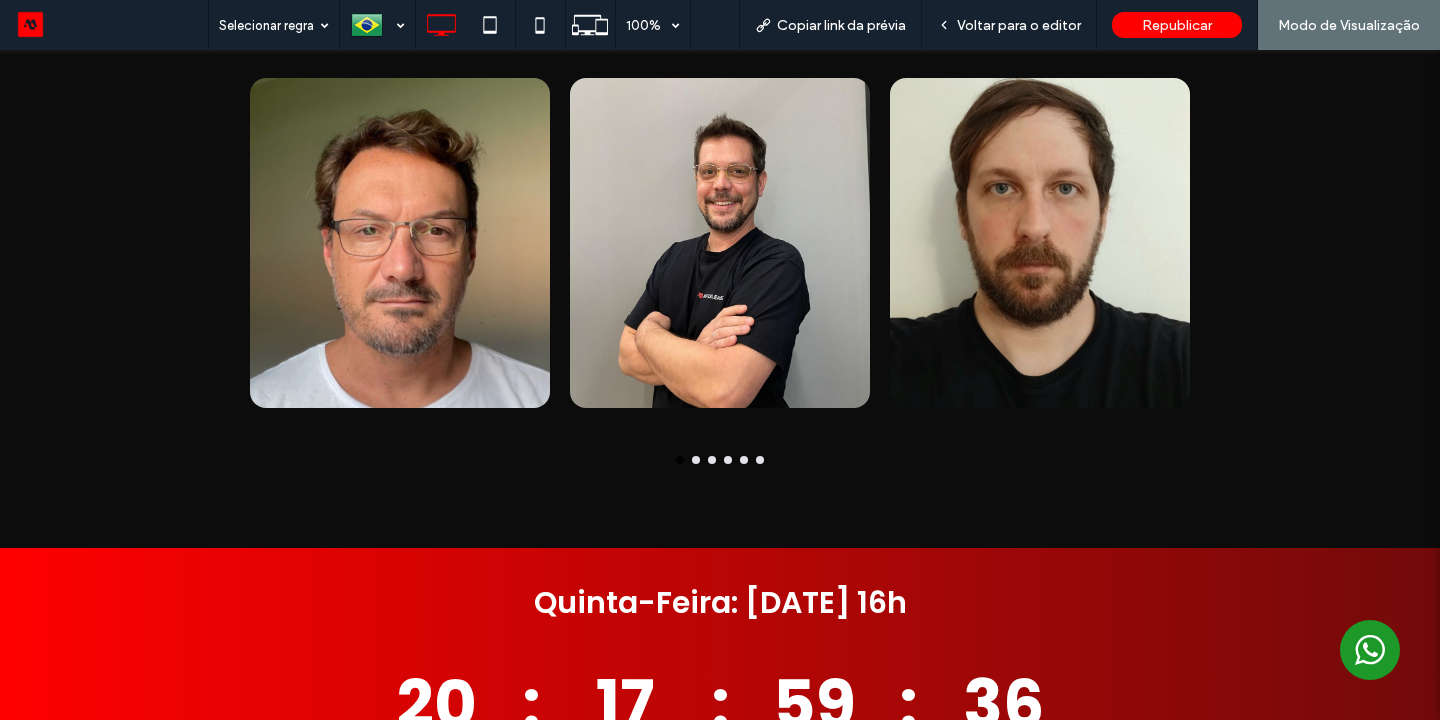 scroll, scrollTop: 3033, scrollLeft: 0, axis: vertical 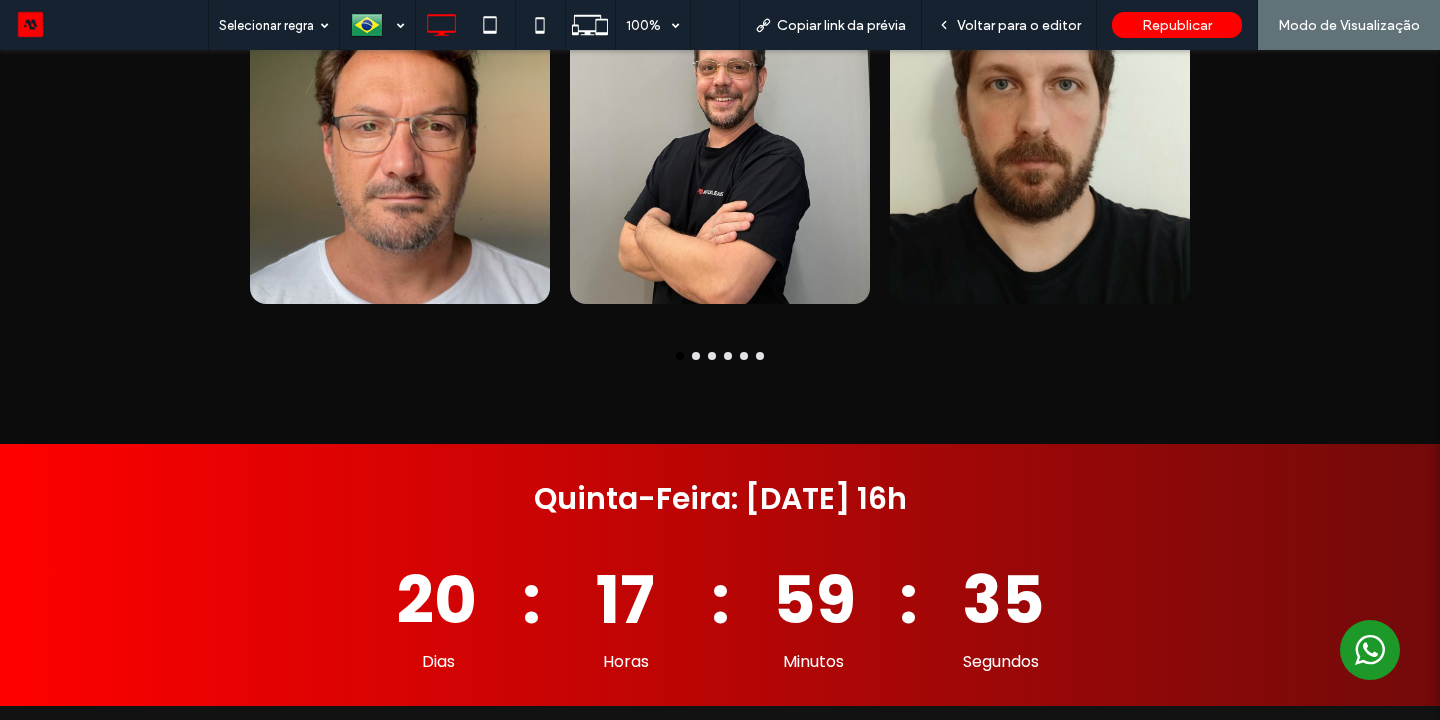 click on "Voltar para o editor" at bounding box center (1019, 25) 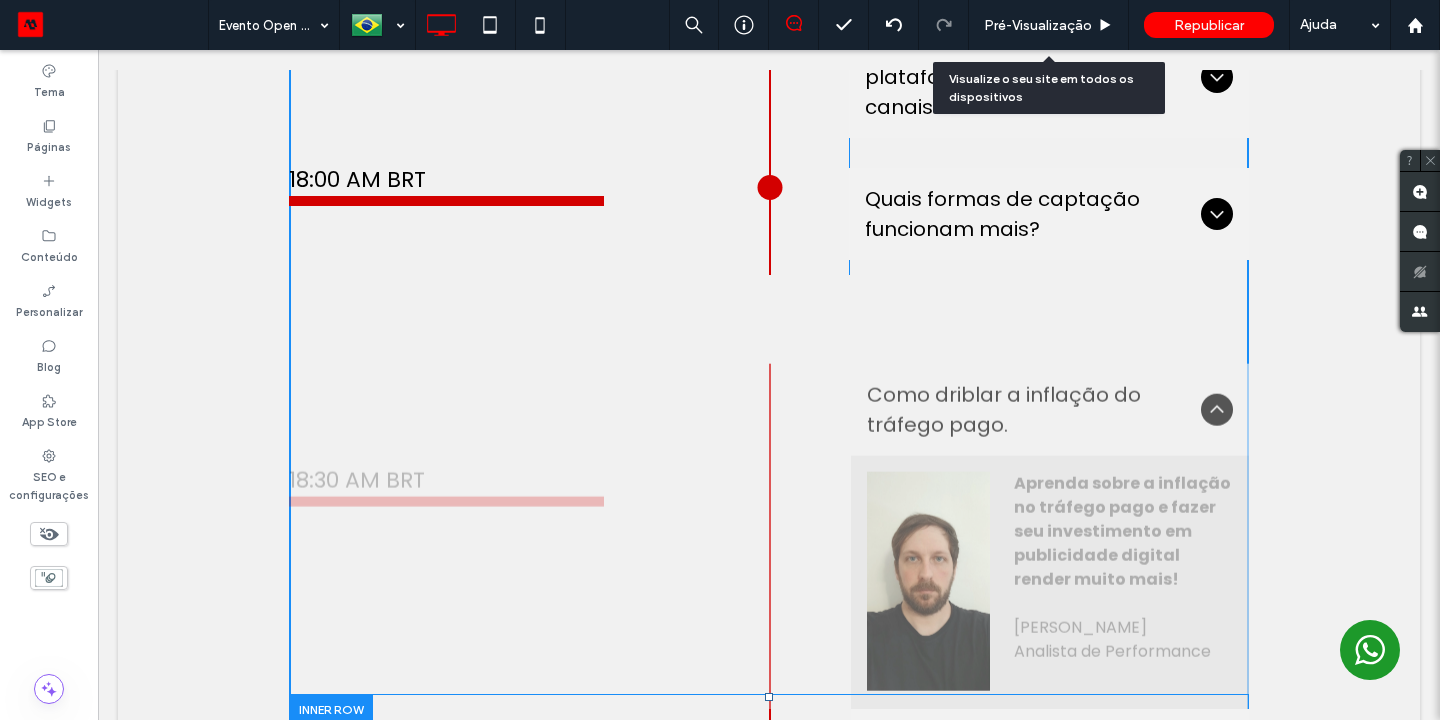 scroll, scrollTop: 1781, scrollLeft: 0, axis: vertical 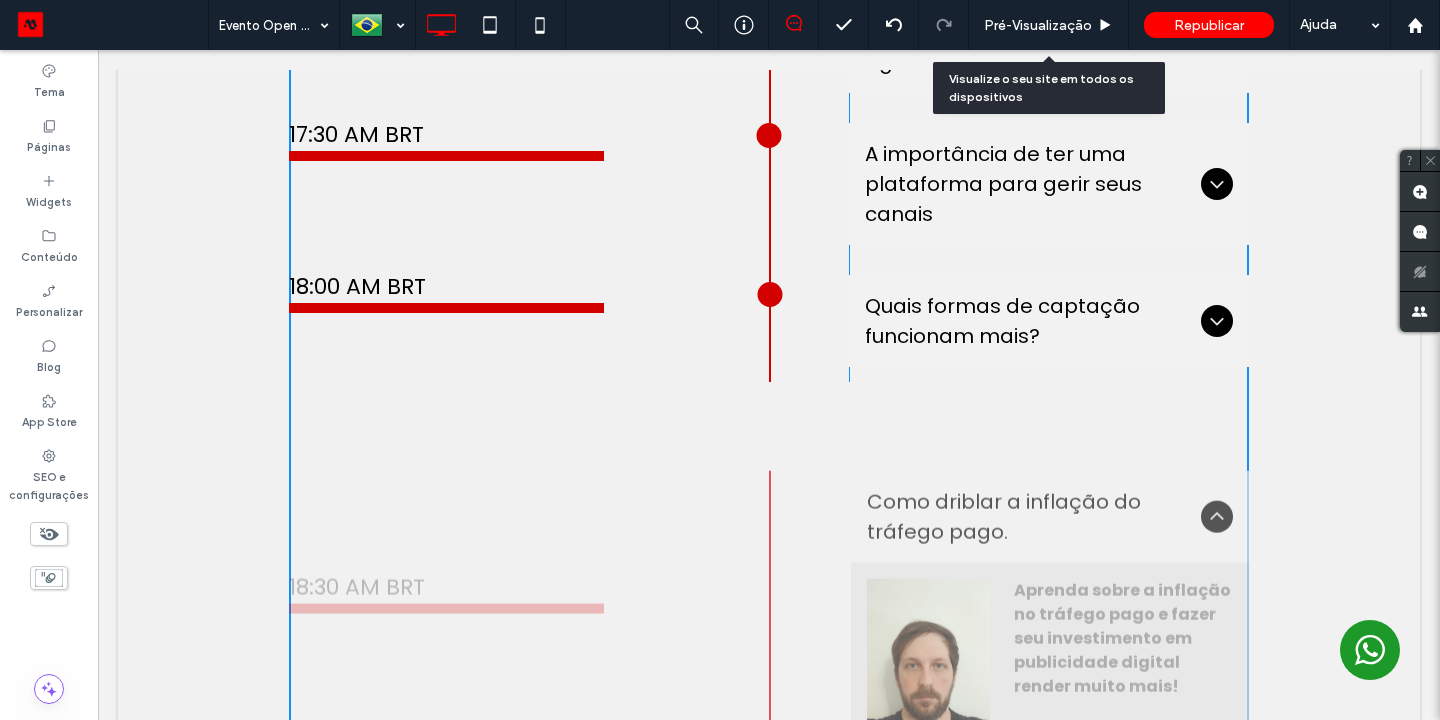 click 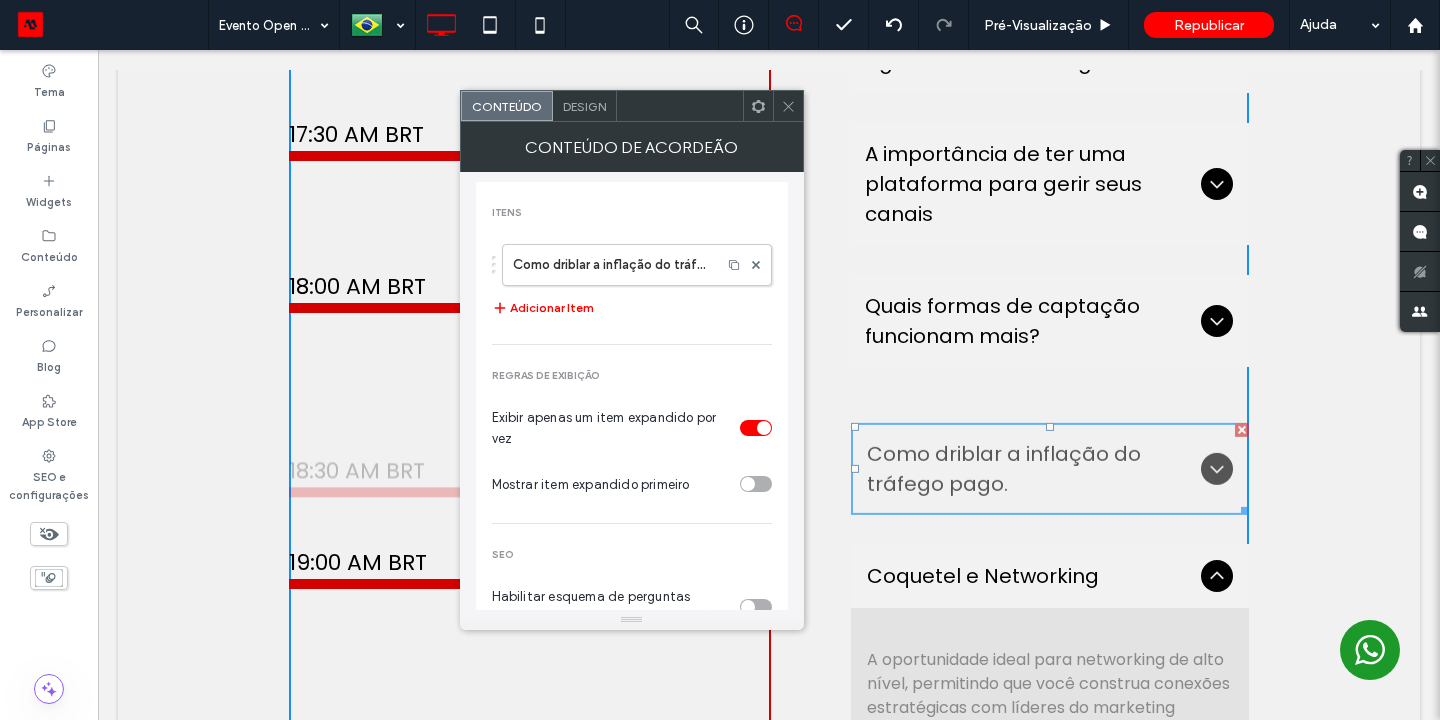 click on "16:00 AM BRT
Click To Paste
Click To Paste
Diversificar ou focar esforços de Marketing? A escolha entre diversificar em múltiplos canais ou focar em esforços específicos de marketing é crucial para otimizar recursos e maximizar o retorno do investimento do seu negócio. [PERSON_NAME]  CEO Motorleads
Click To Paste
16:30 AM BRT
Click To Paste
Click To Paste
Como melhorar a conversão de leads? Desvende estratégias comprovadas para transformar seus leads em compradores e aumentar sua taxa de conversão. [PERSON_NAME]  Head of Sales Motorleads
Click To Paste
17:30 AM BRT
Click To Paste
Click To Paste
Como extrair o máximo da sua agência de marketing? Até onde você pode ir e o que solicitar para sua agência com objetivo de extrair o máximo potencial da parceria. Rui
Click To Paste" at bounding box center (769, 263) 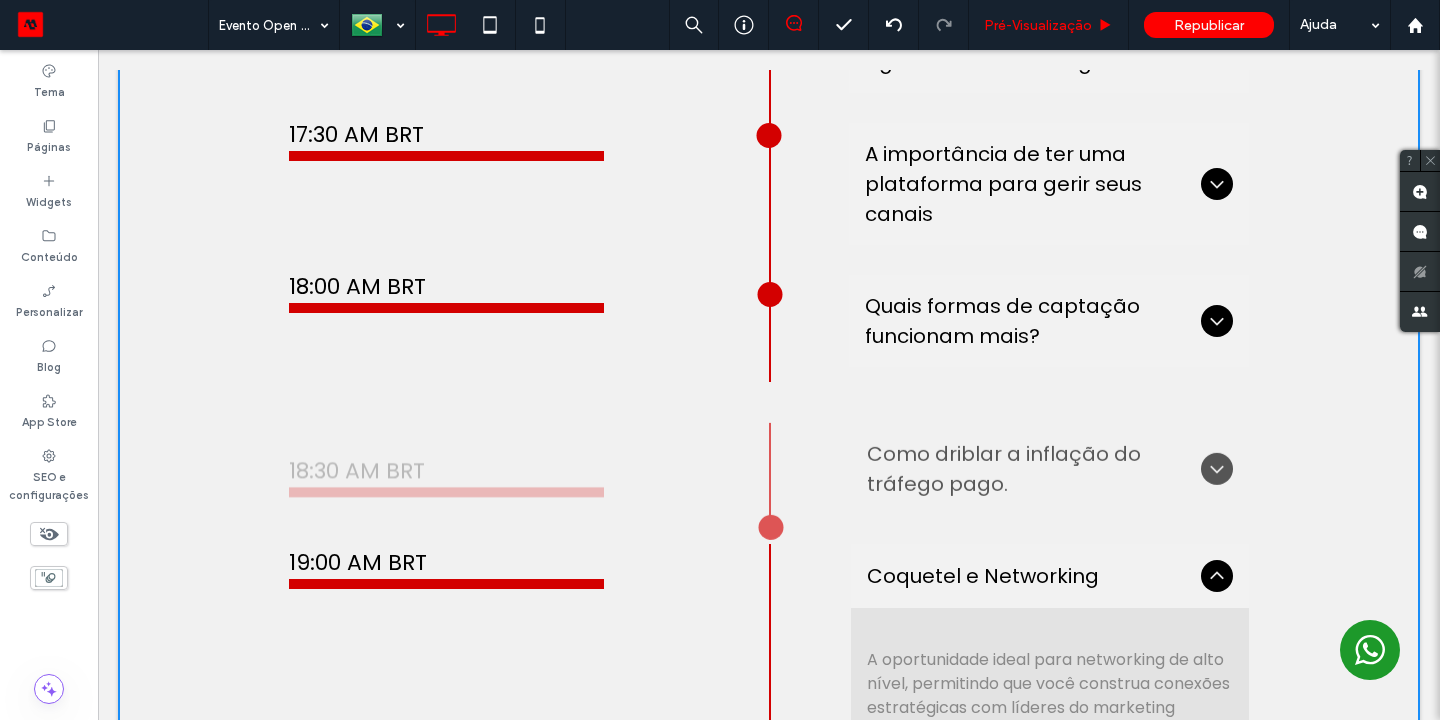 click on "Pré-Visualizaçāo" at bounding box center [1038, 25] 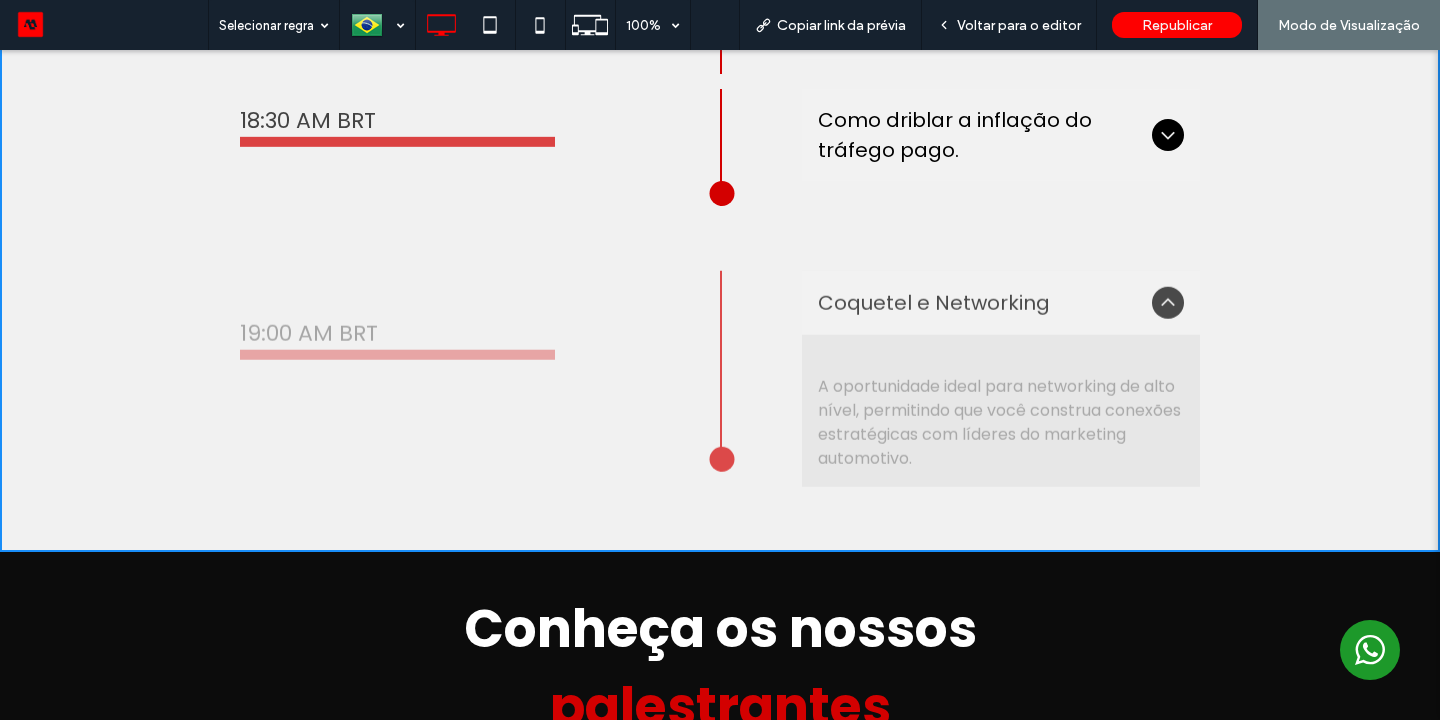 scroll, scrollTop: 1791, scrollLeft: 0, axis: vertical 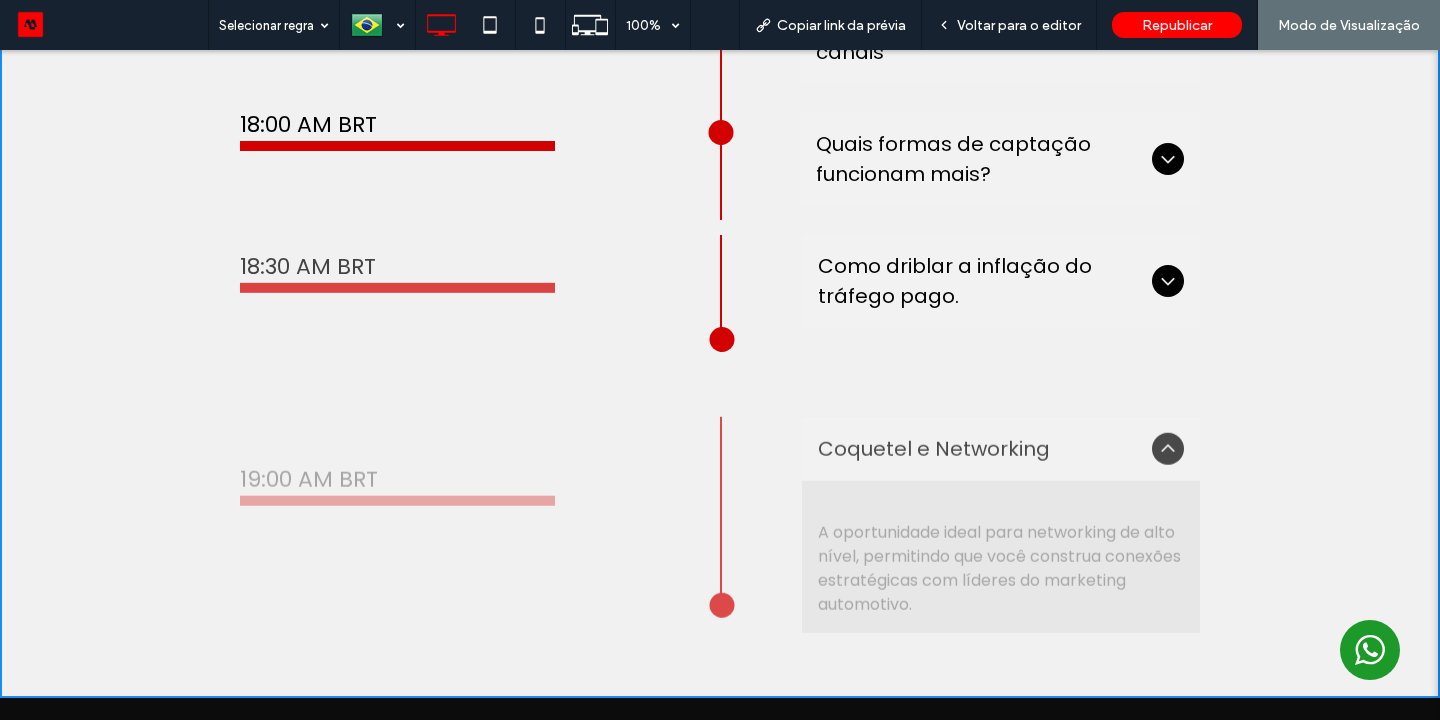 click 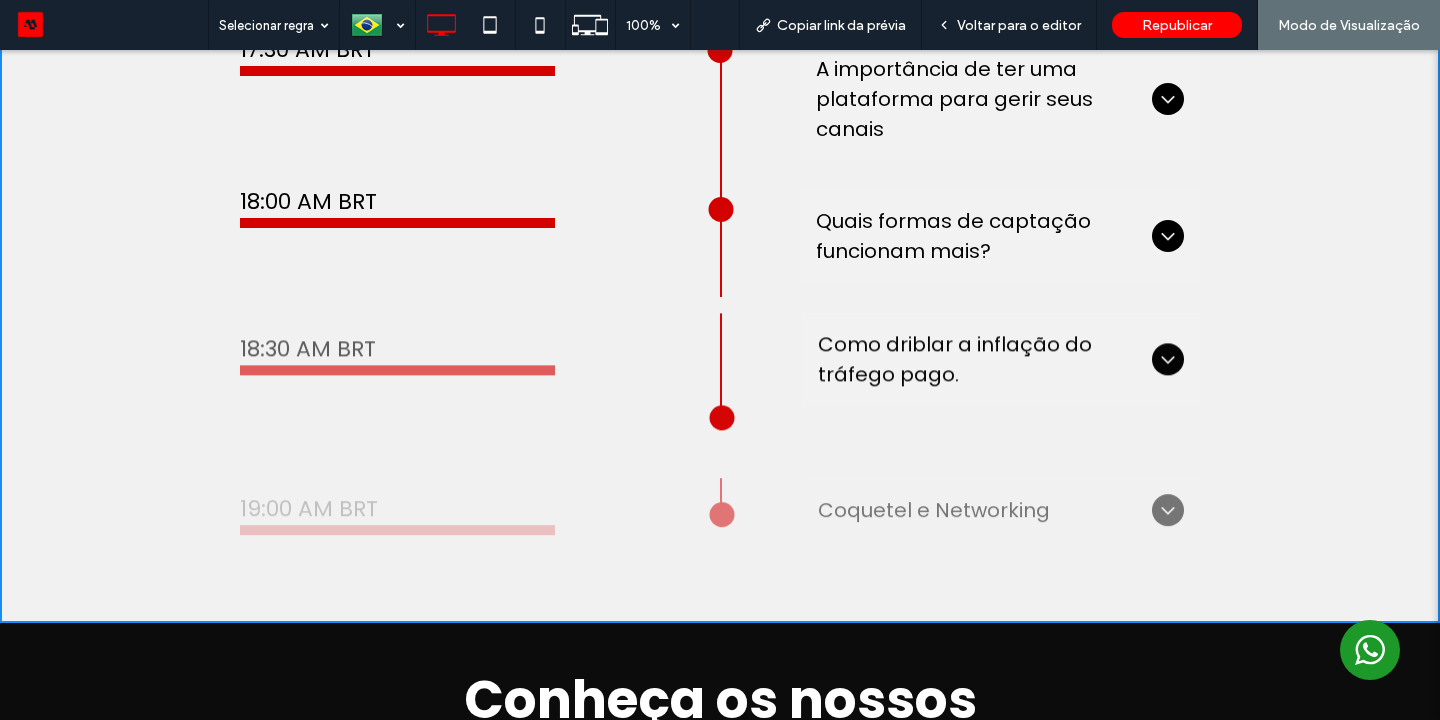 scroll, scrollTop: 1733, scrollLeft: 0, axis: vertical 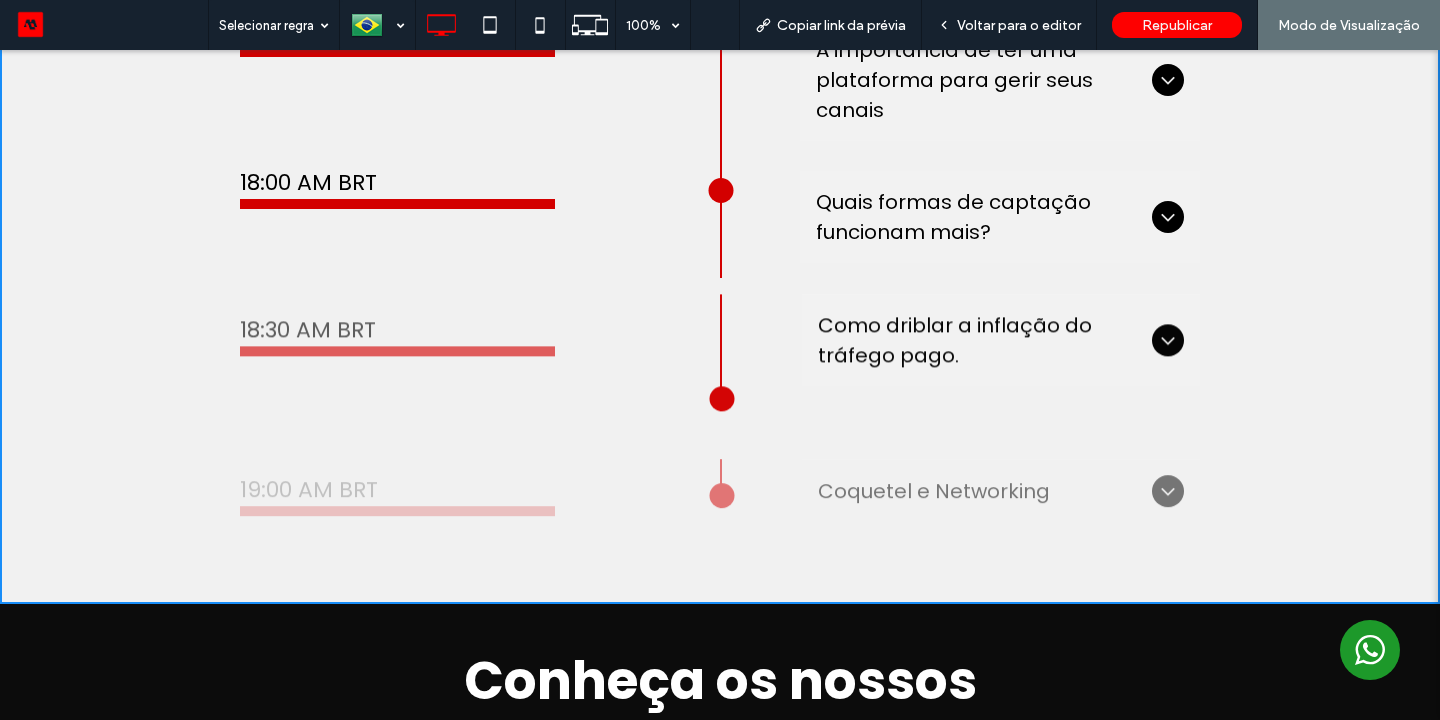 click on "Voltar para o editor" at bounding box center [1019, 25] 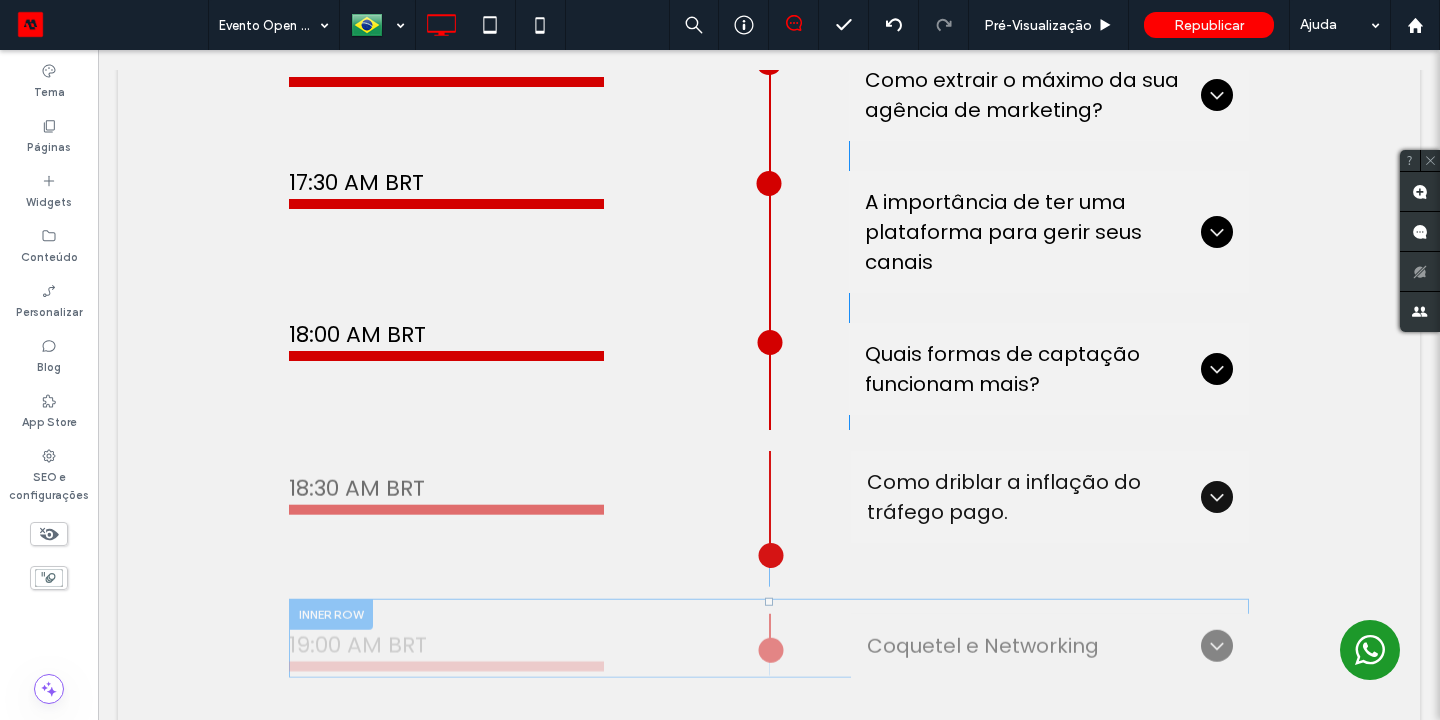 scroll, scrollTop: 1866, scrollLeft: 0, axis: vertical 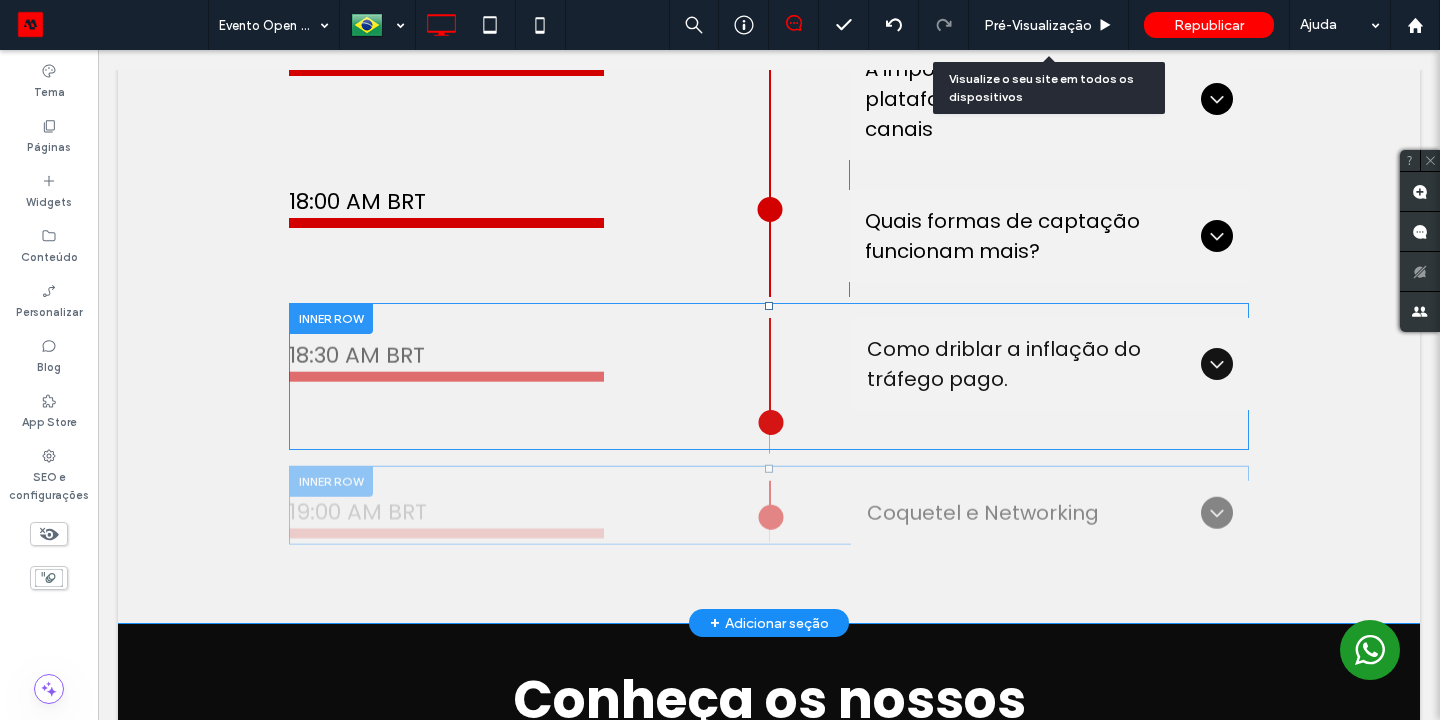 drag, startPoint x: 1154, startPoint y: 77, endPoint x: 761, endPoint y: 425, distance: 524.9314 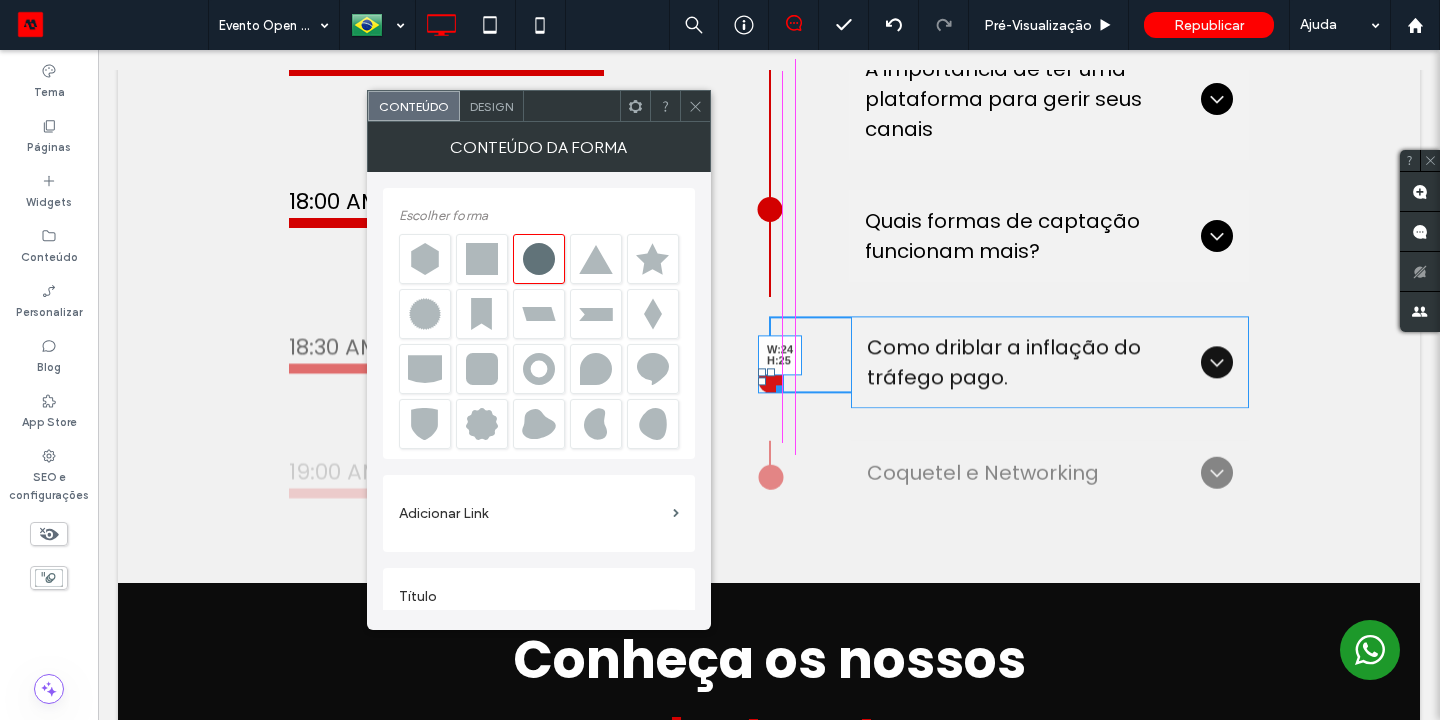 drag, startPoint x: 761, startPoint y: 425, endPoint x: 763, endPoint y: 330, distance: 95.02105 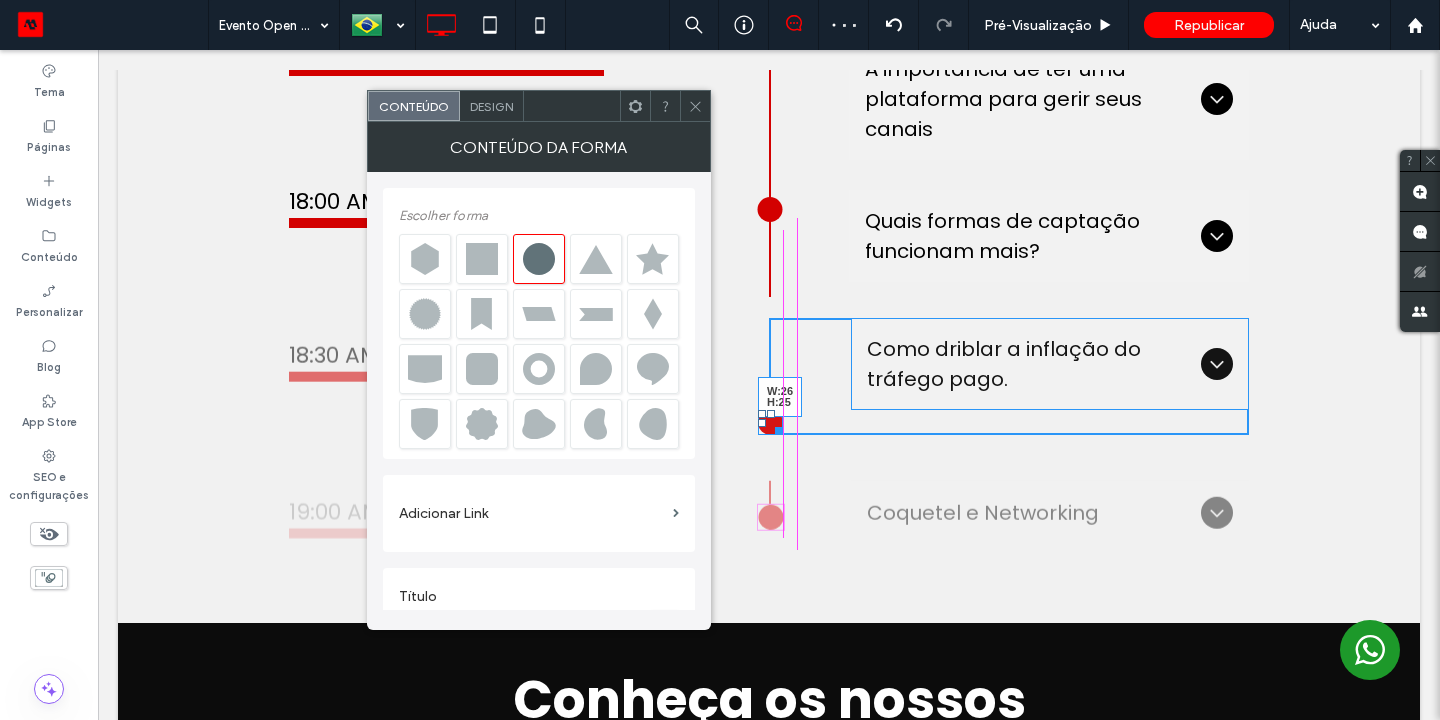 click on "Como driblar a inflação do tráfego pago. Aprenda sobre a inflação no tráfego pago e fazer seu investimento em publicidade digital render muito mais! [PERSON_NAME] Analista de Performance Title or Question Describe the item or answer the question so that site visitors who are interested get more information. You can emphasize this text with bullets, italics or bold, and add links. Button Button
W:26 H:25
Click To Paste" at bounding box center [1009, 376] 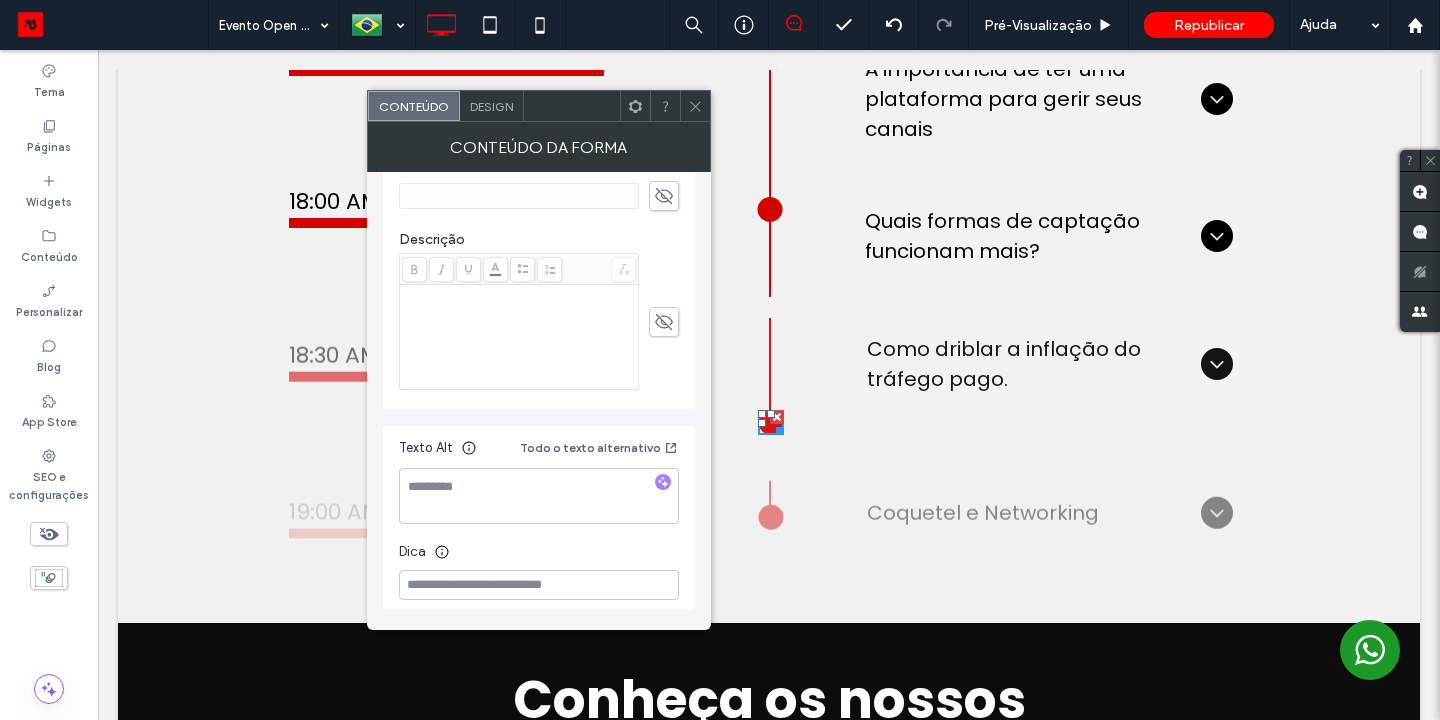 scroll, scrollTop: 0, scrollLeft: 0, axis: both 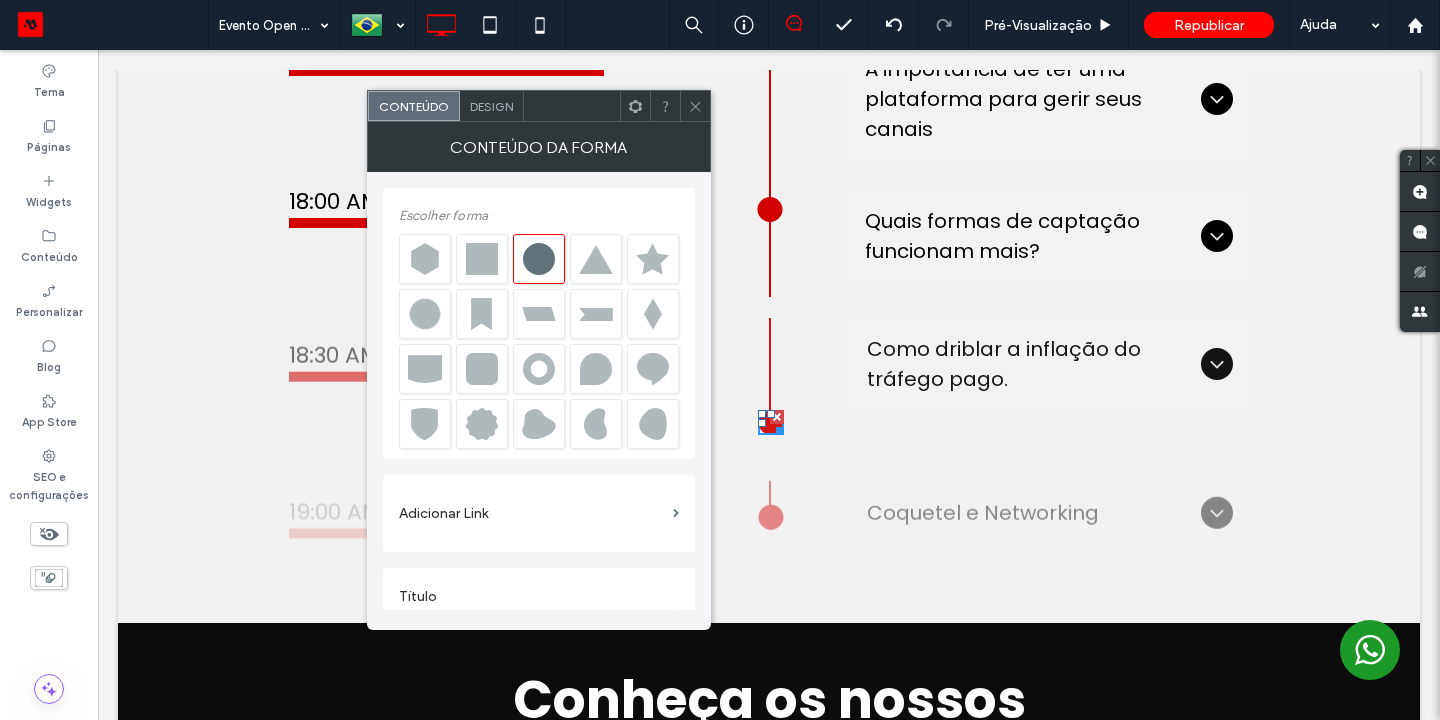 click on "Design" at bounding box center (491, 106) 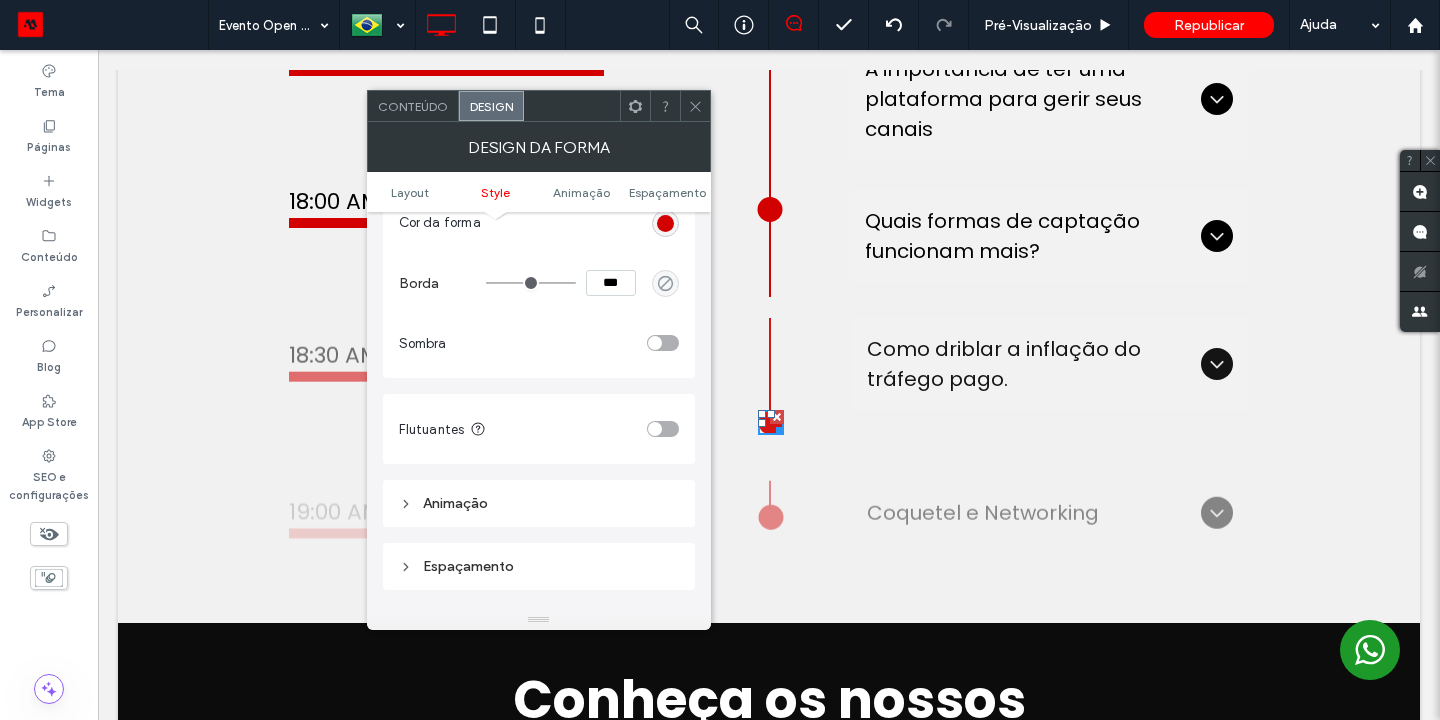 scroll, scrollTop: 806, scrollLeft: 0, axis: vertical 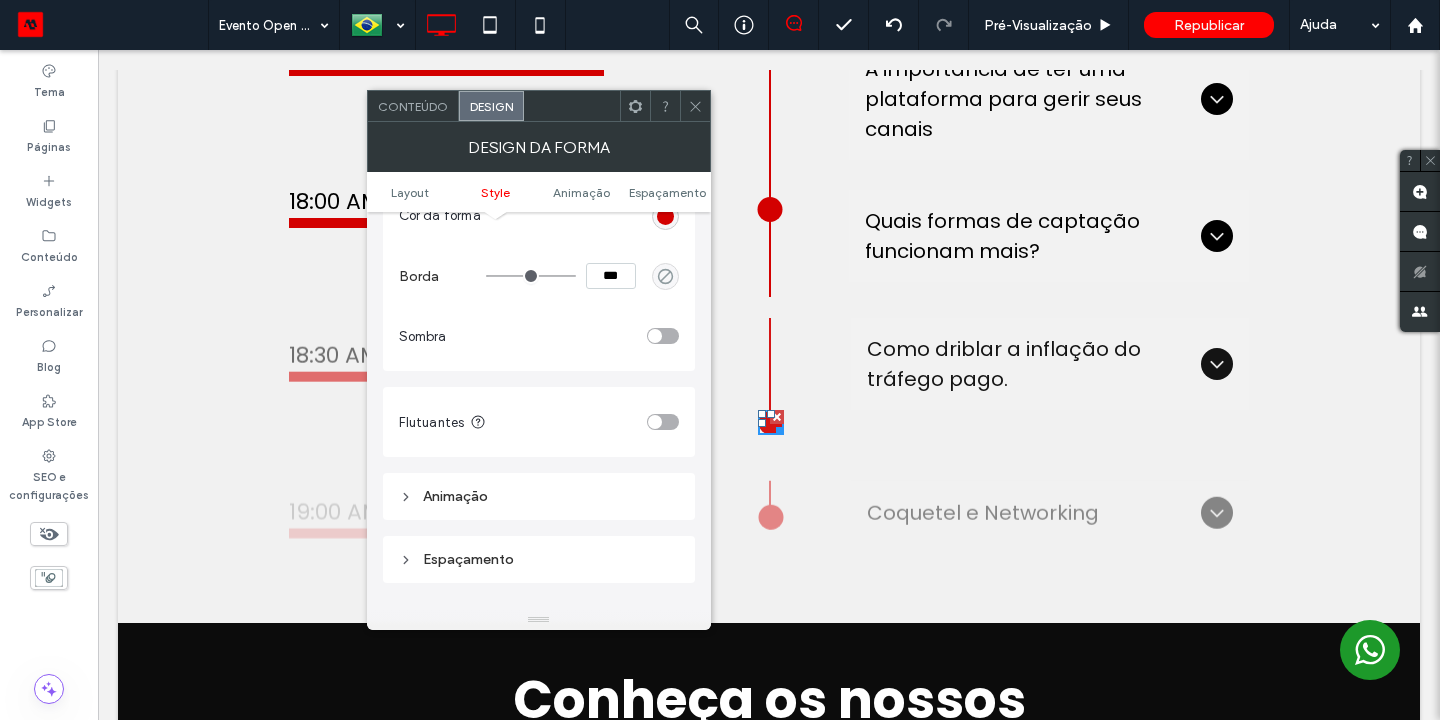 click at bounding box center (770, 209) 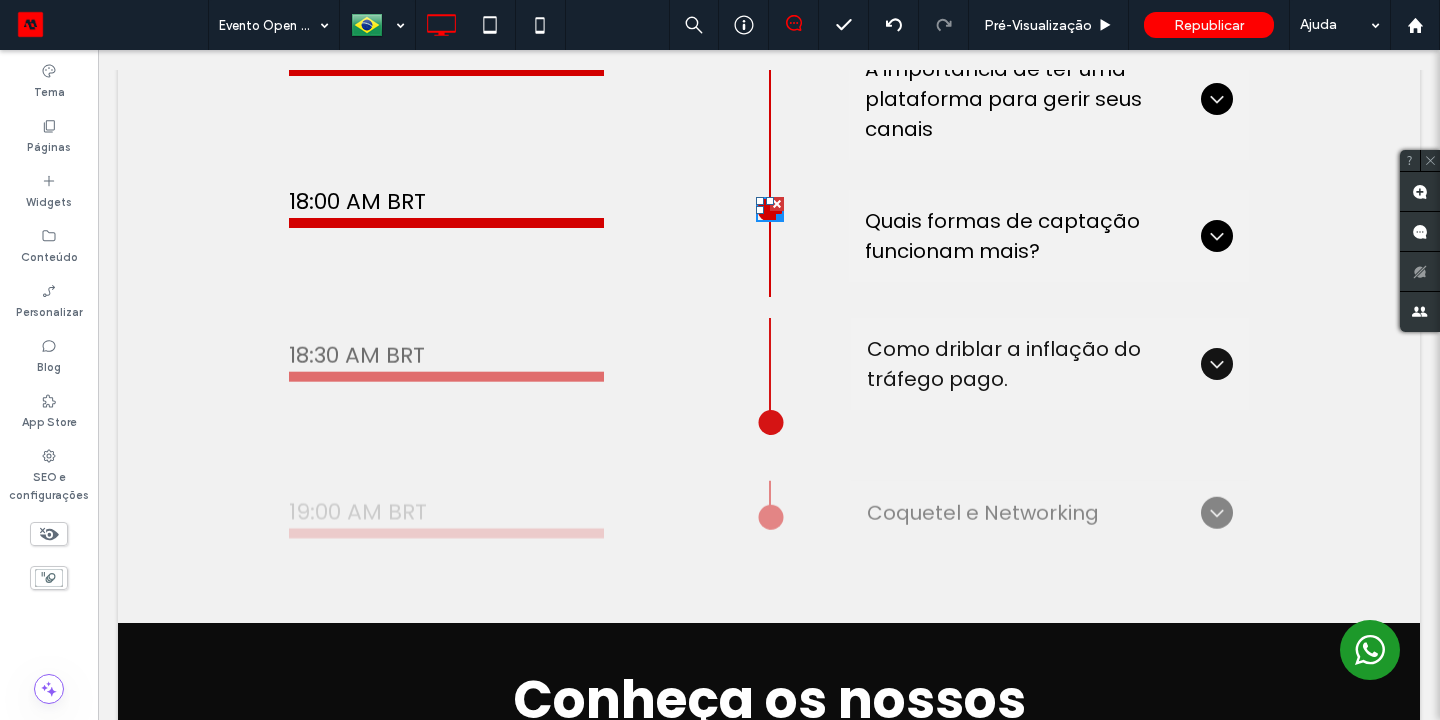 click at bounding box center (776, 214) 